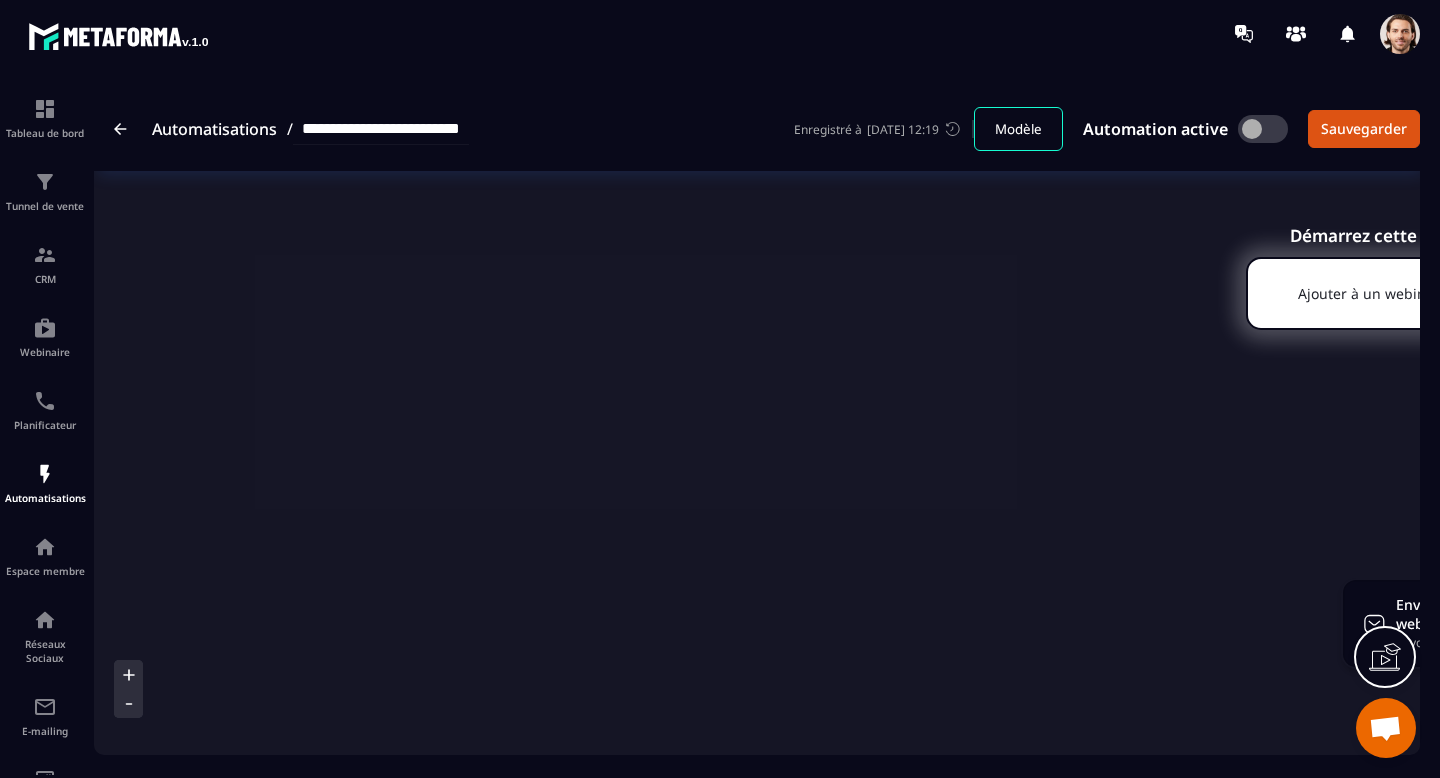 scroll, scrollTop: 0, scrollLeft: 0, axis: both 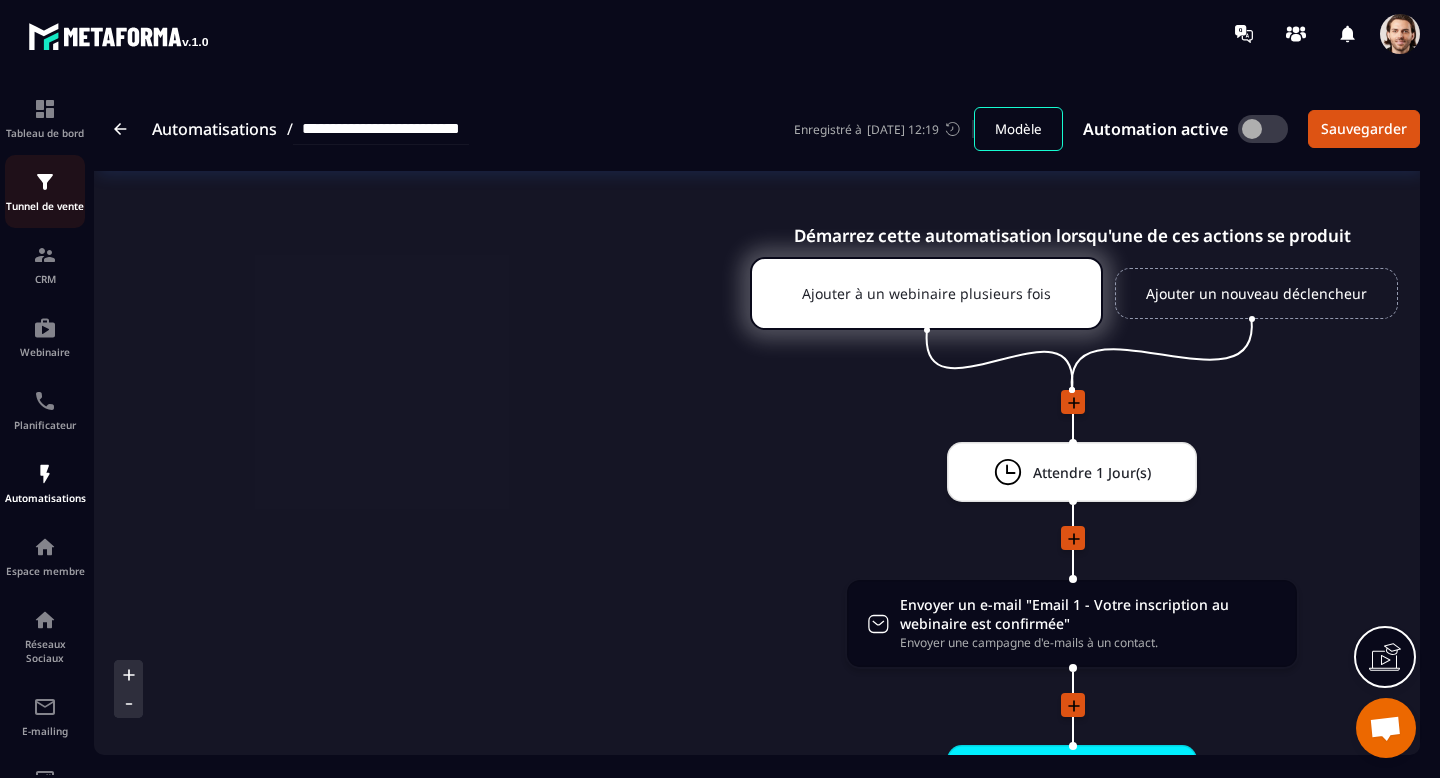 click on "Tunnel de vente" at bounding box center [45, 206] 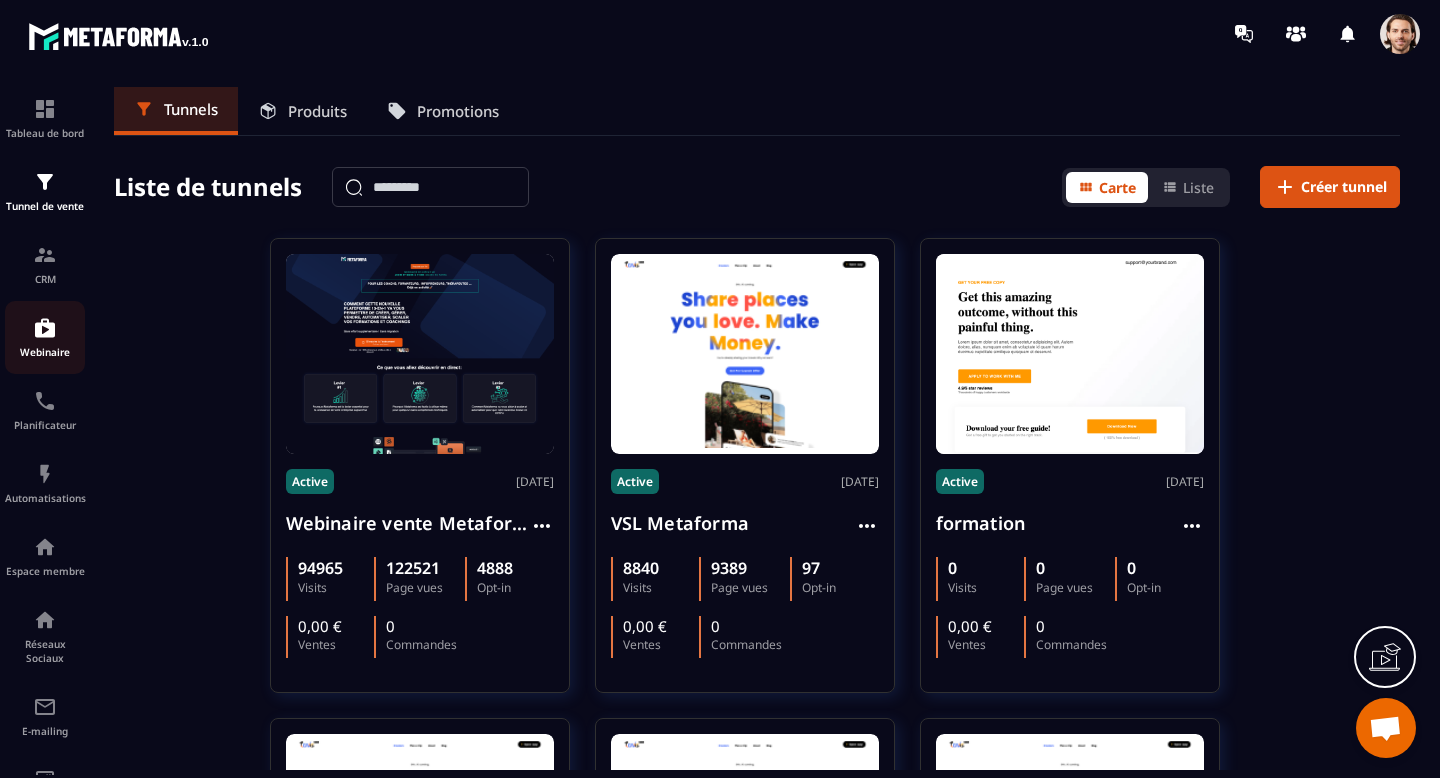 click on "Webinaire" at bounding box center [45, 337] 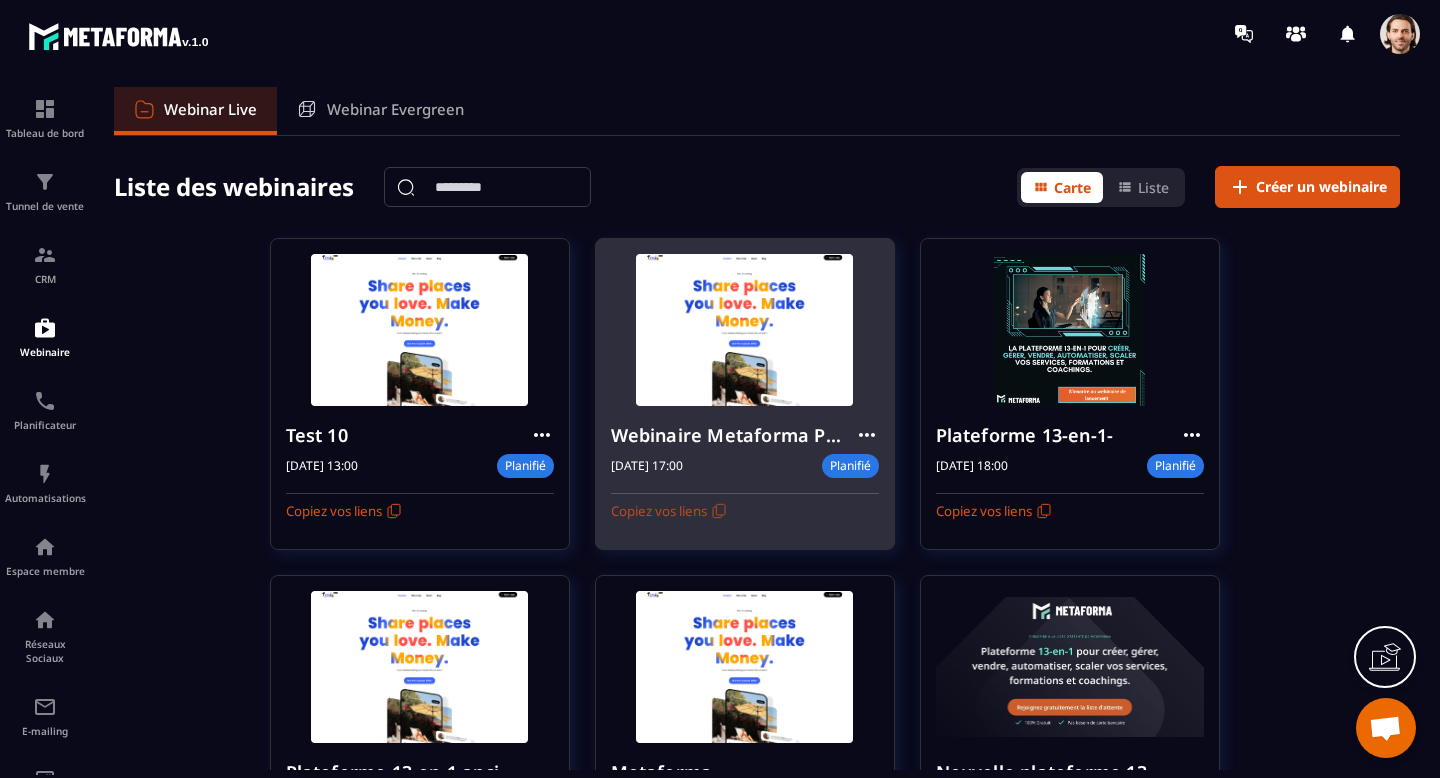 click 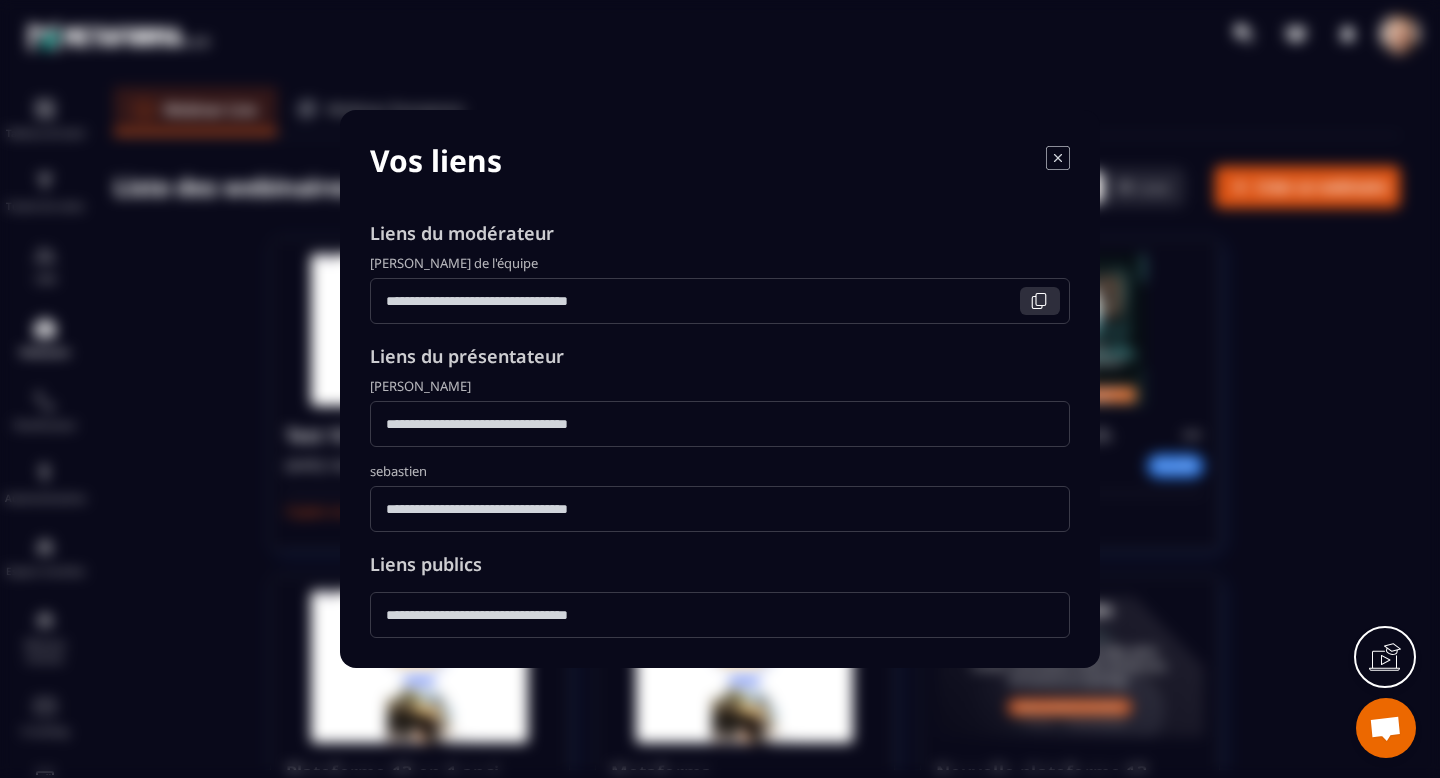 click 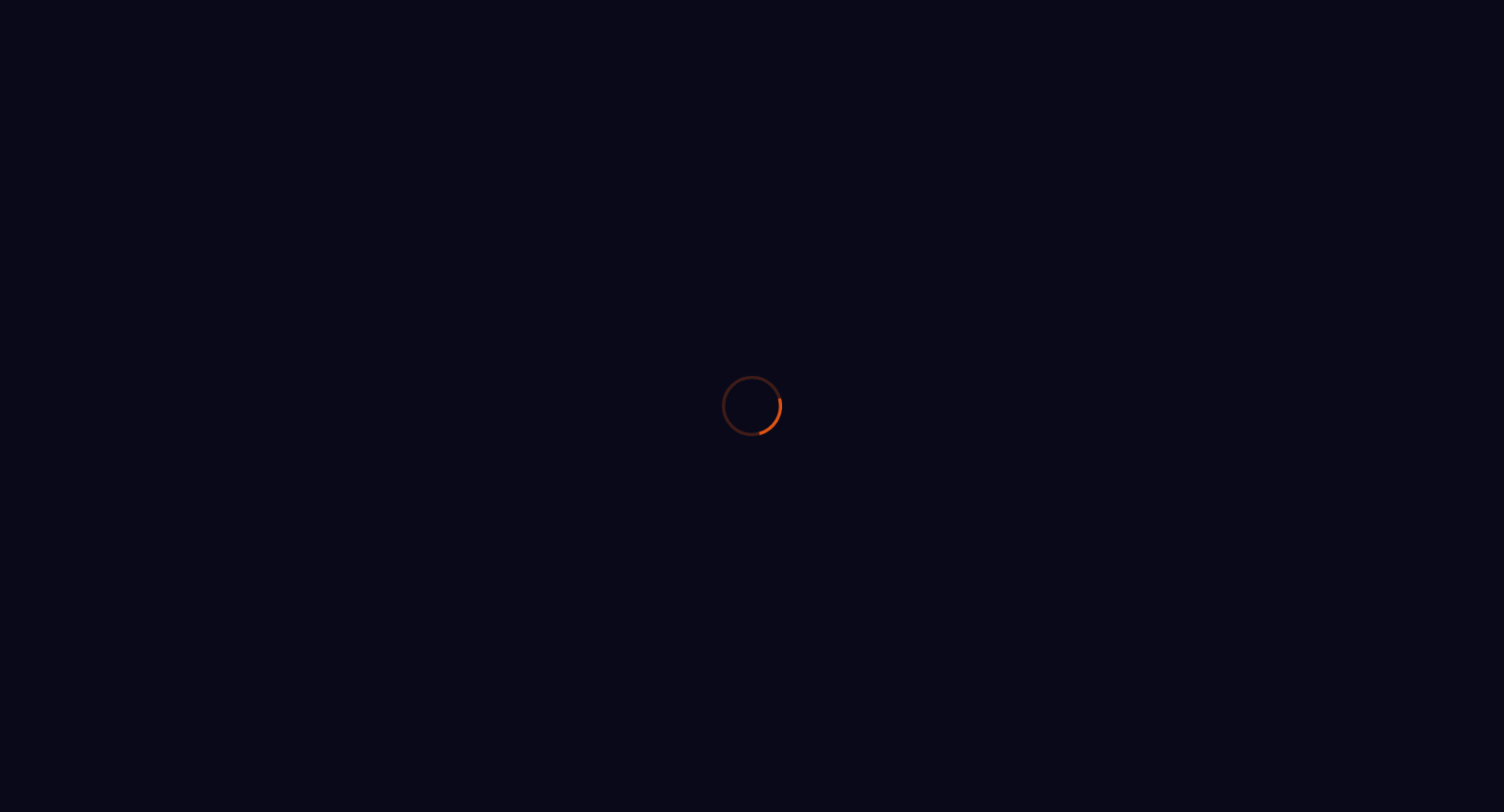 scroll, scrollTop: 0, scrollLeft: 0, axis: both 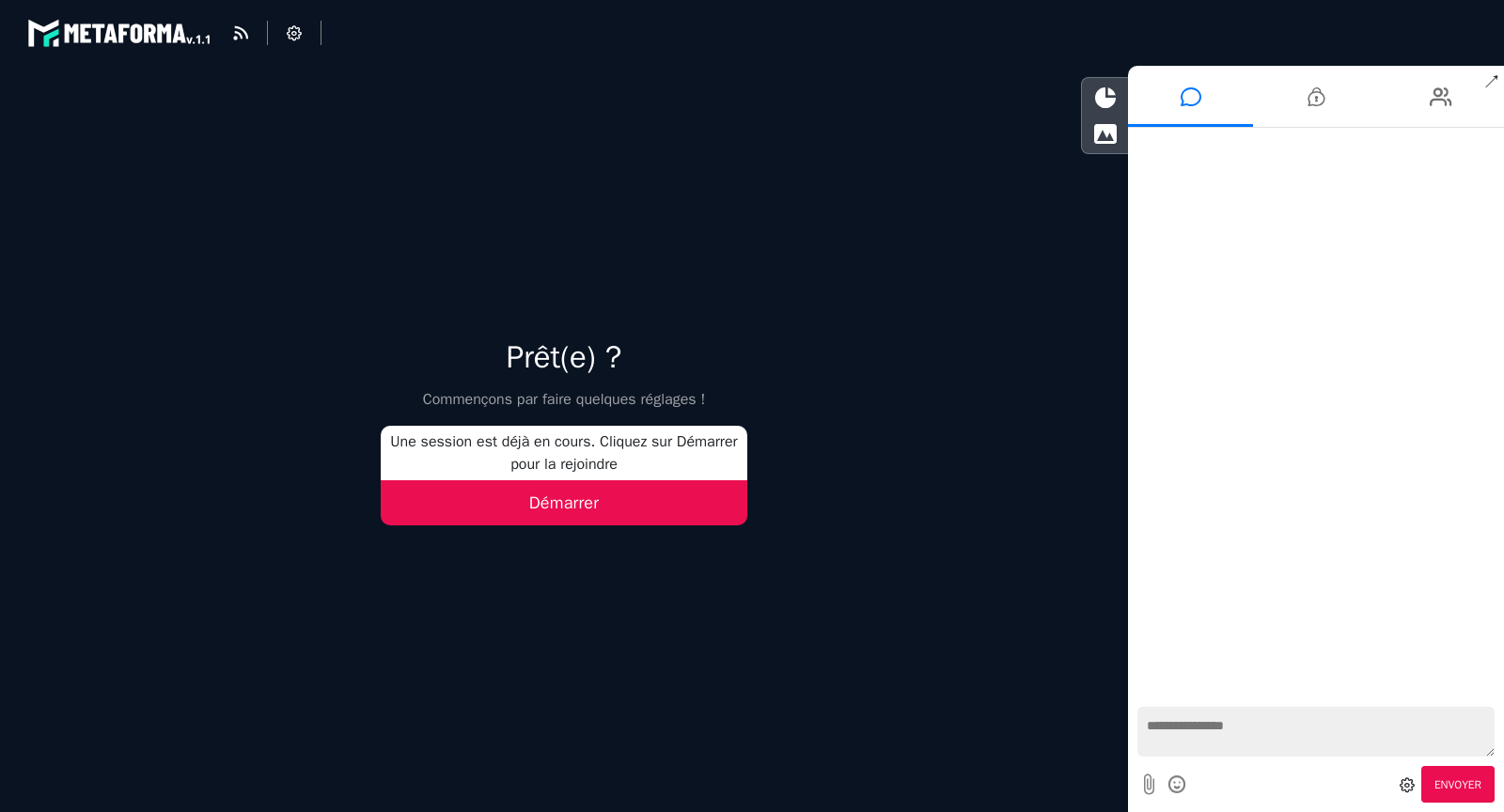 click on "Démarrer" at bounding box center [564, 503] 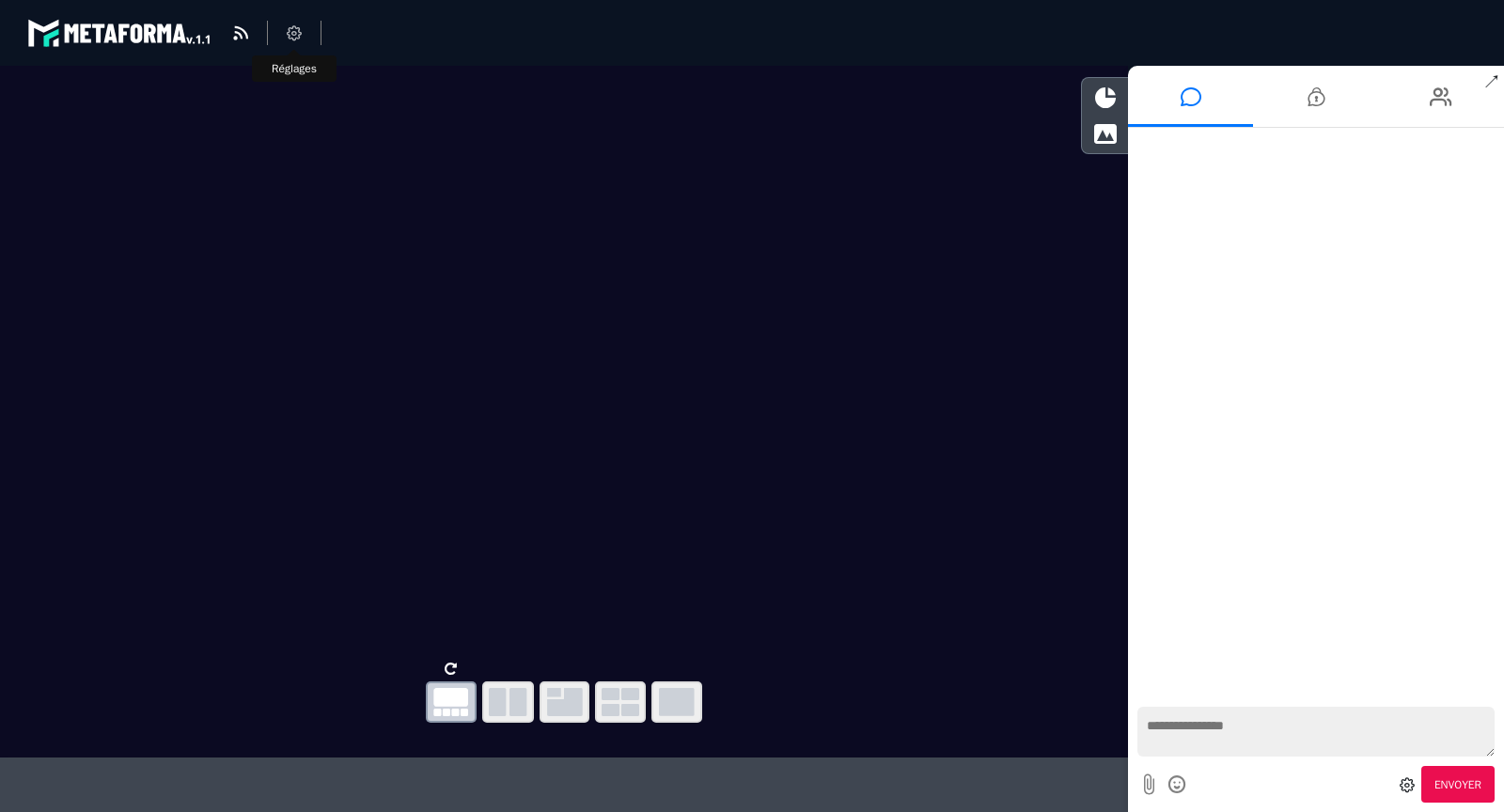 click at bounding box center (294, 33) 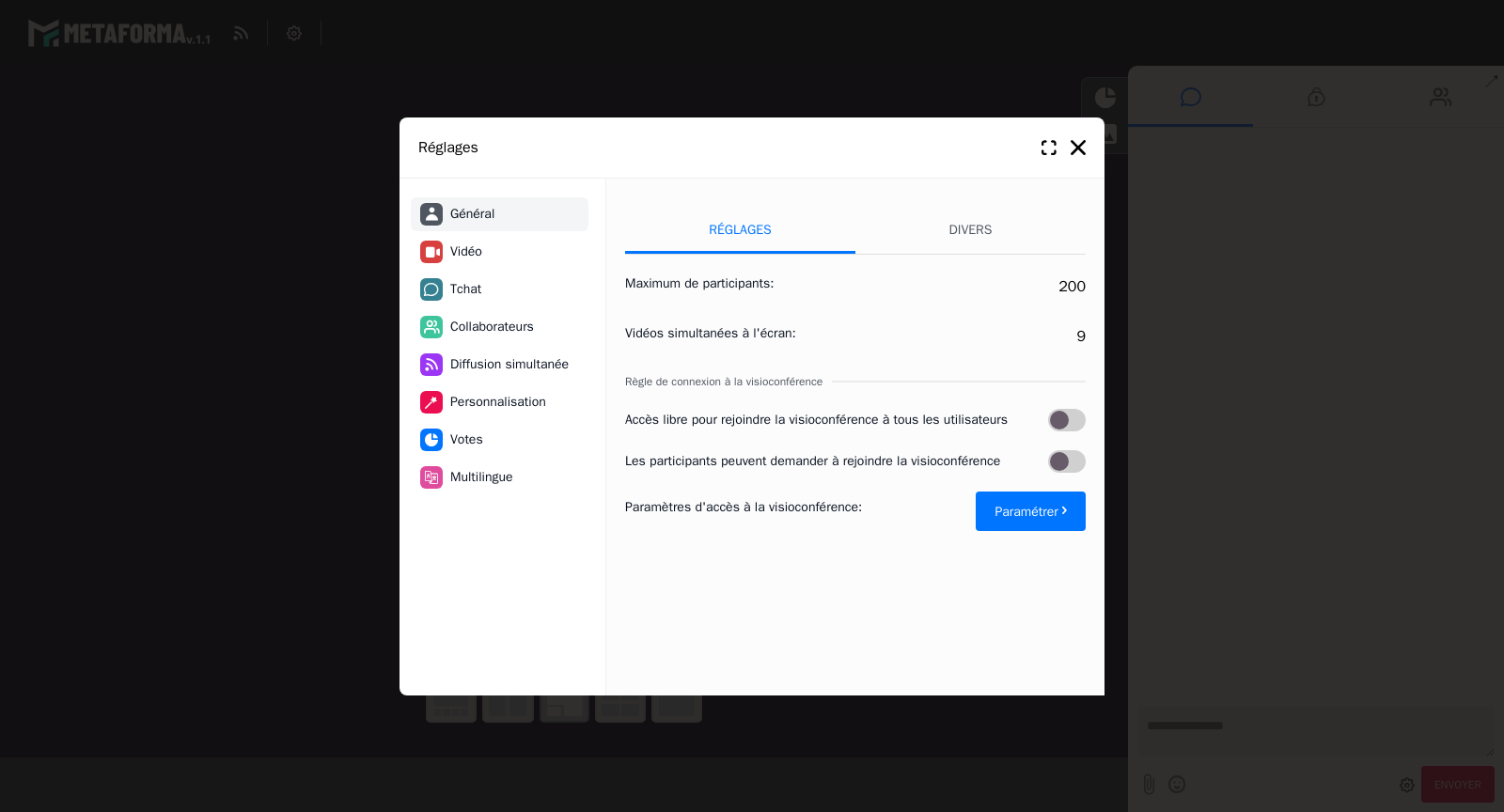 click on "Tchat" at bounding box center (499, 289) 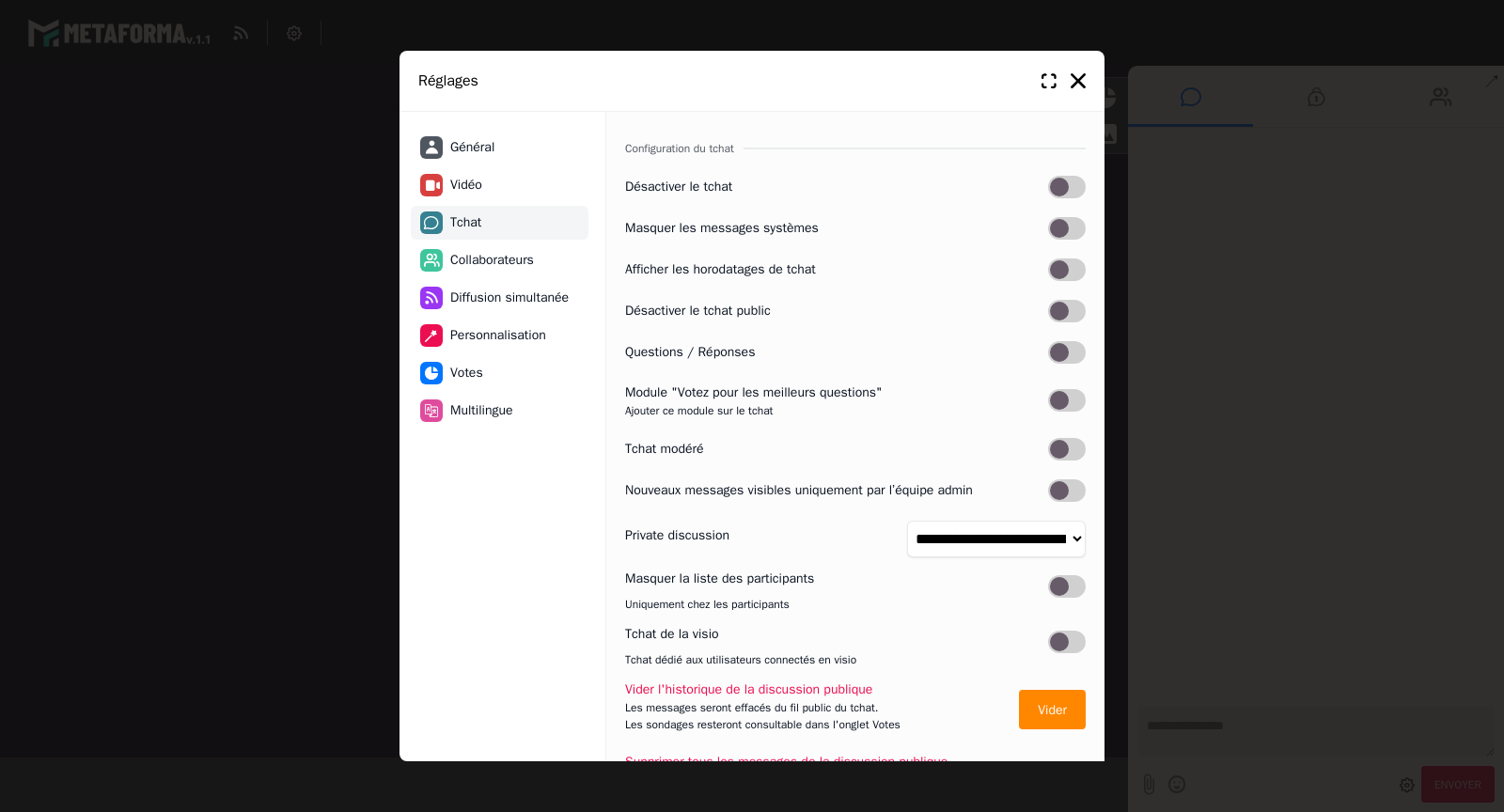 click at bounding box center (1067, 491) 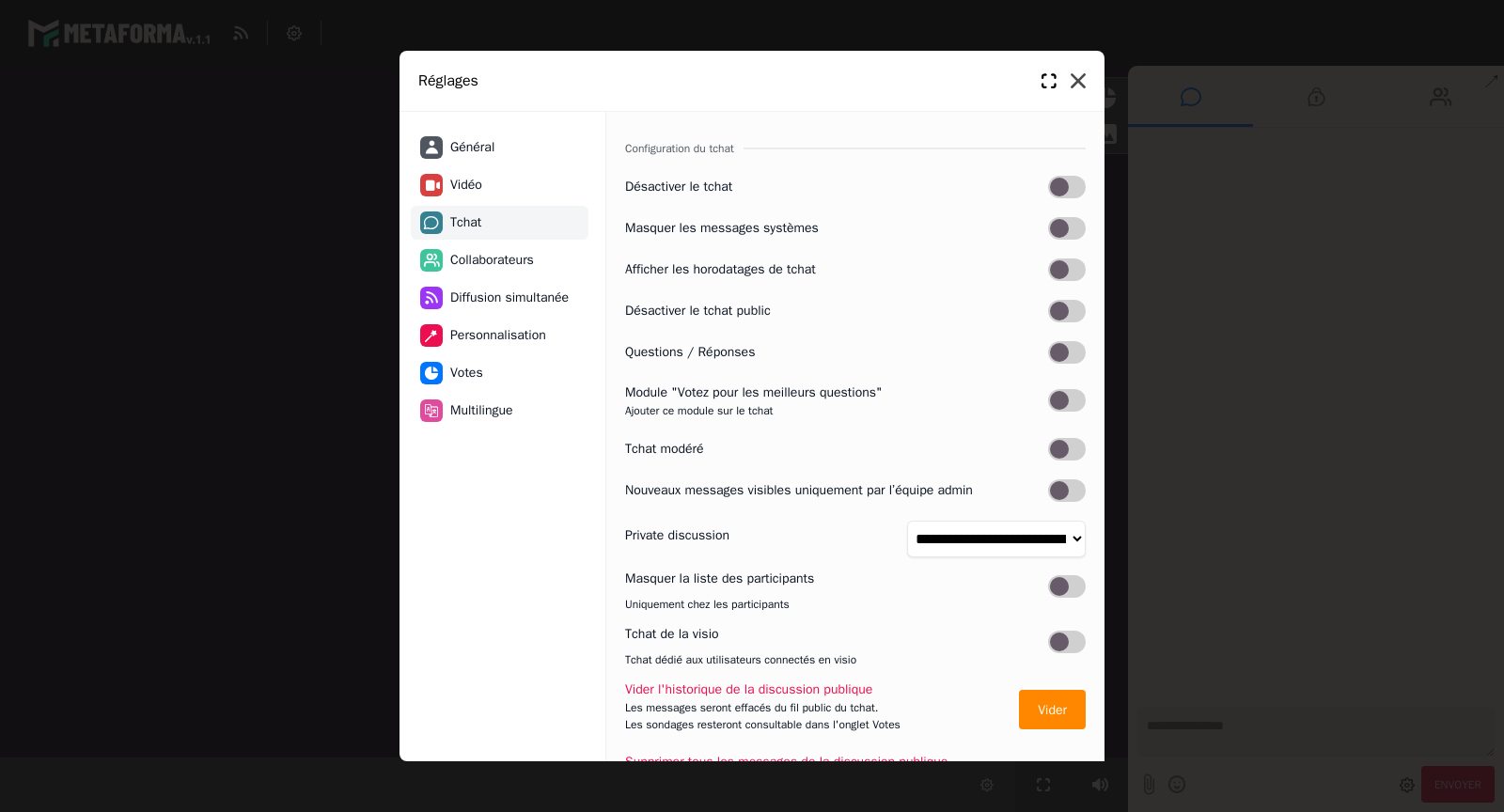 click at bounding box center [1078, 81] 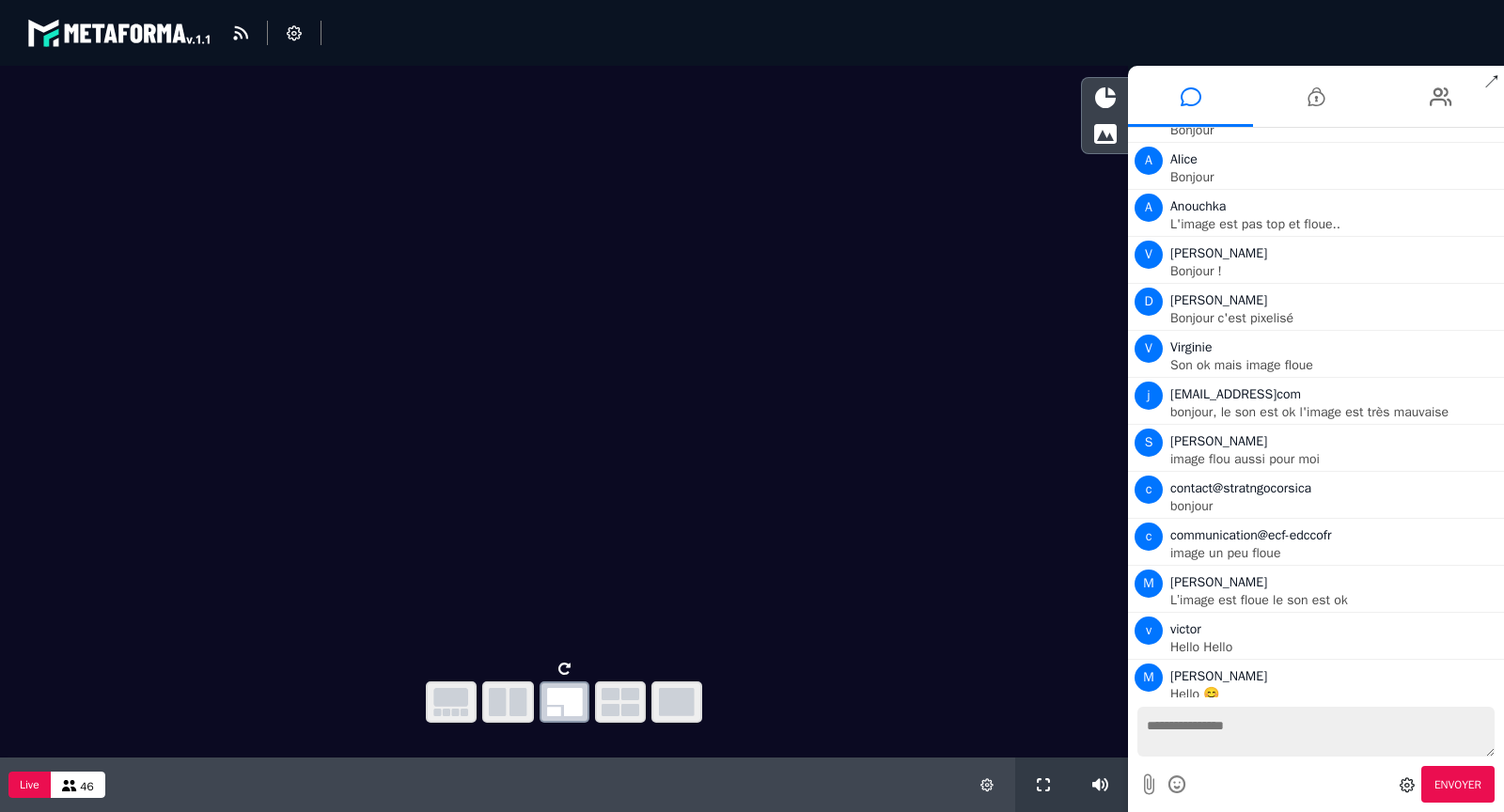 scroll, scrollTop: 360, scrollLeft: 0, axis: vertical 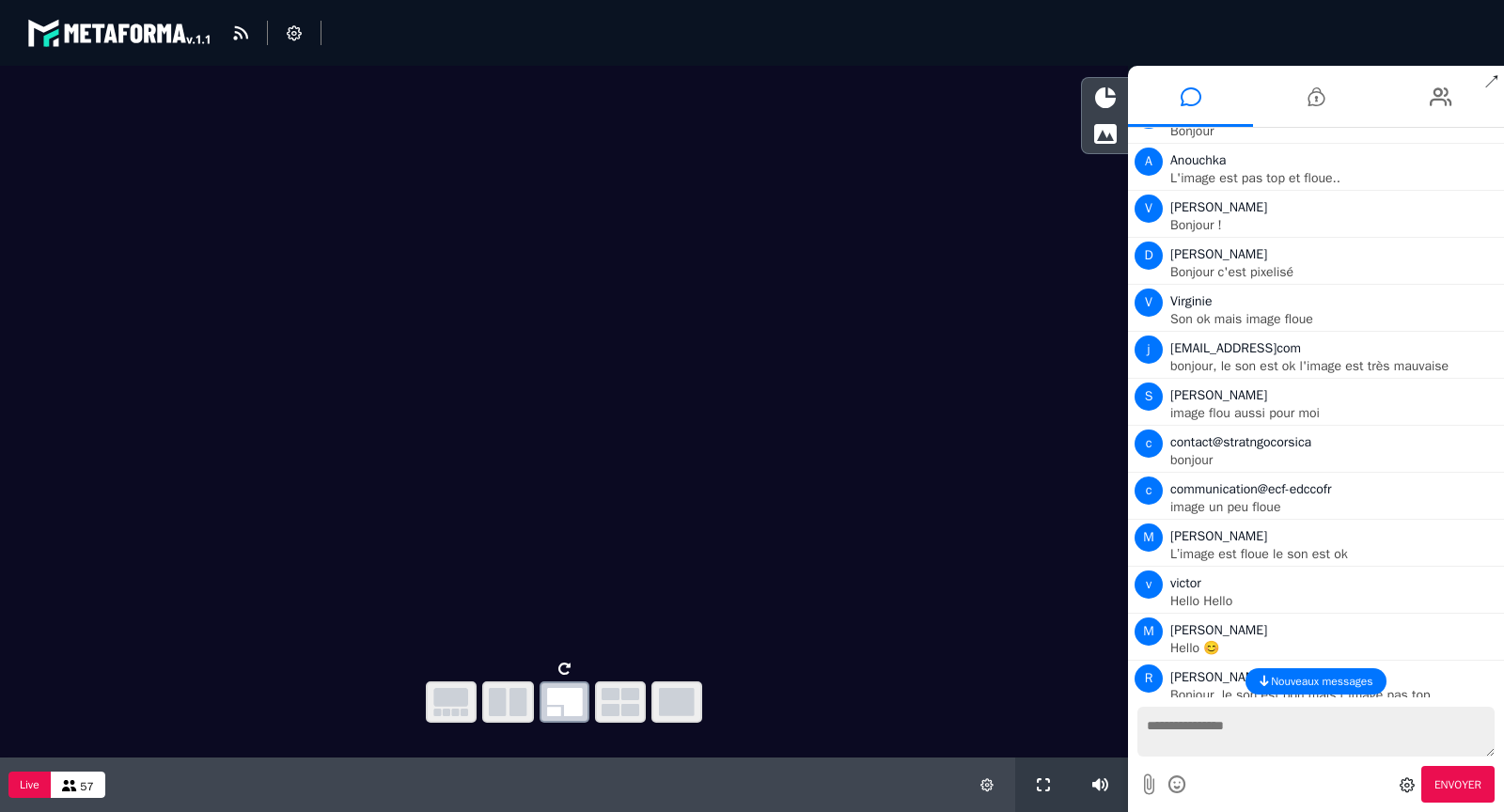 click at bounding box center (1316, 731) 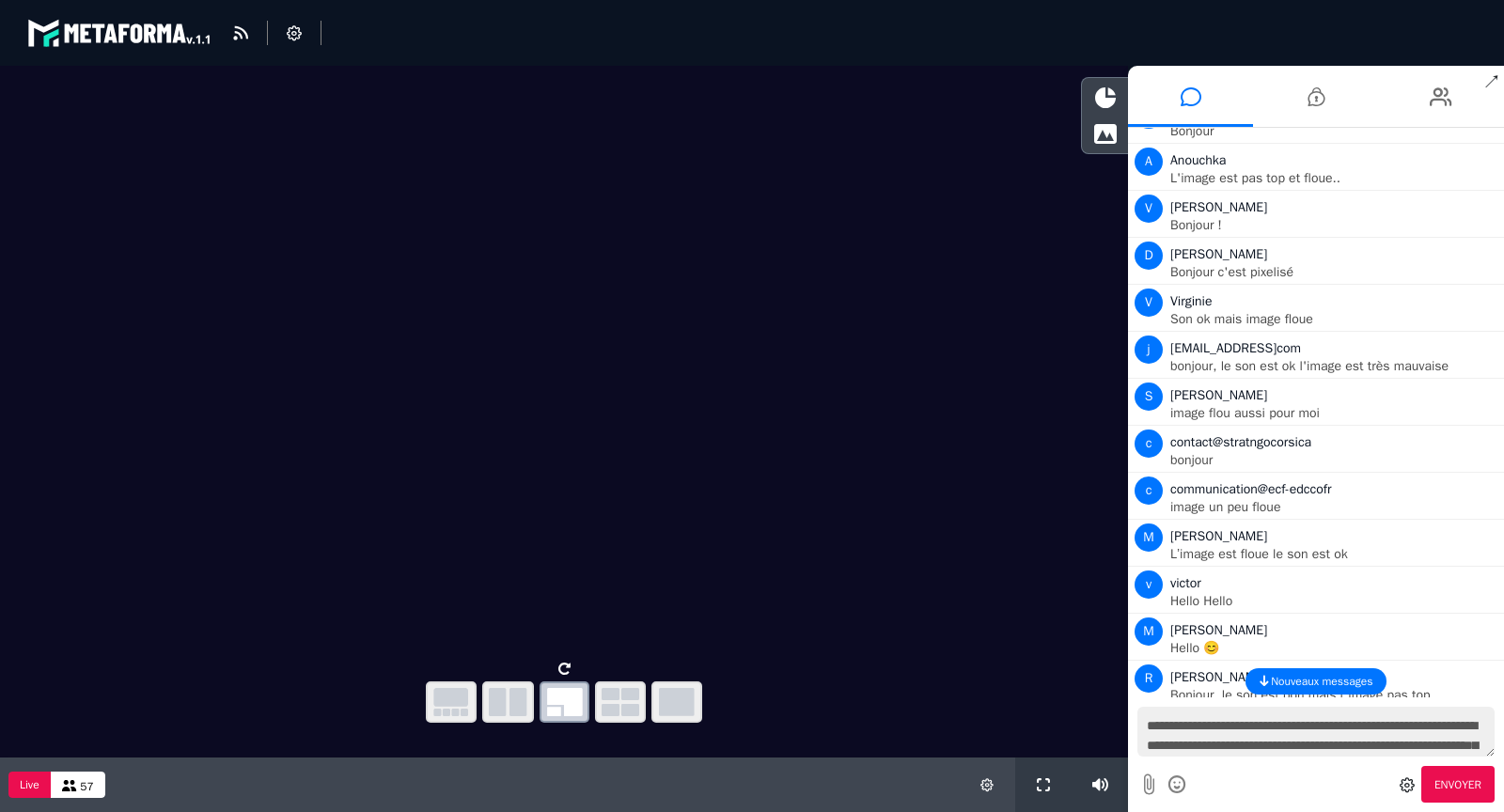 scroll, scrollTop: 55, scrollLeft: 0, axis: vertical 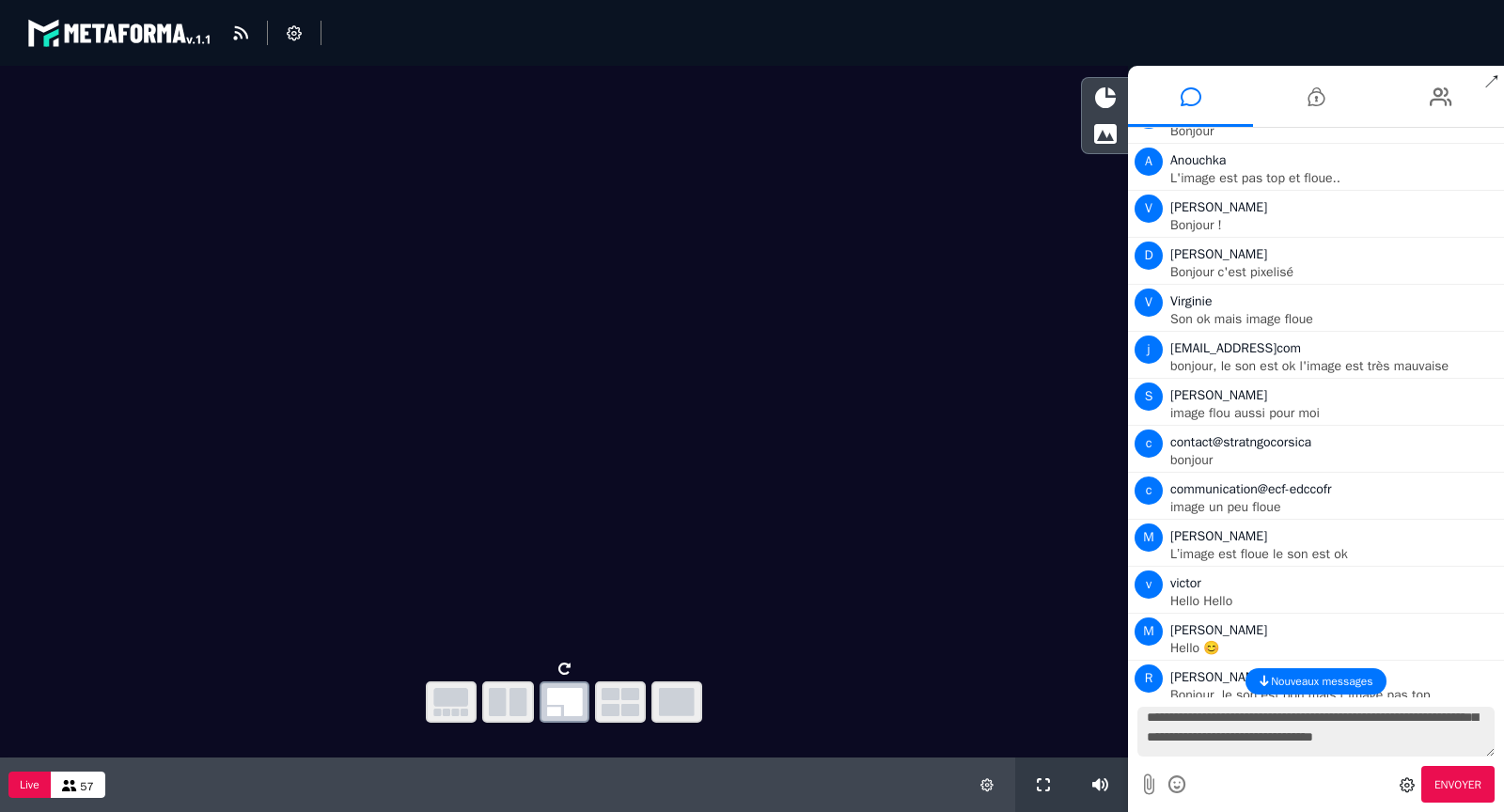 type 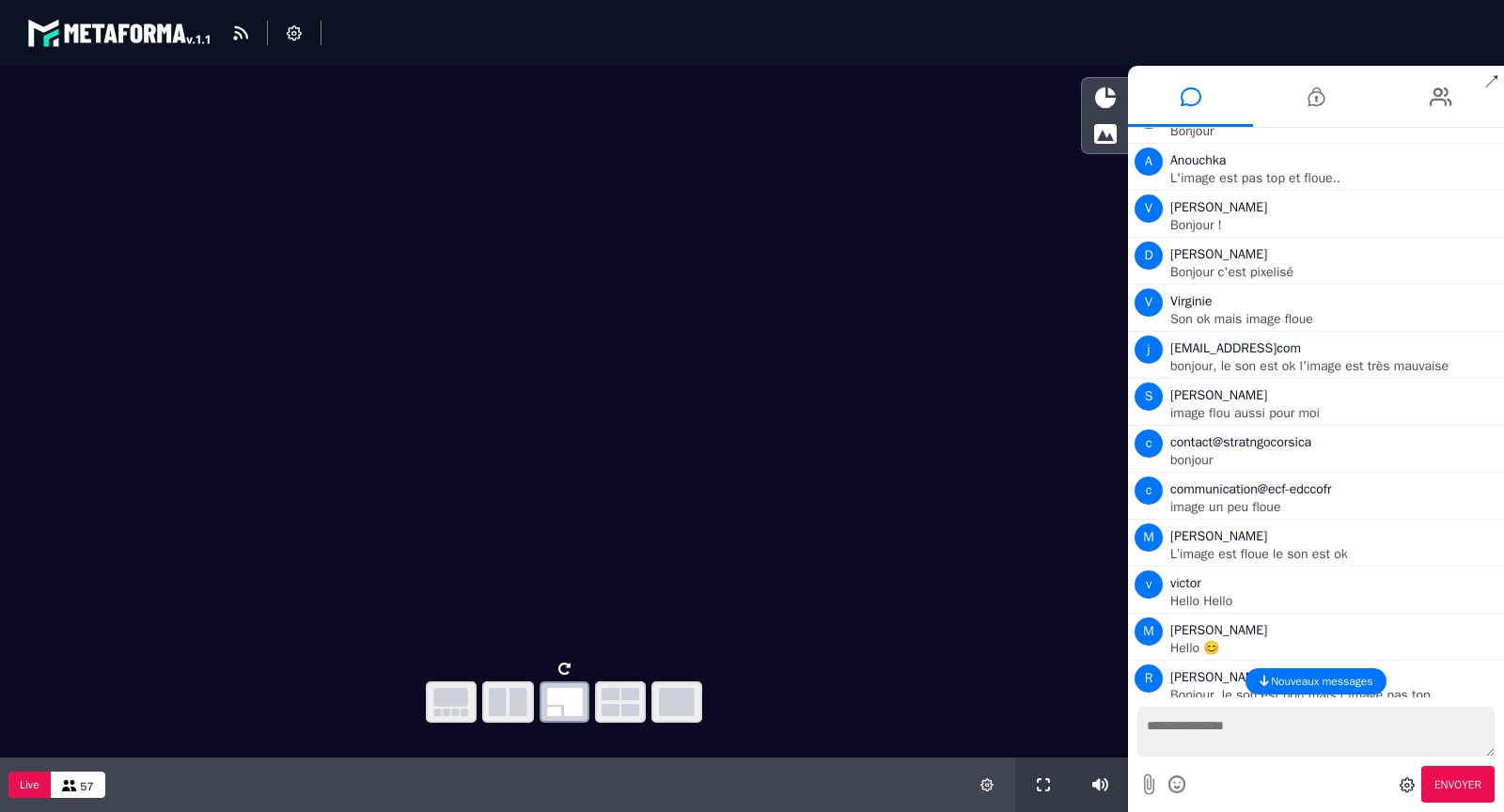 scroll, scrollTop: 0, scrollLeft: 0, axis: both 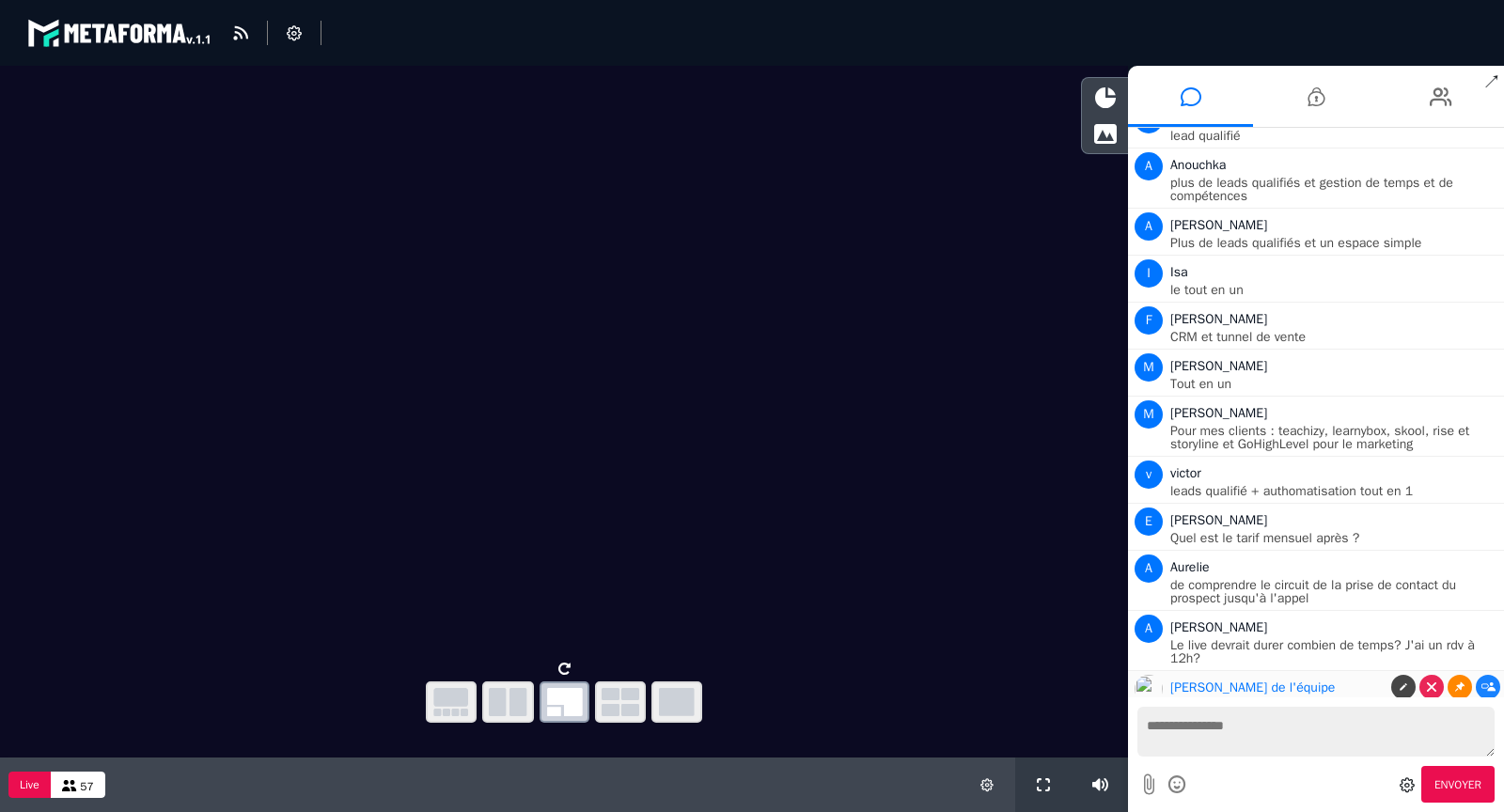 click at bounding box center (1460, 687) 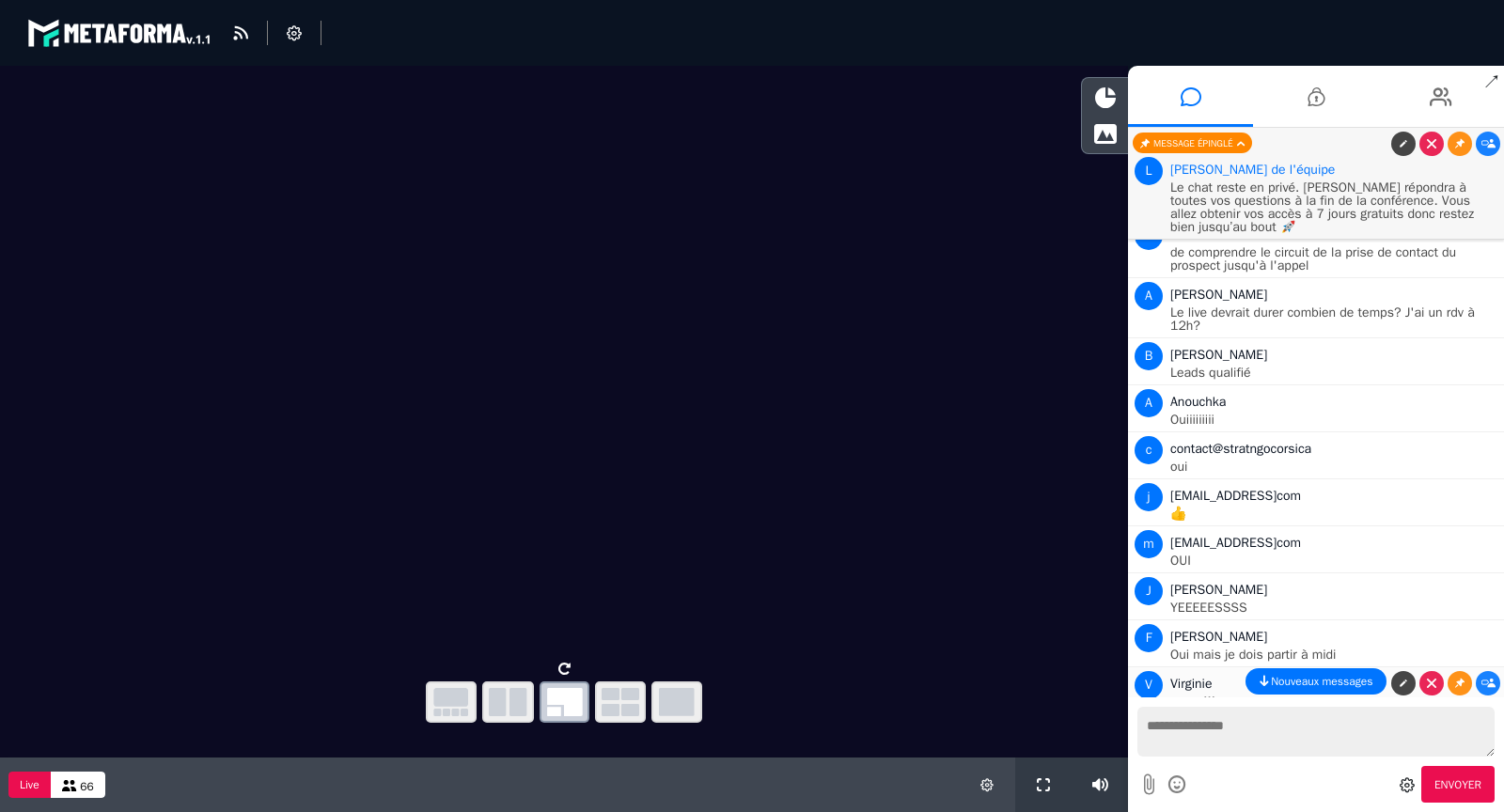 scroll, scrollTop: 5015, scrollLeft: 0, axis: vertical 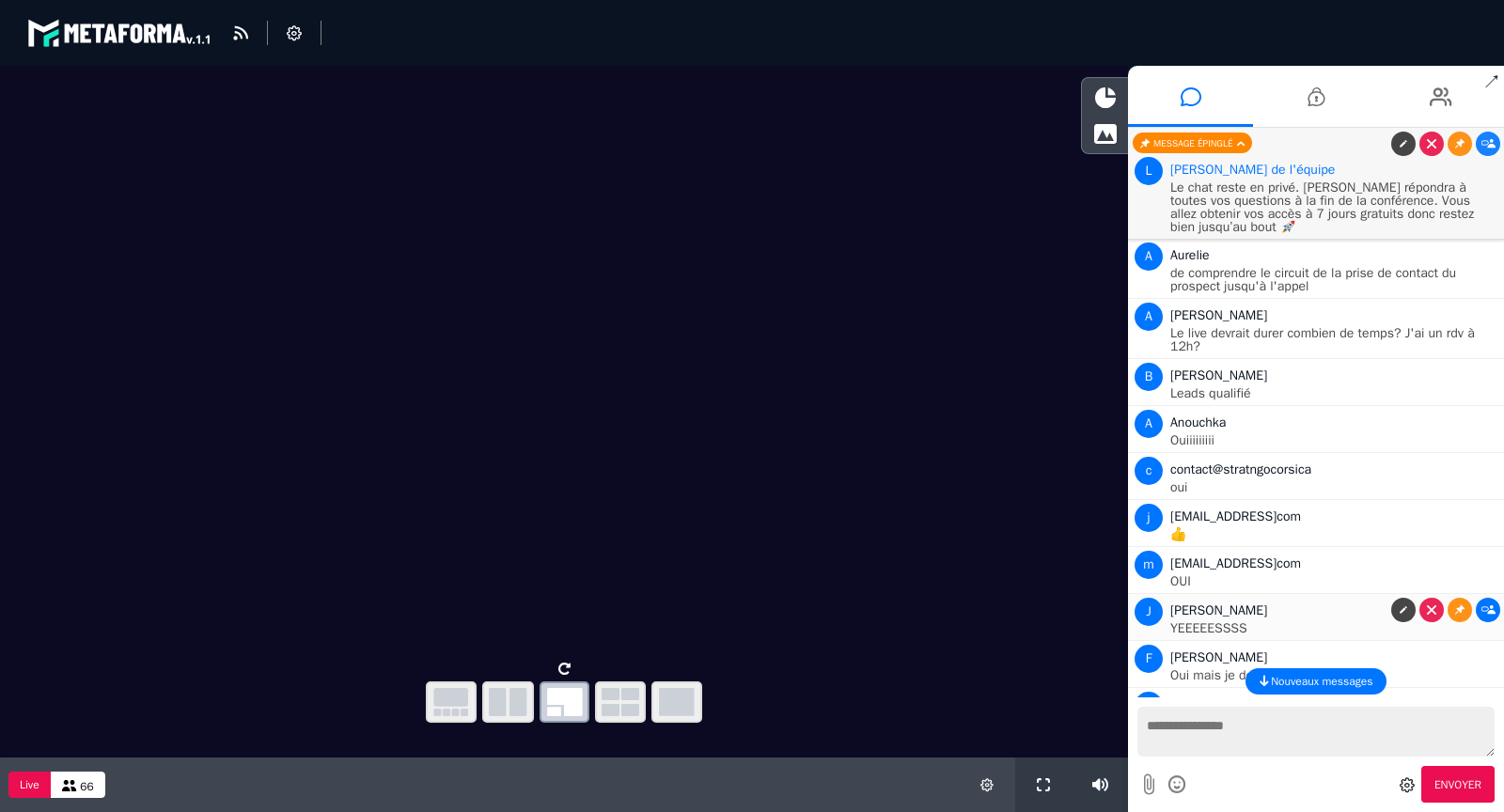 click at bounding box center [1488, 610] 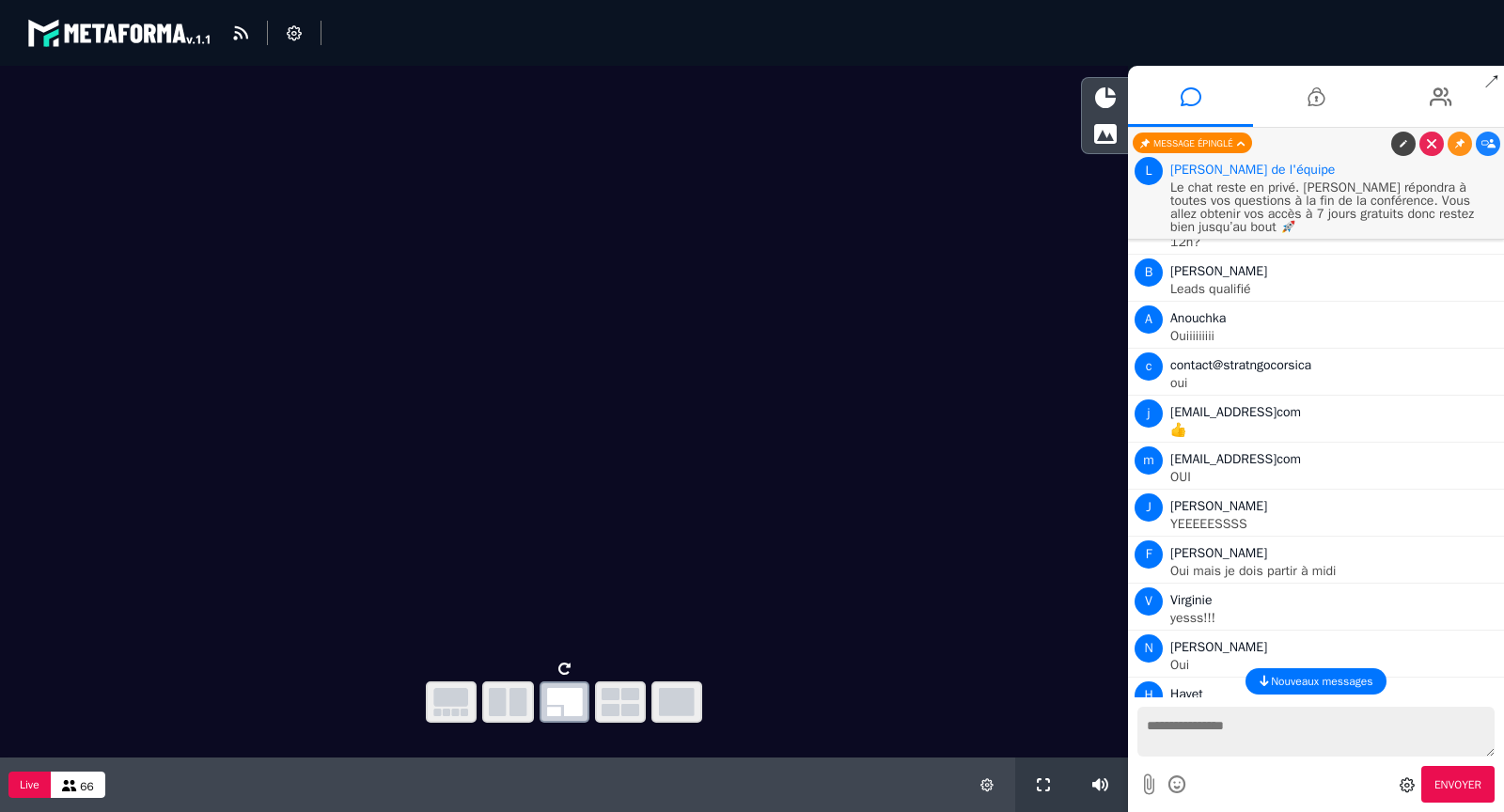 scroll, scrollTop: 5117, scrollLeft: 0, axis: vertical 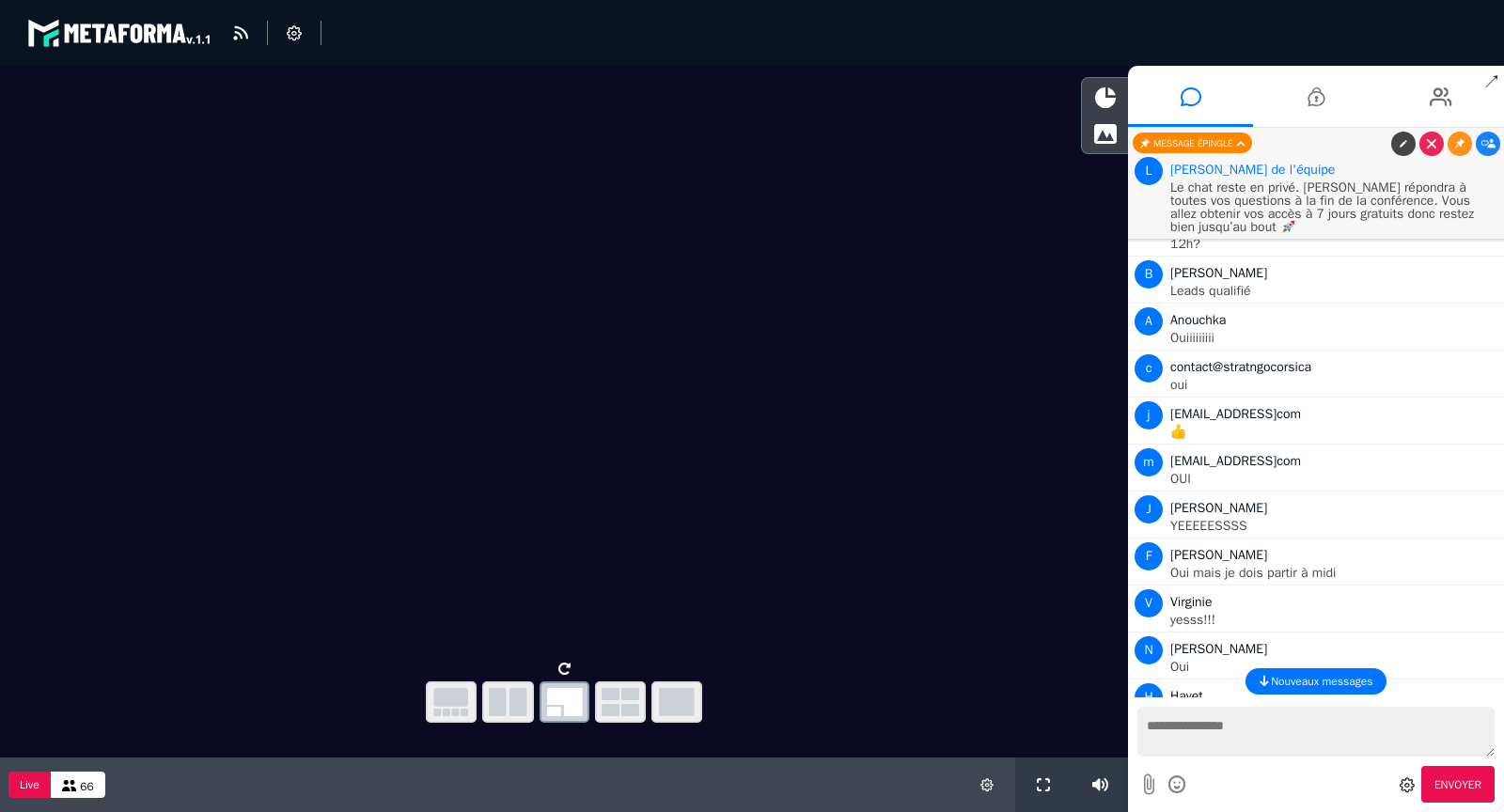 click at bounding box center (1488, 742) 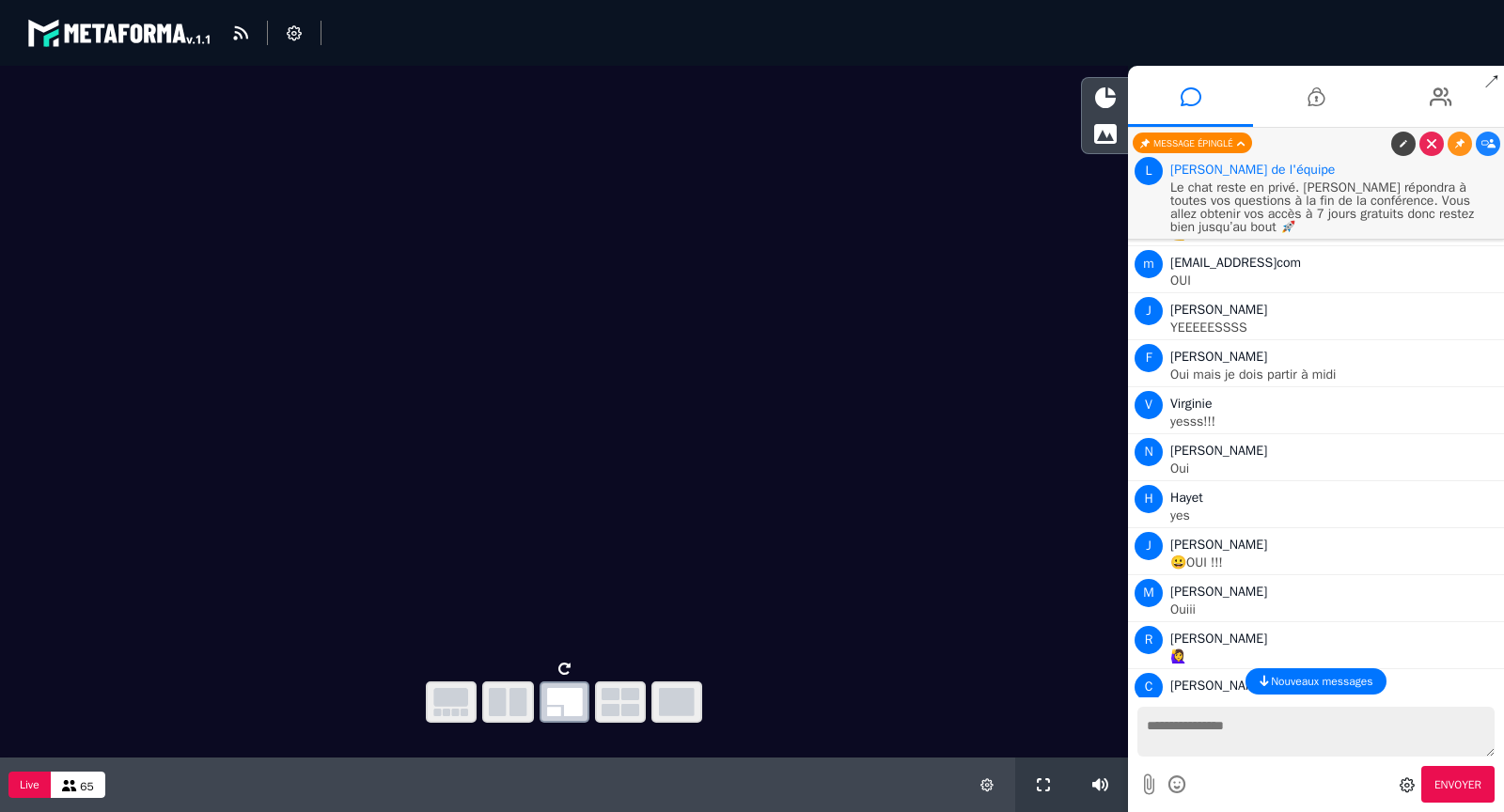 scroll, scrollTop: 5388, scrollLeft: 0, axis: vertical 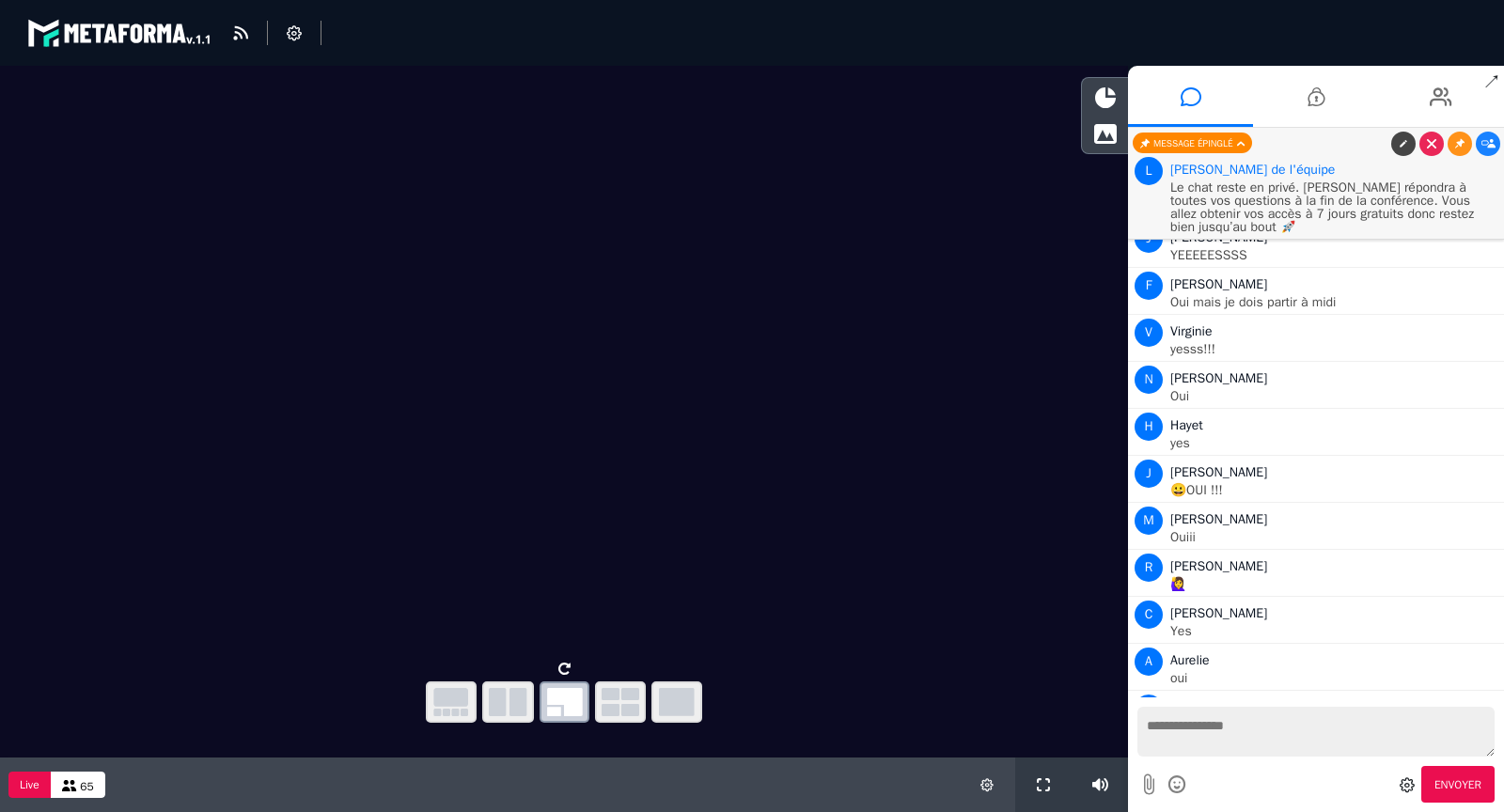 click on "j'ai une société, j'ai plusieurs coach et des commerciaux, est ce que ca fonctionne avec plusieurs utilistateurs" at bounding box center [1335, 739] 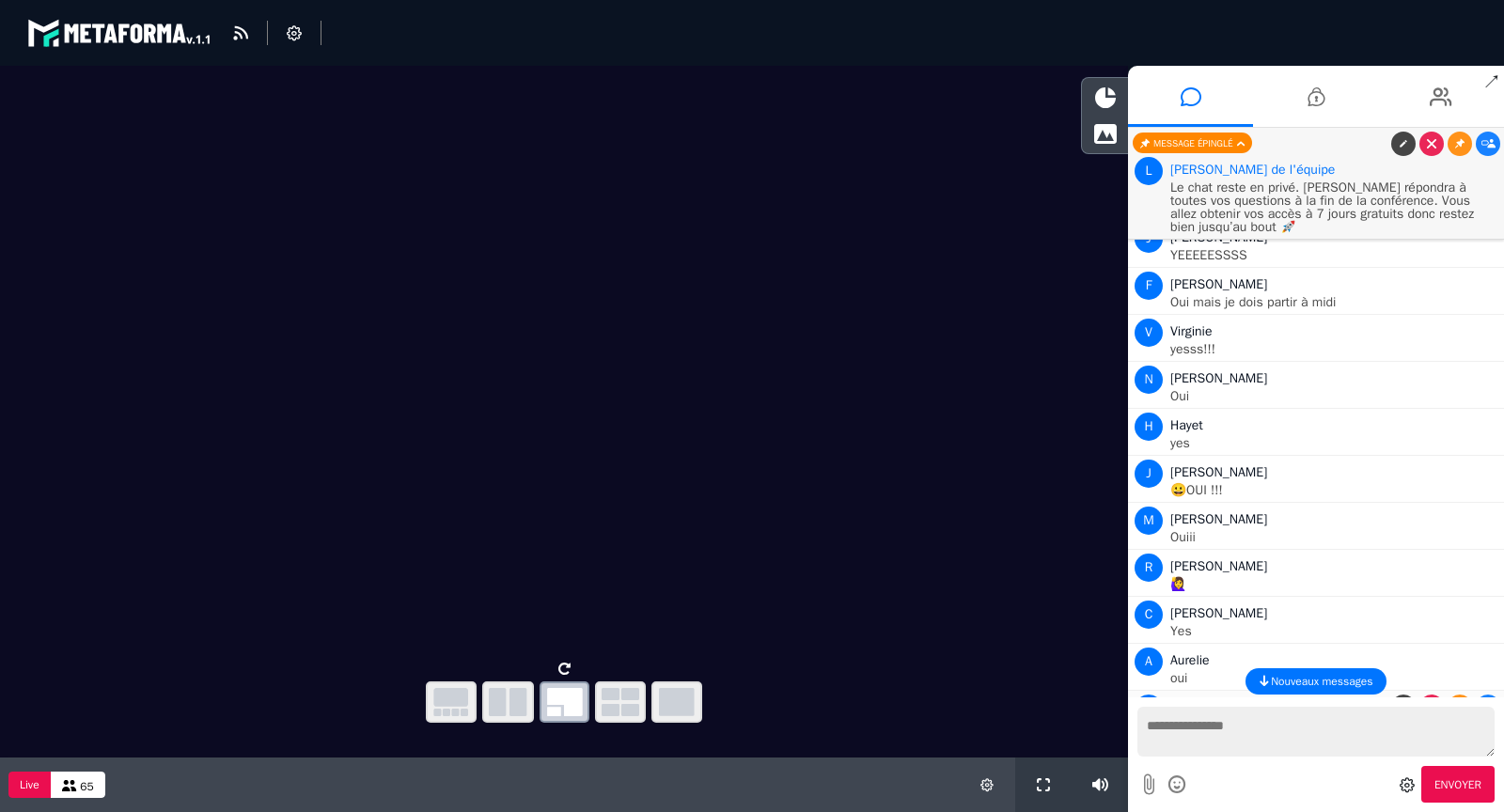 click on "Nicolas" at bounding box center [1218, 707] 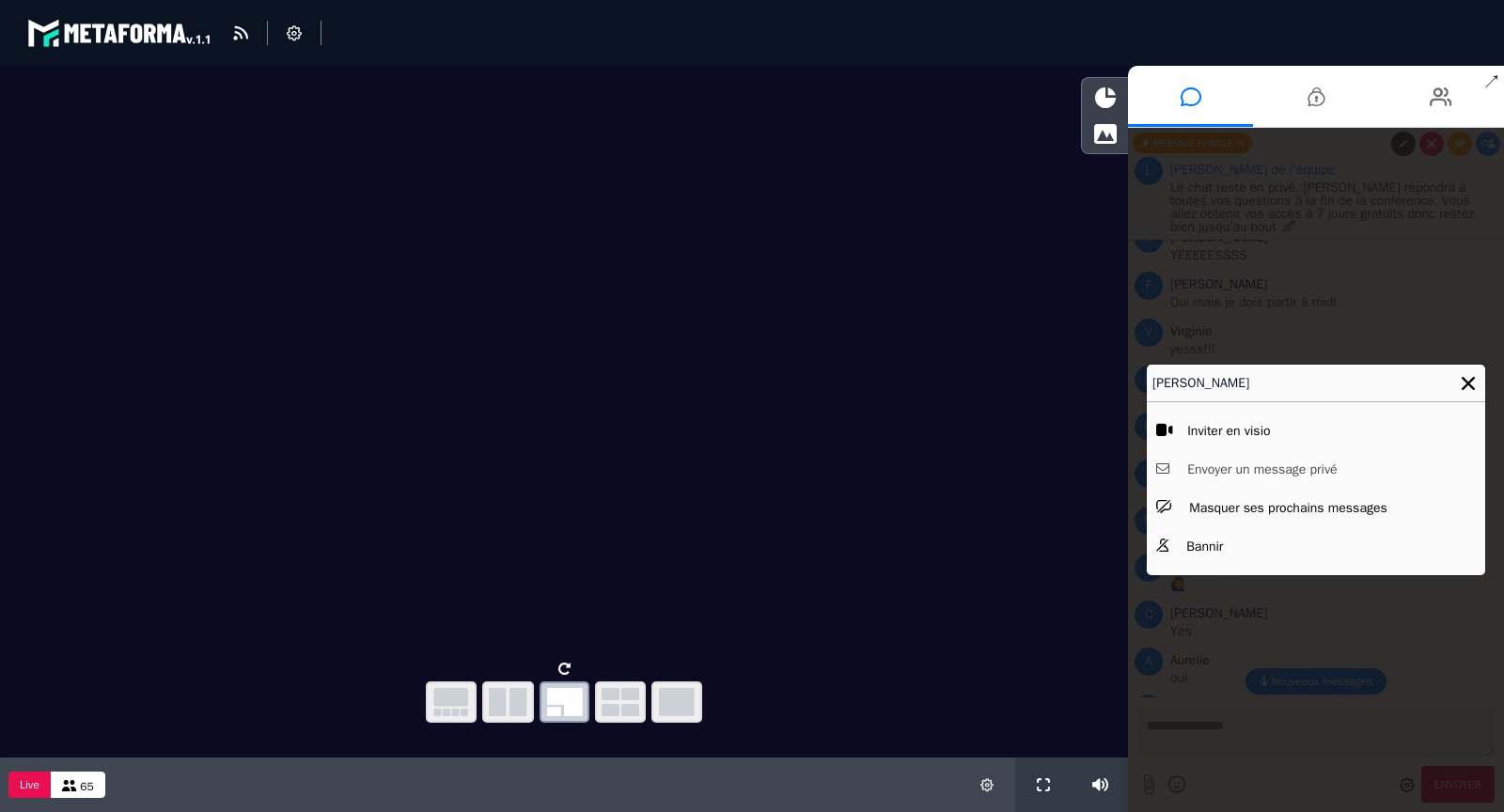 click on "Envoyer un message privé" at bounding box center (1316, 469) 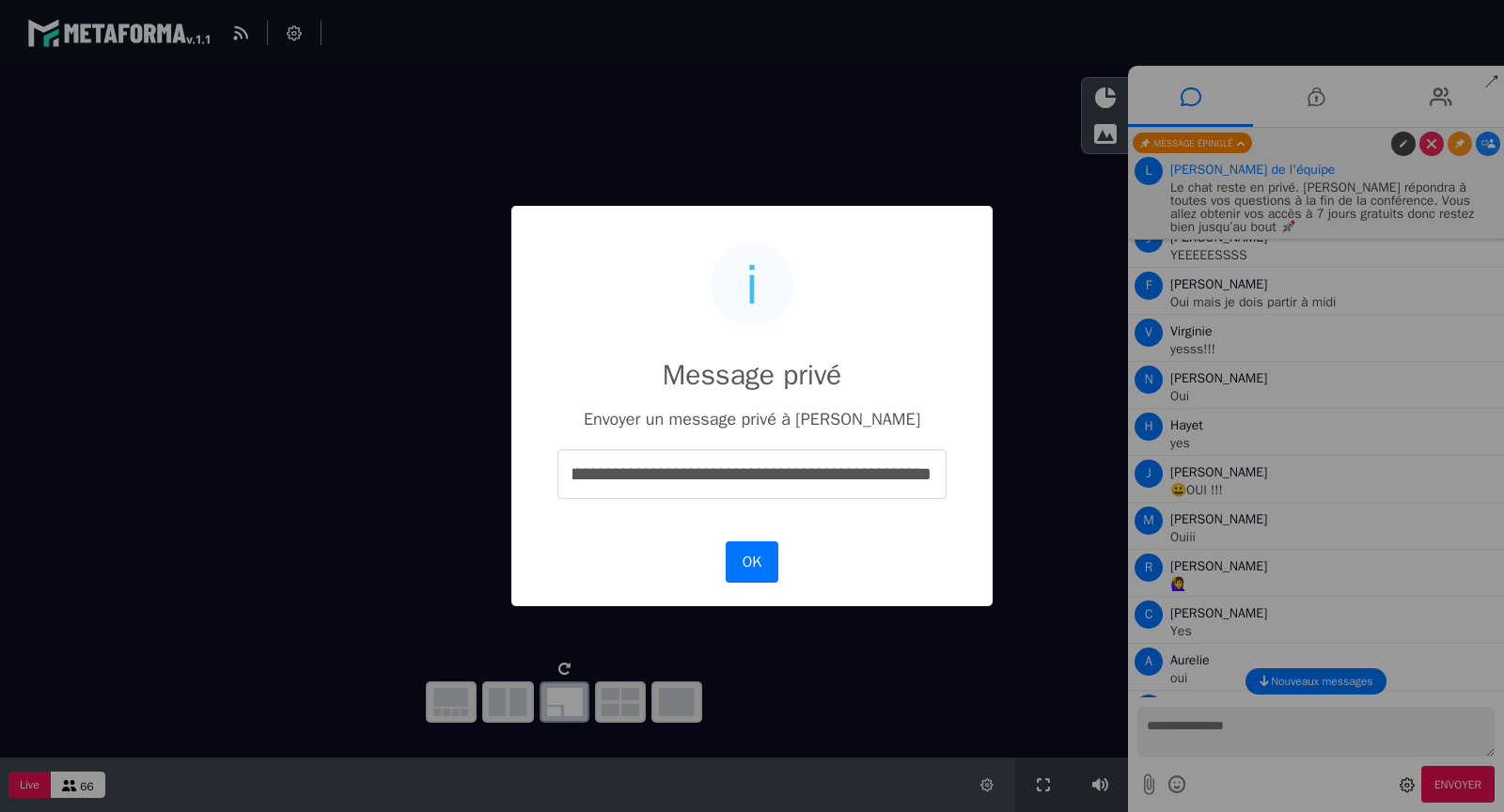 scroll, scrollTop: 0, scrollLeft: 126, axis: horizontal 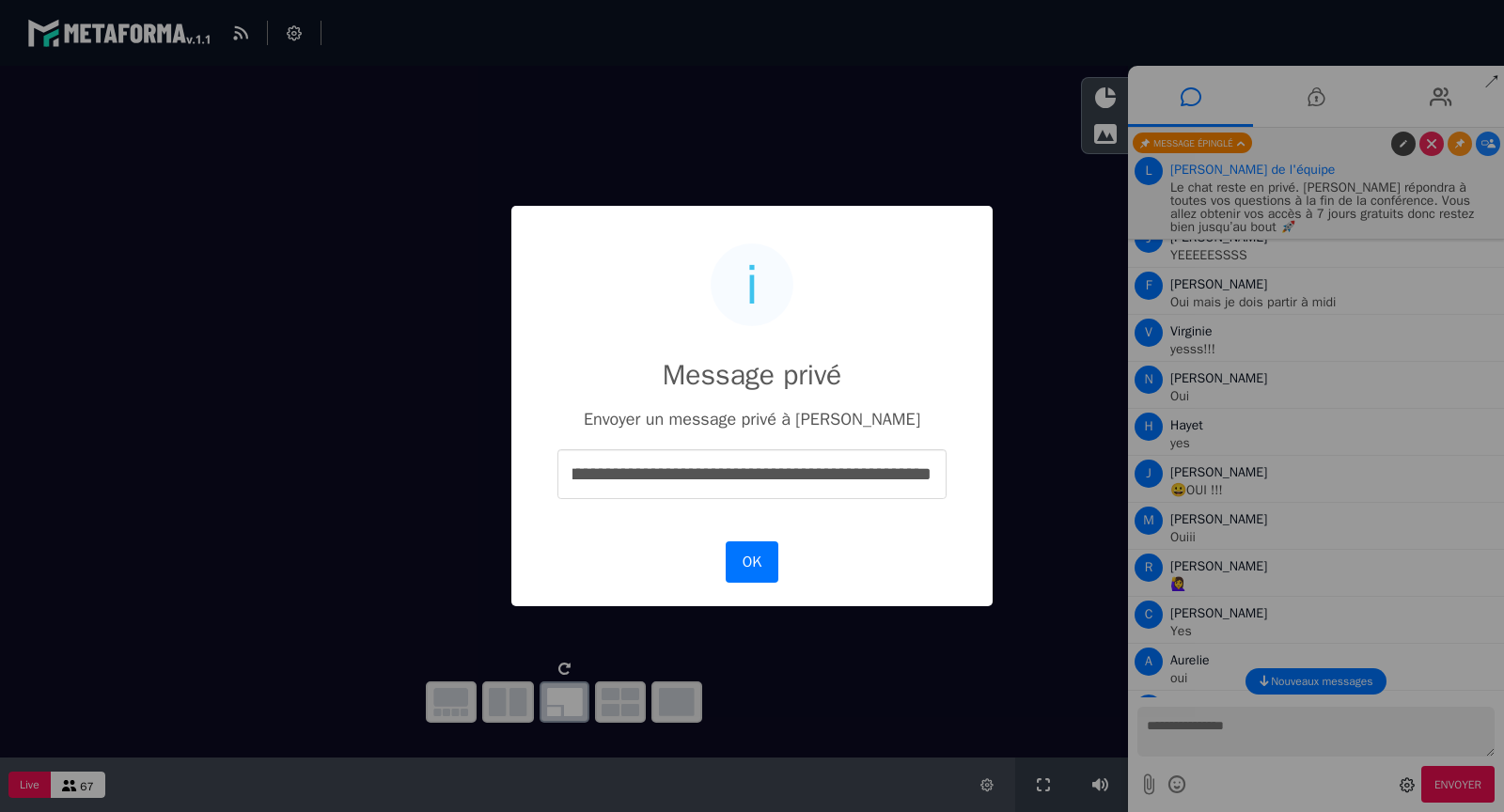 type on "**********" 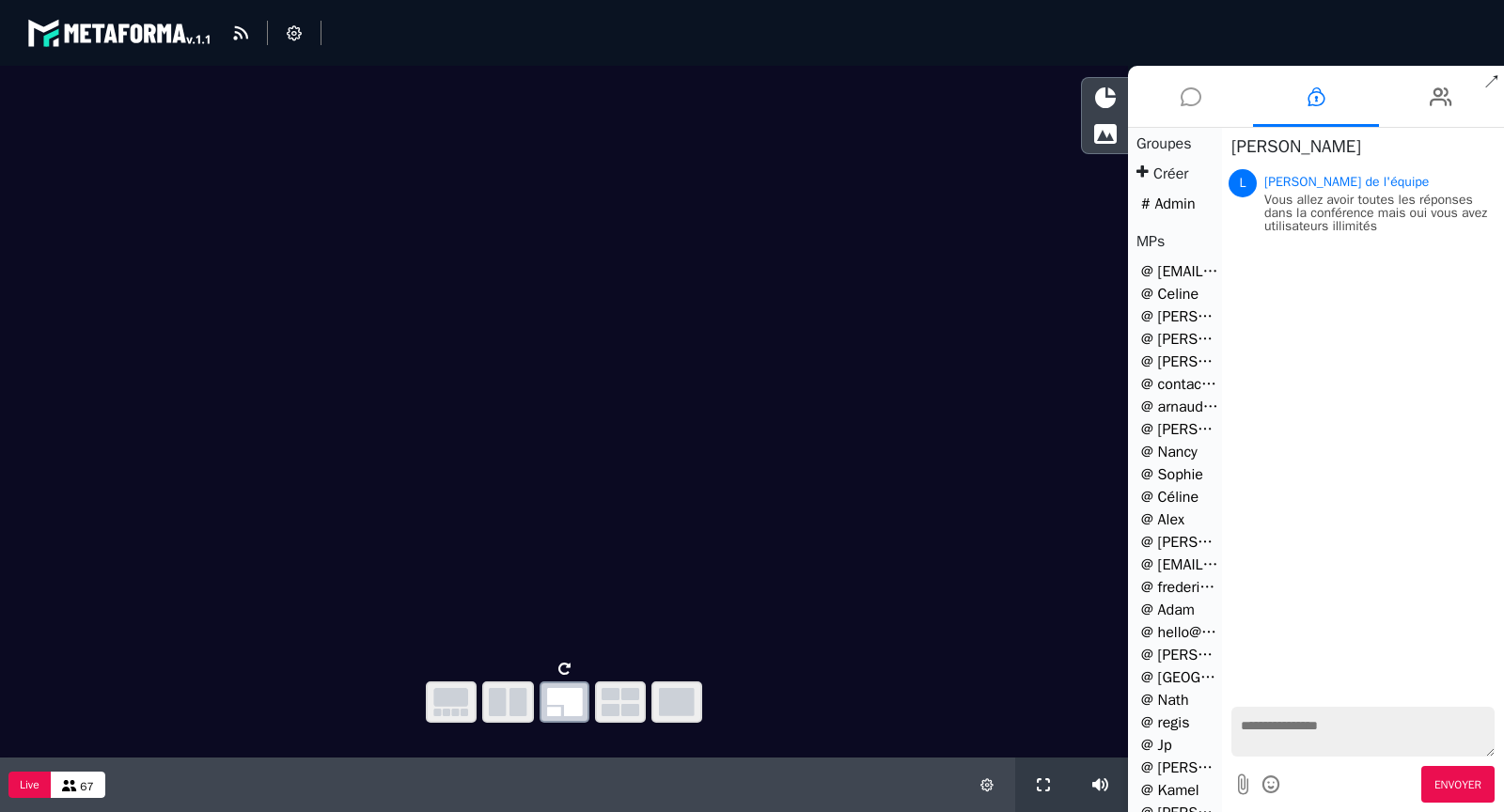 click at bounding box center (1191, 97) 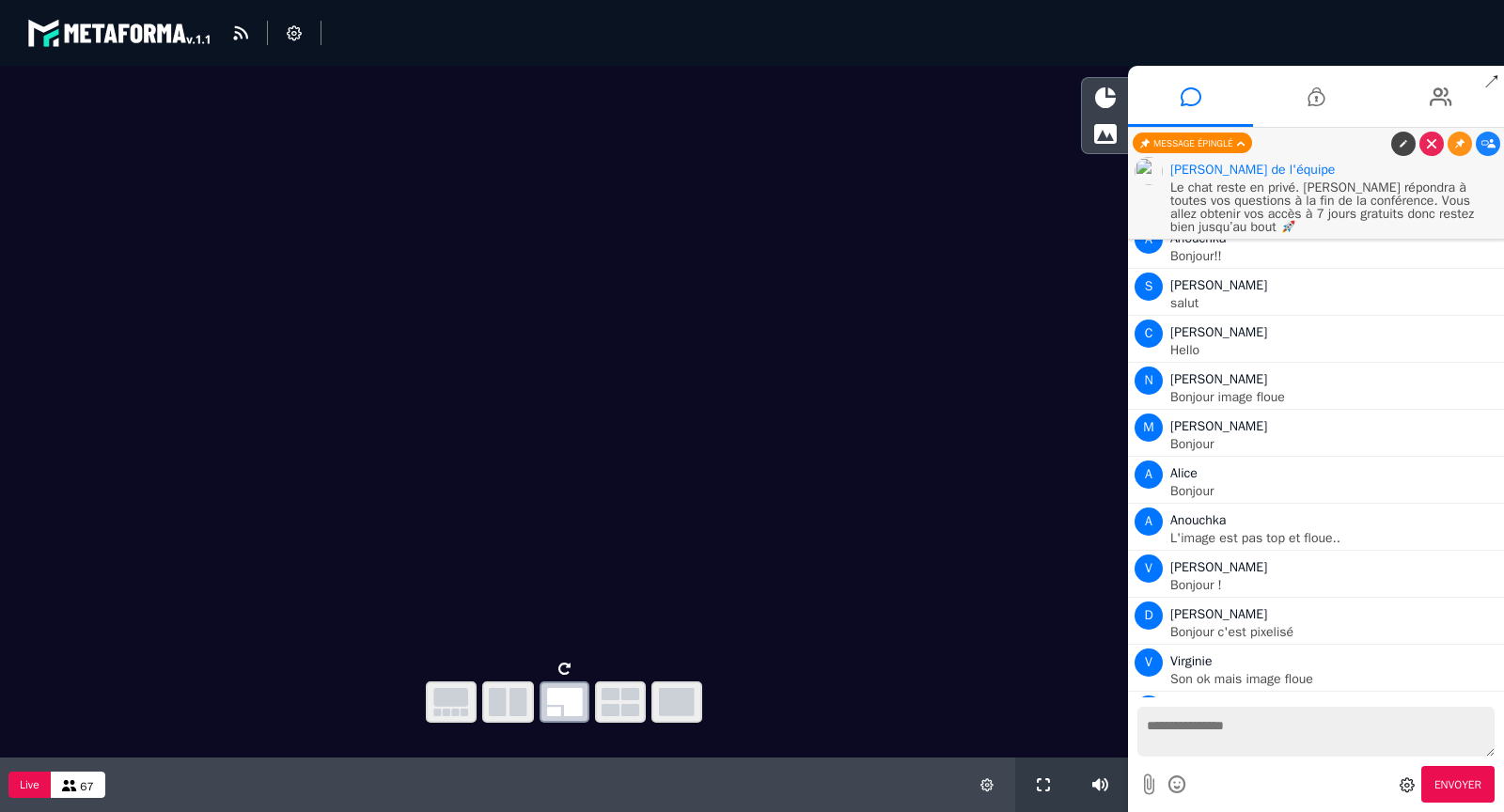 scroll, scrollTop: 5601, scrollLeft: 0, axis: vertical 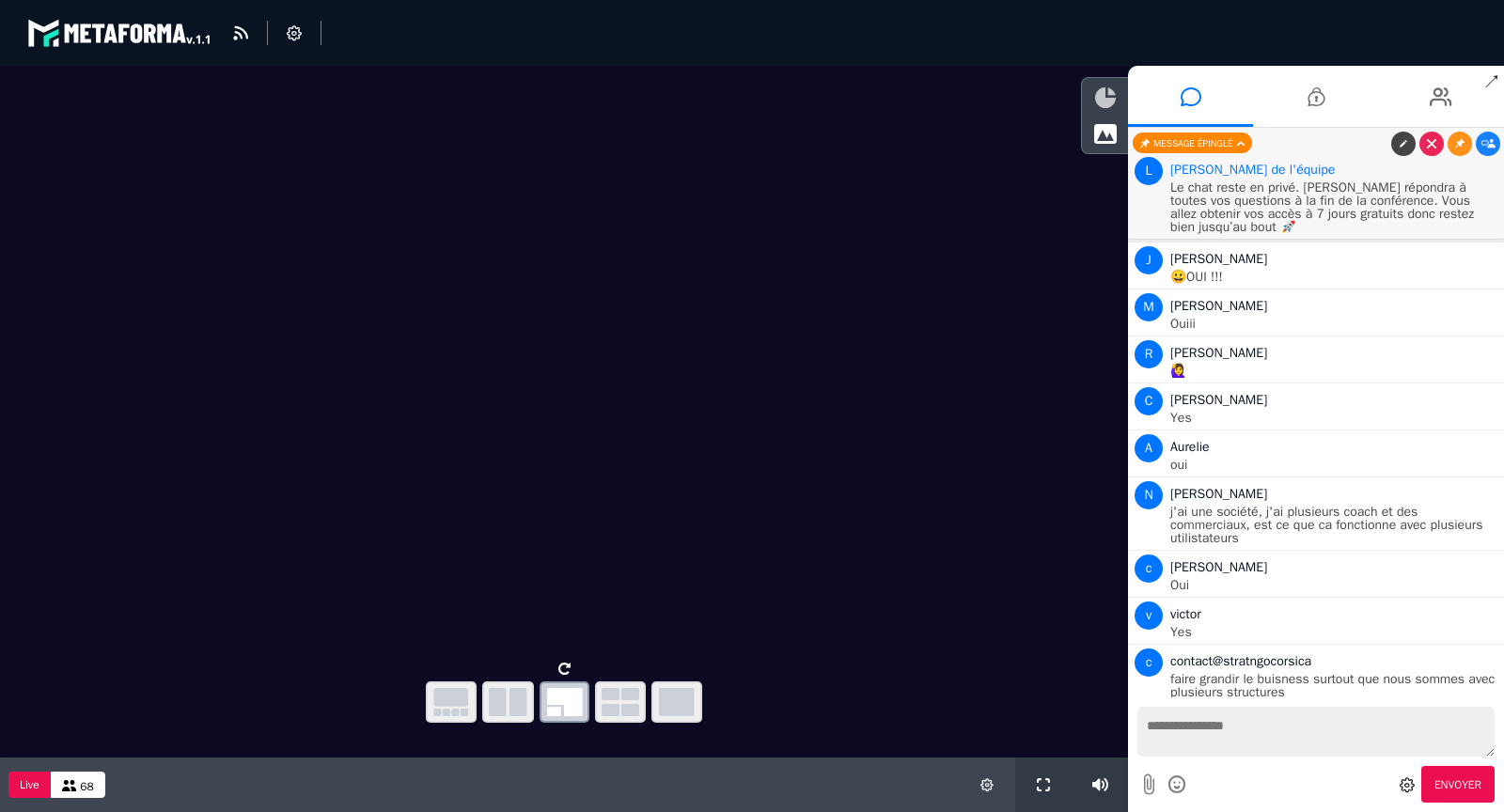 click at bounding box center (1105, 98) 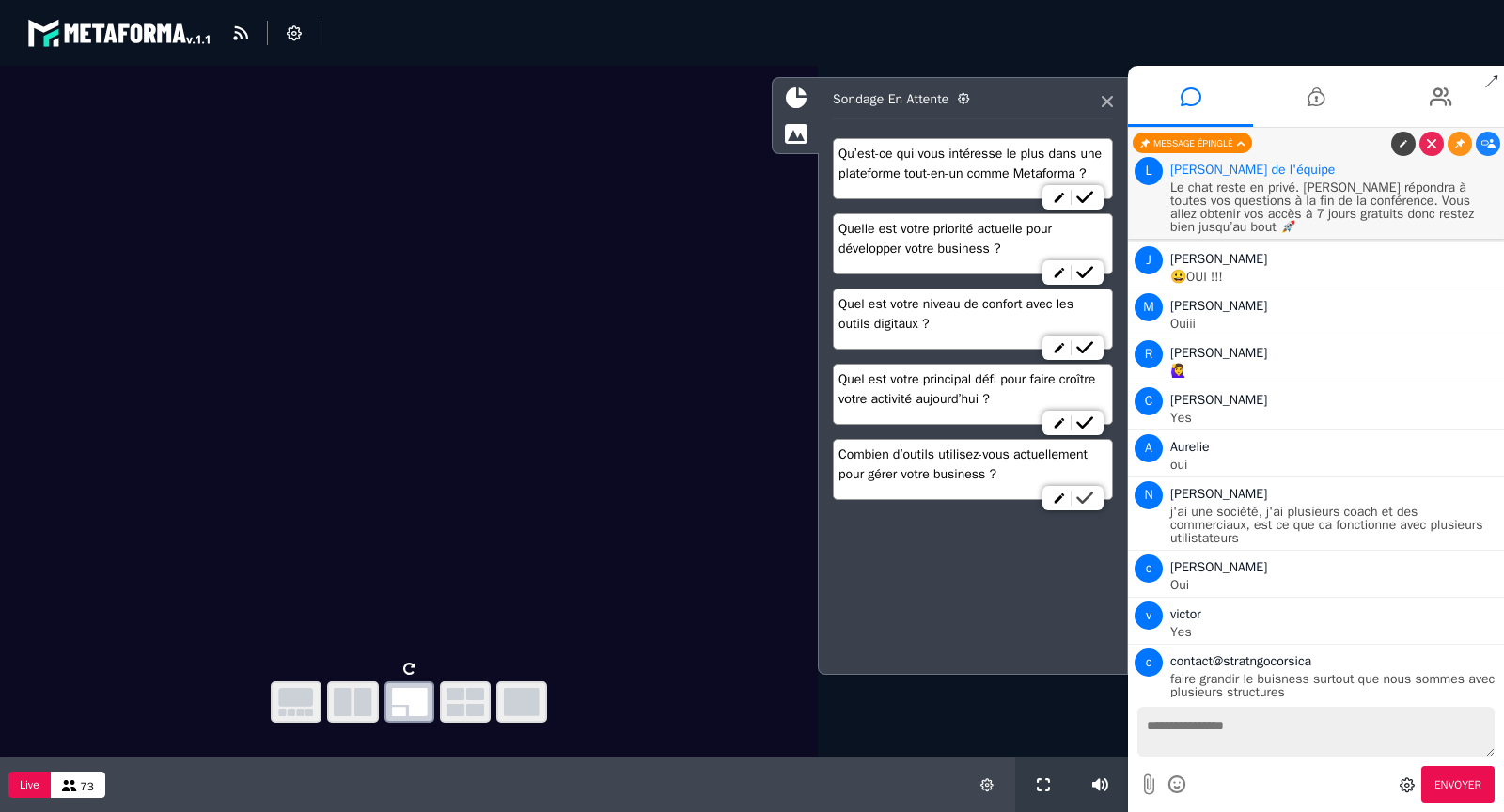 click at bounding box center [1084, 498] 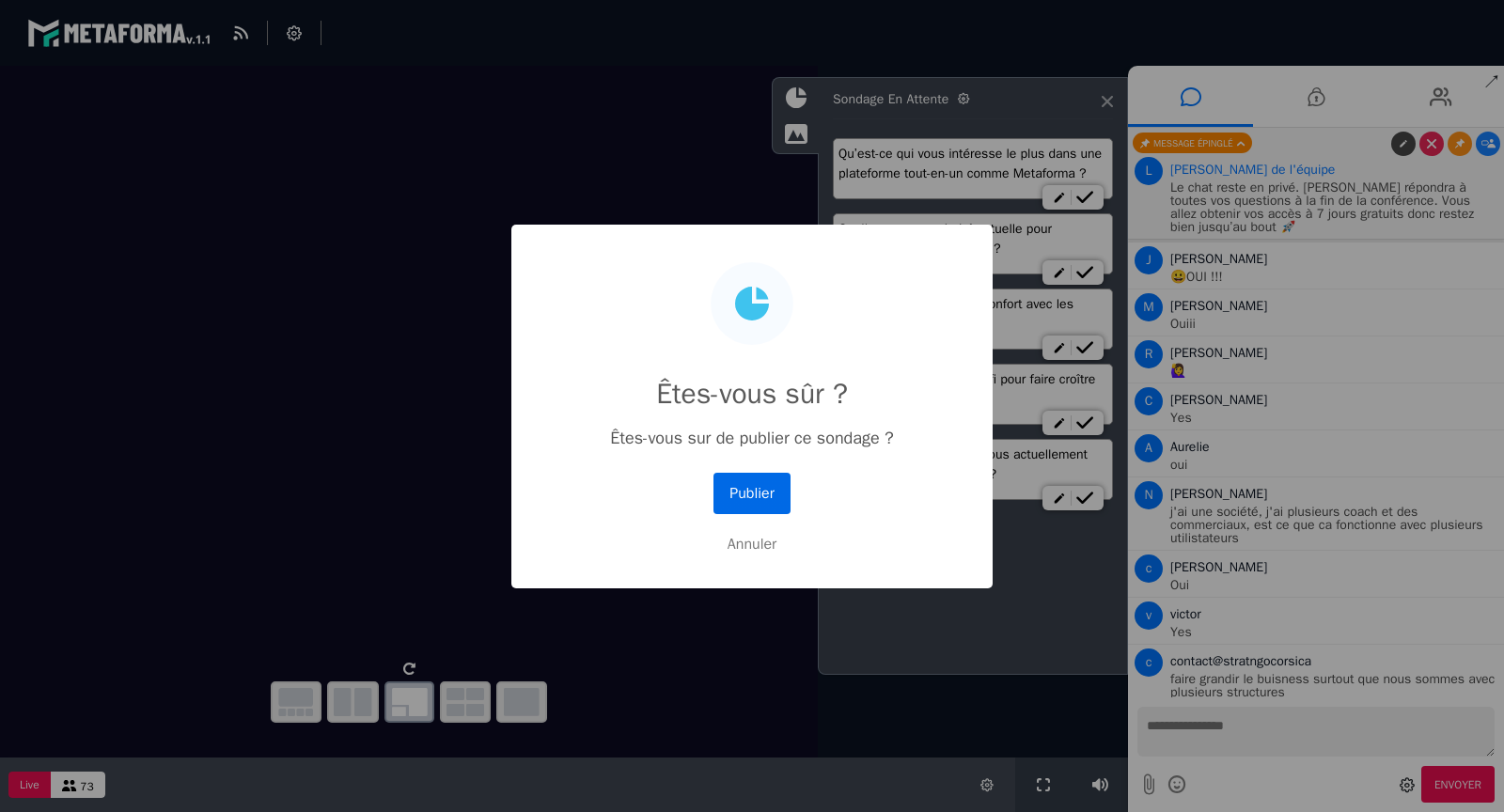click on "Publier" at bounding box center [752, 493] 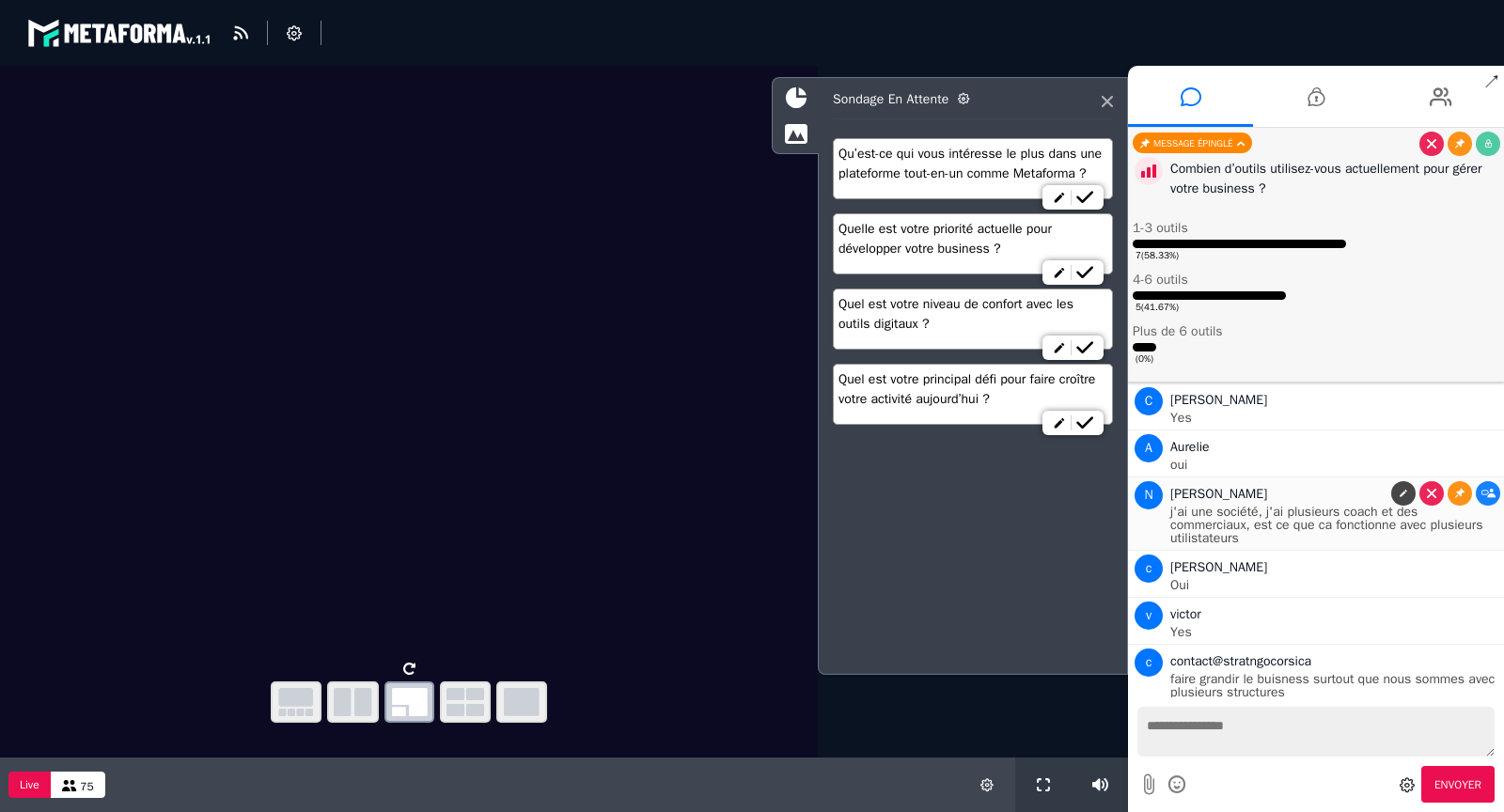 scroll, scrollTop: 5734, scrollLeft: 0, axis: vertical 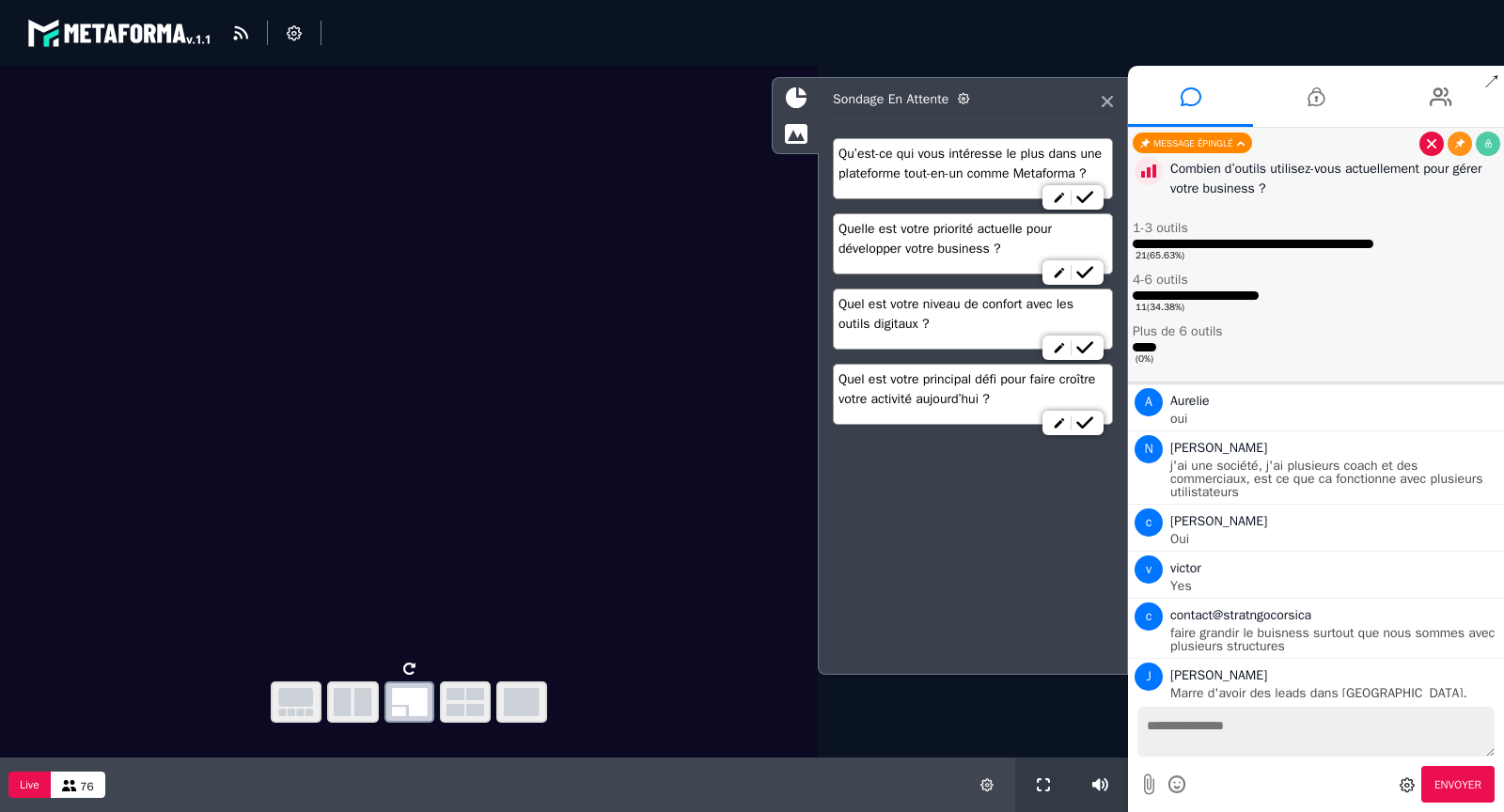 click at bounding box center [1432, 144] 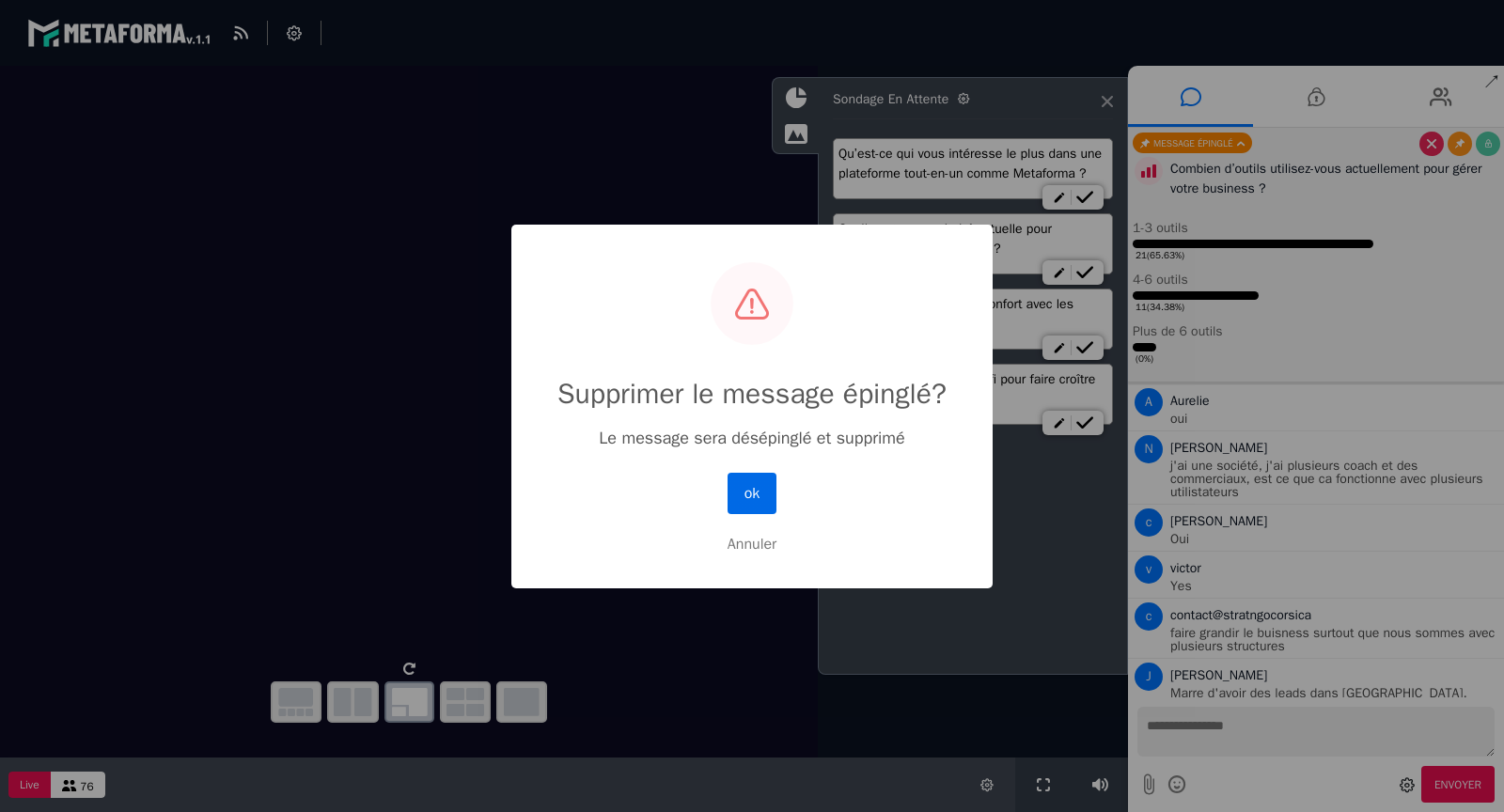 click on "ok" at bounding box center (752, 493) 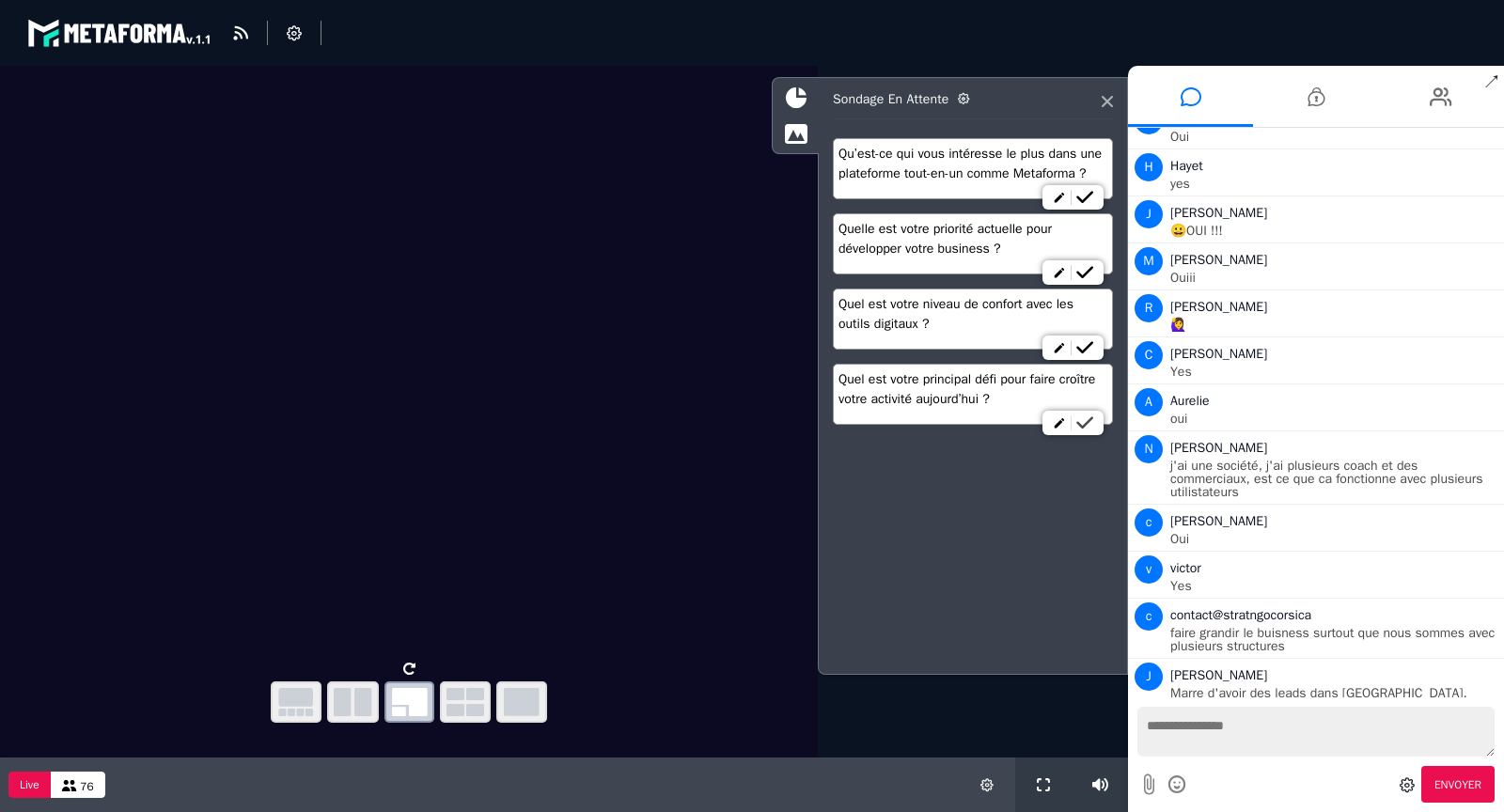 click at bounding box center [1085, 423] 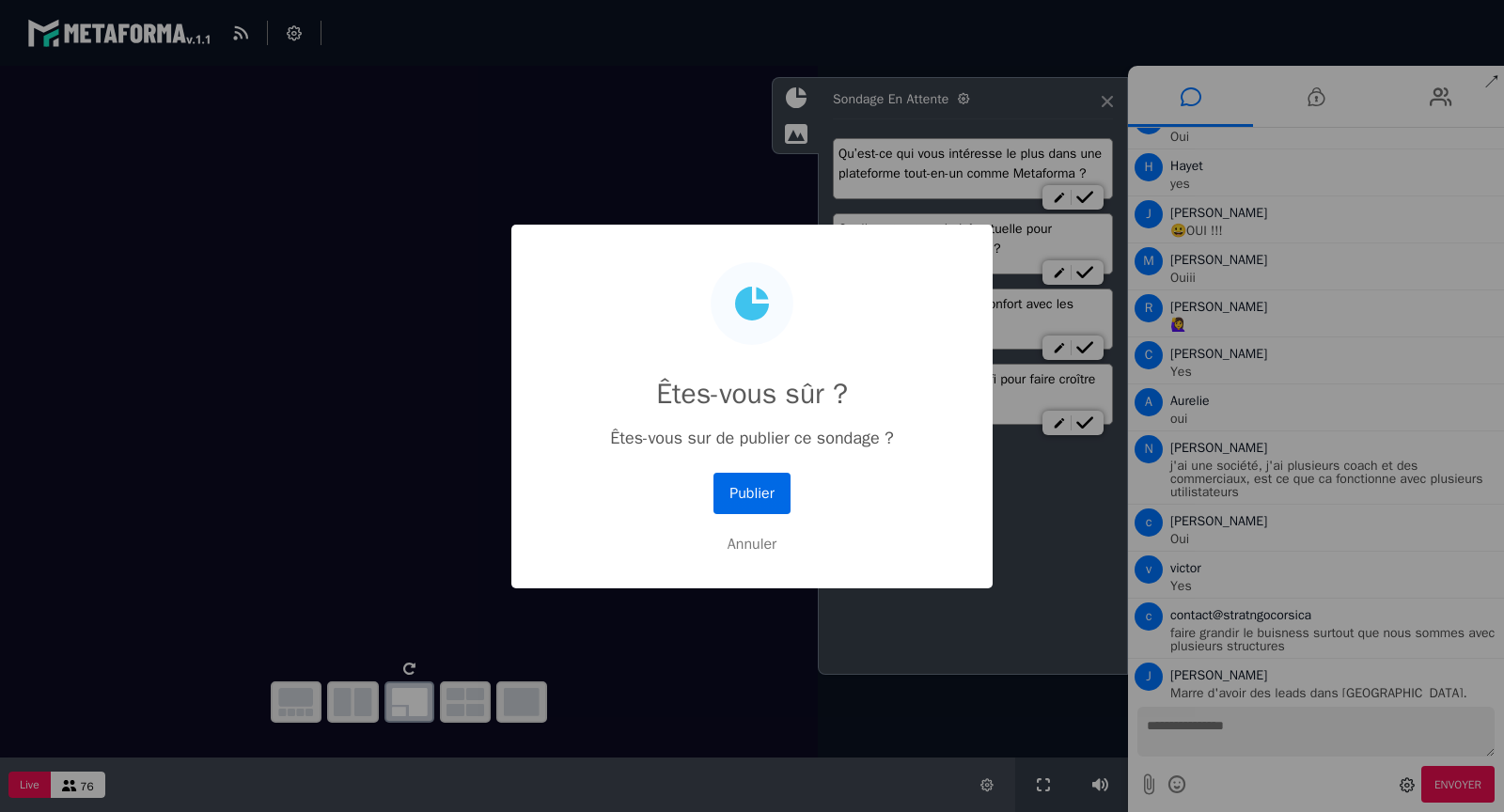 click on "Publier" at bounding box center (752, 493) 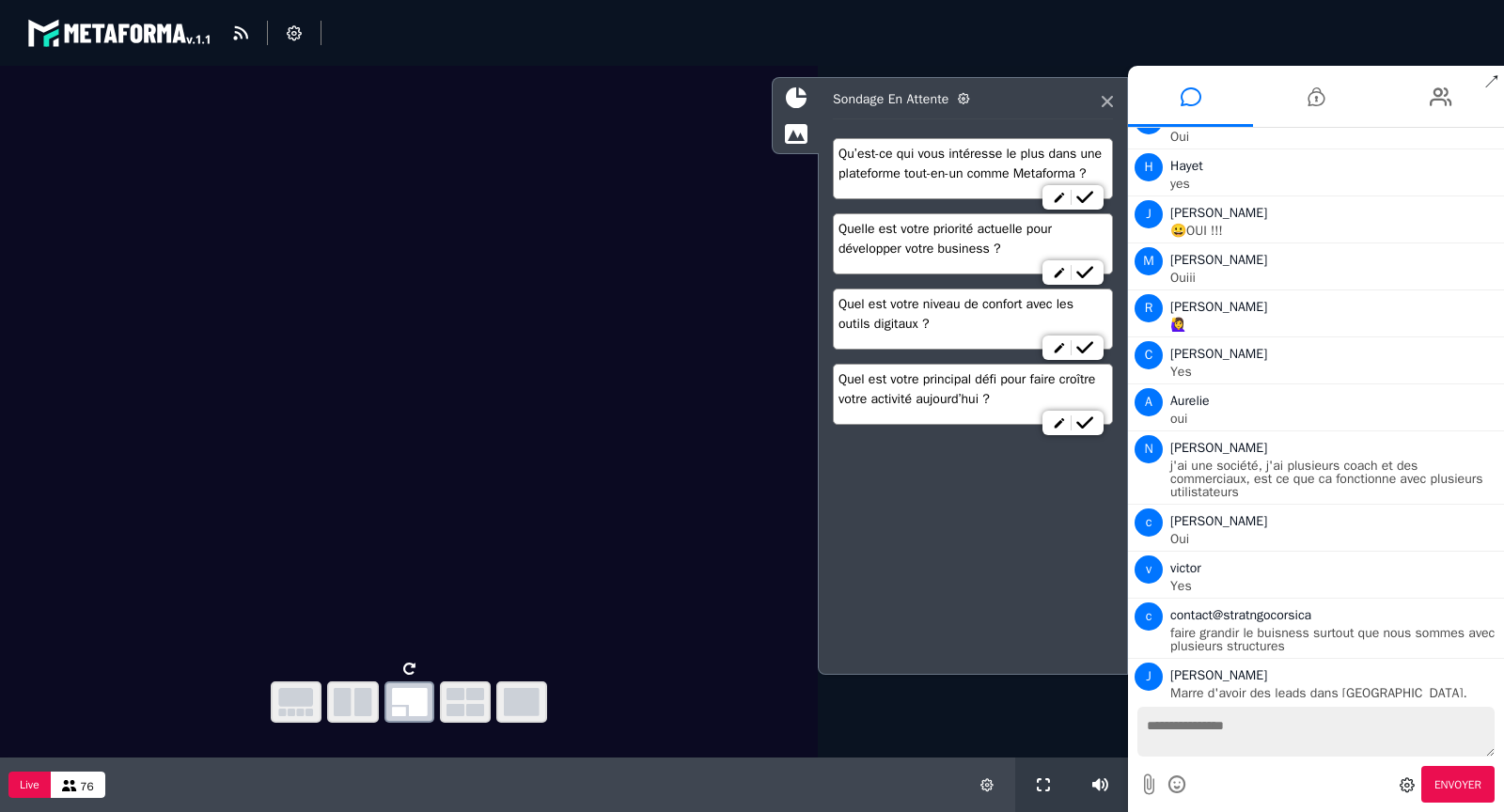 scroll, scrollTop: 5734, scrollLeft: 0, axis: vertical 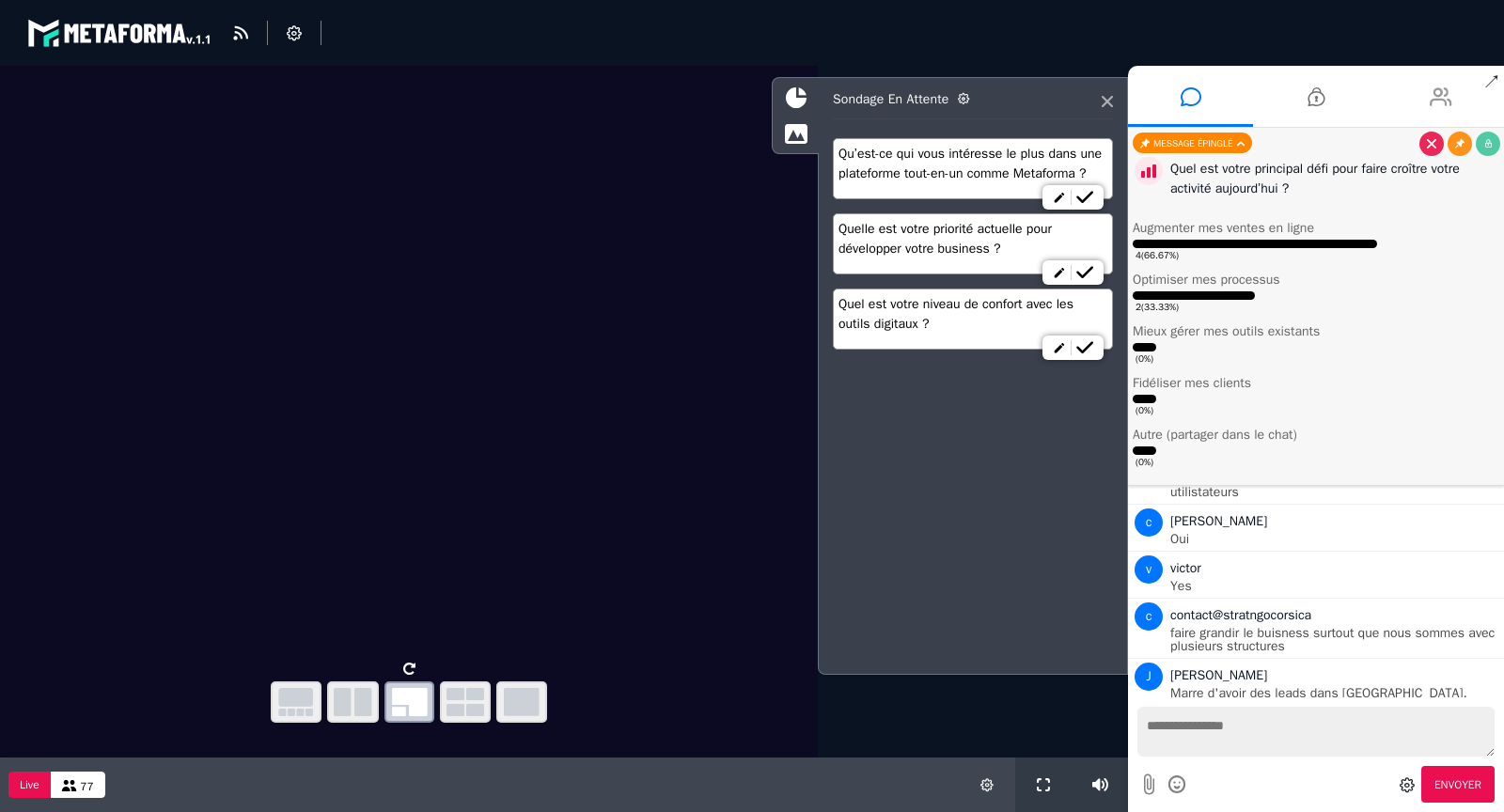 click at bounding box center (1441, 96) 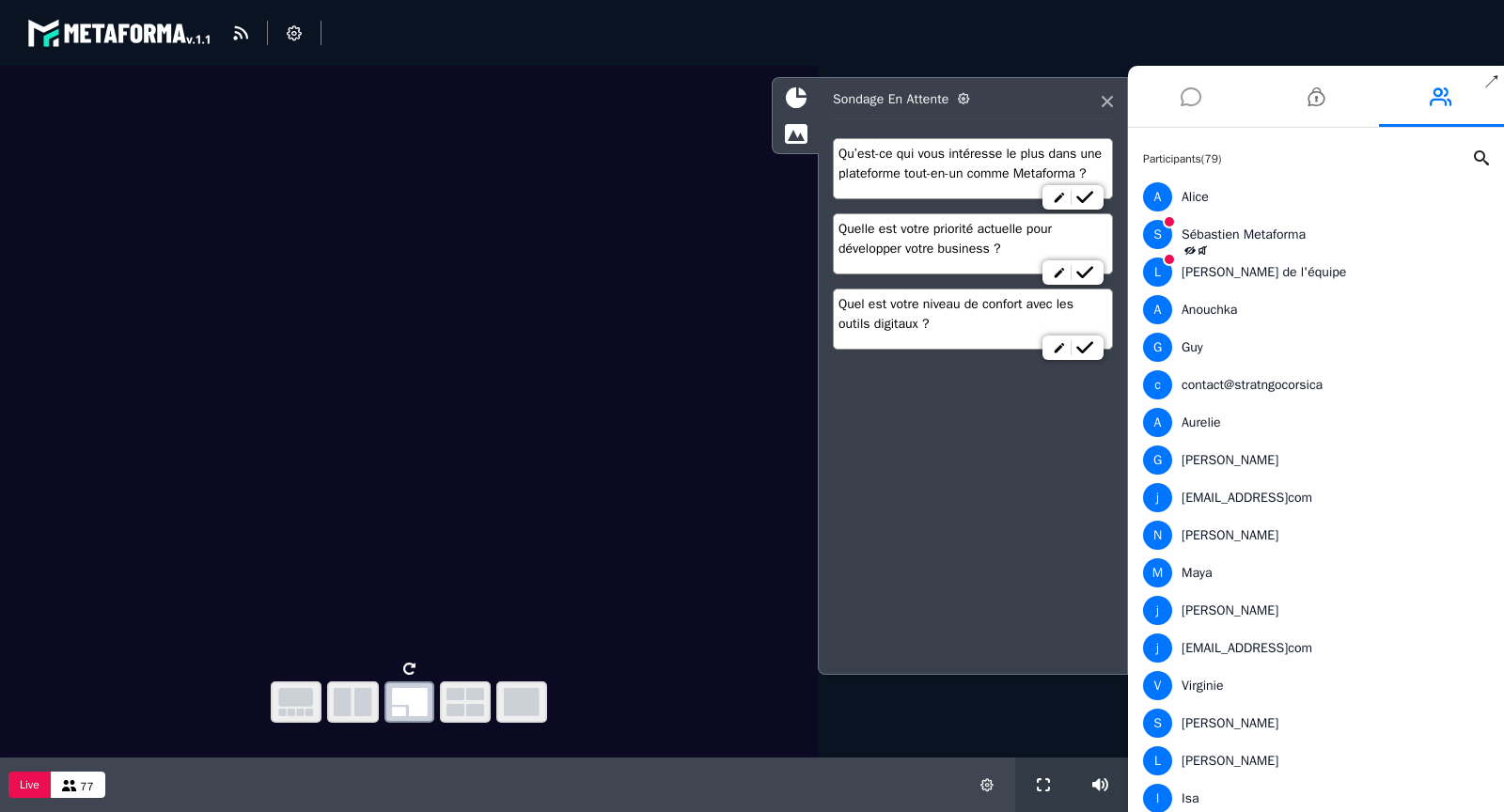 click at bounding box center [1191, 97] 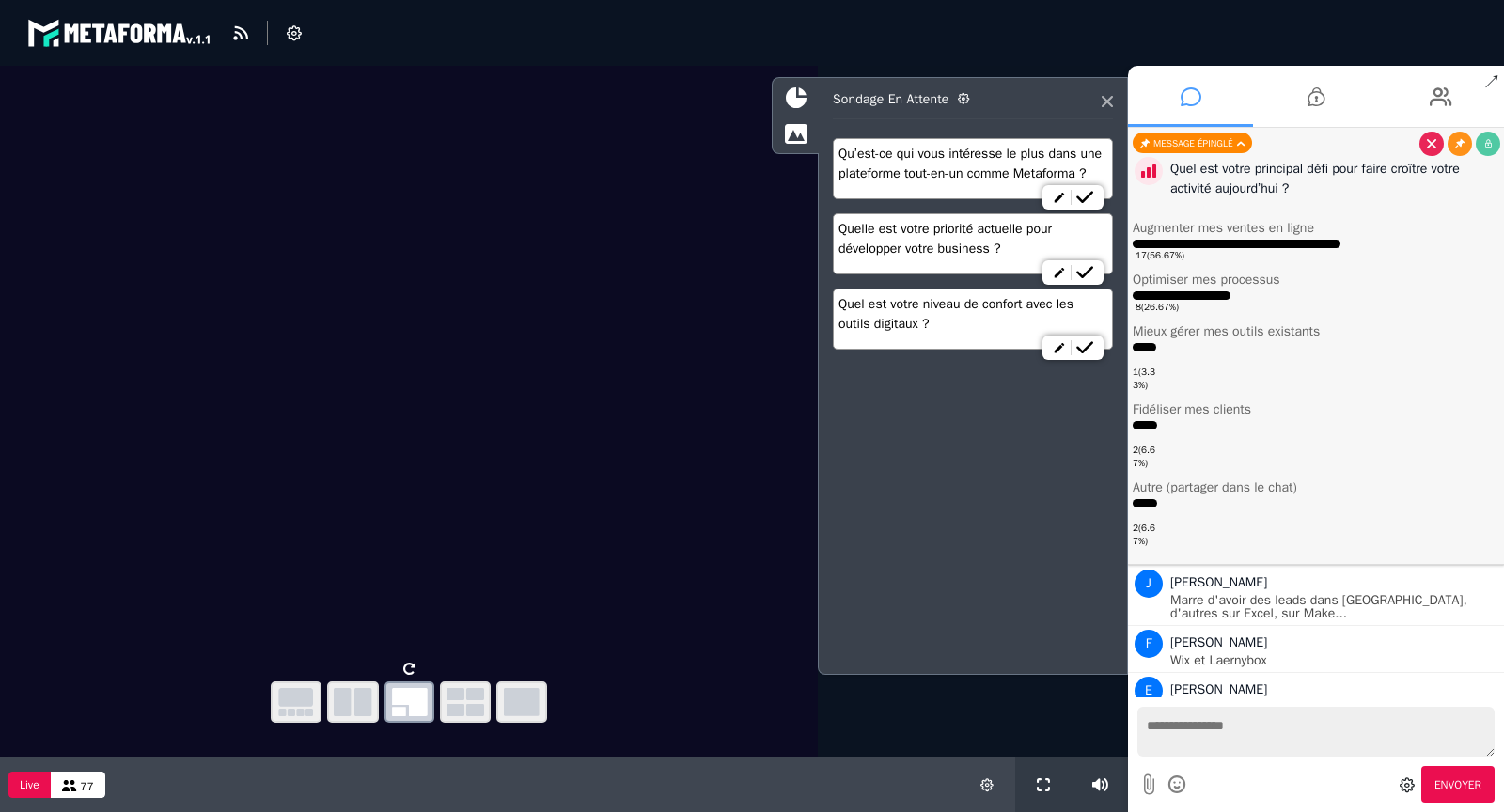 scroll, scrollTop: 5801, scrollLeft: 0, axis: vertical 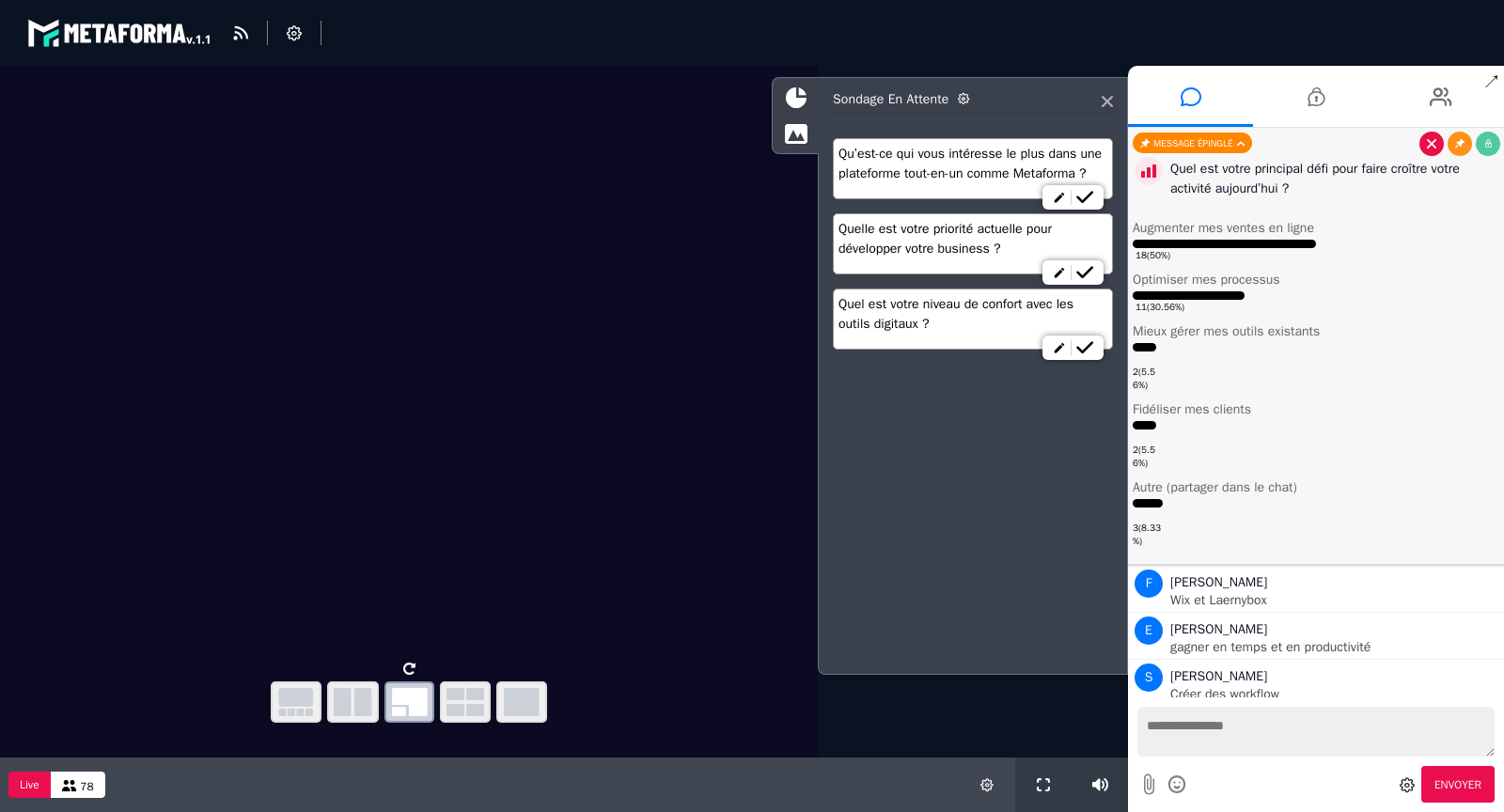 click at bounding box center (1432, 144) 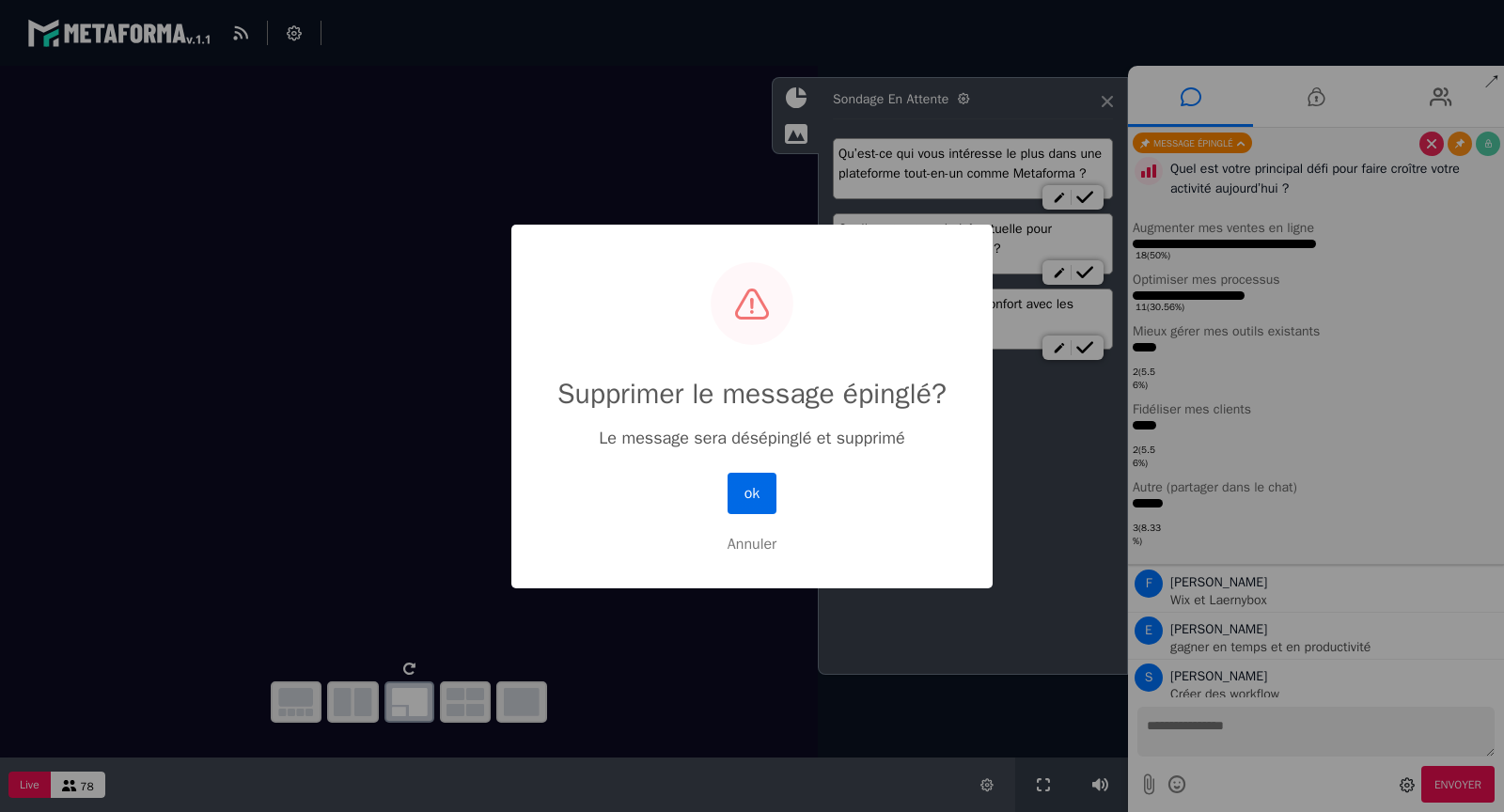 click on "ok" at bounding box center [752, 493] 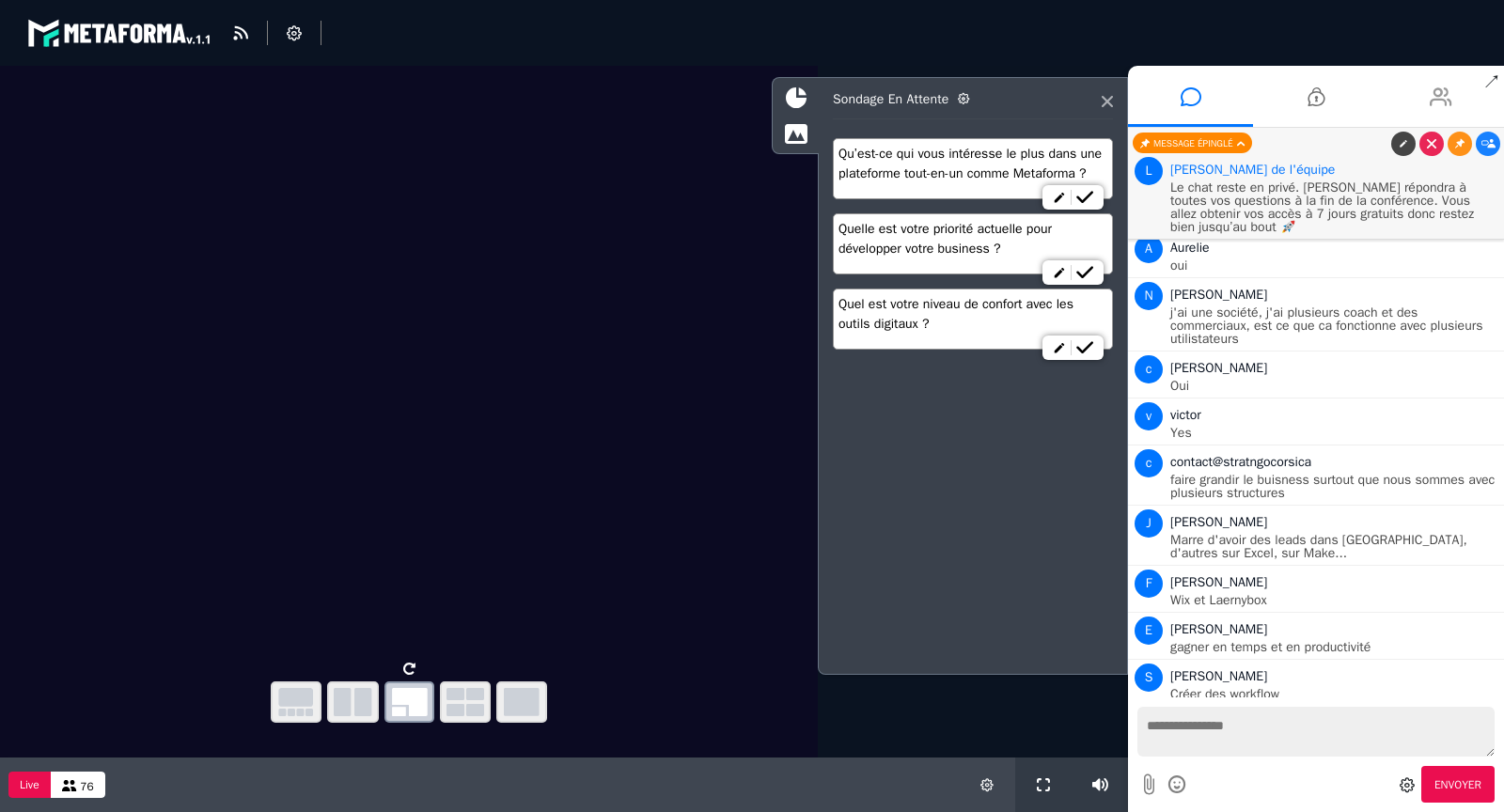 click at bounding box center [1441, 97] 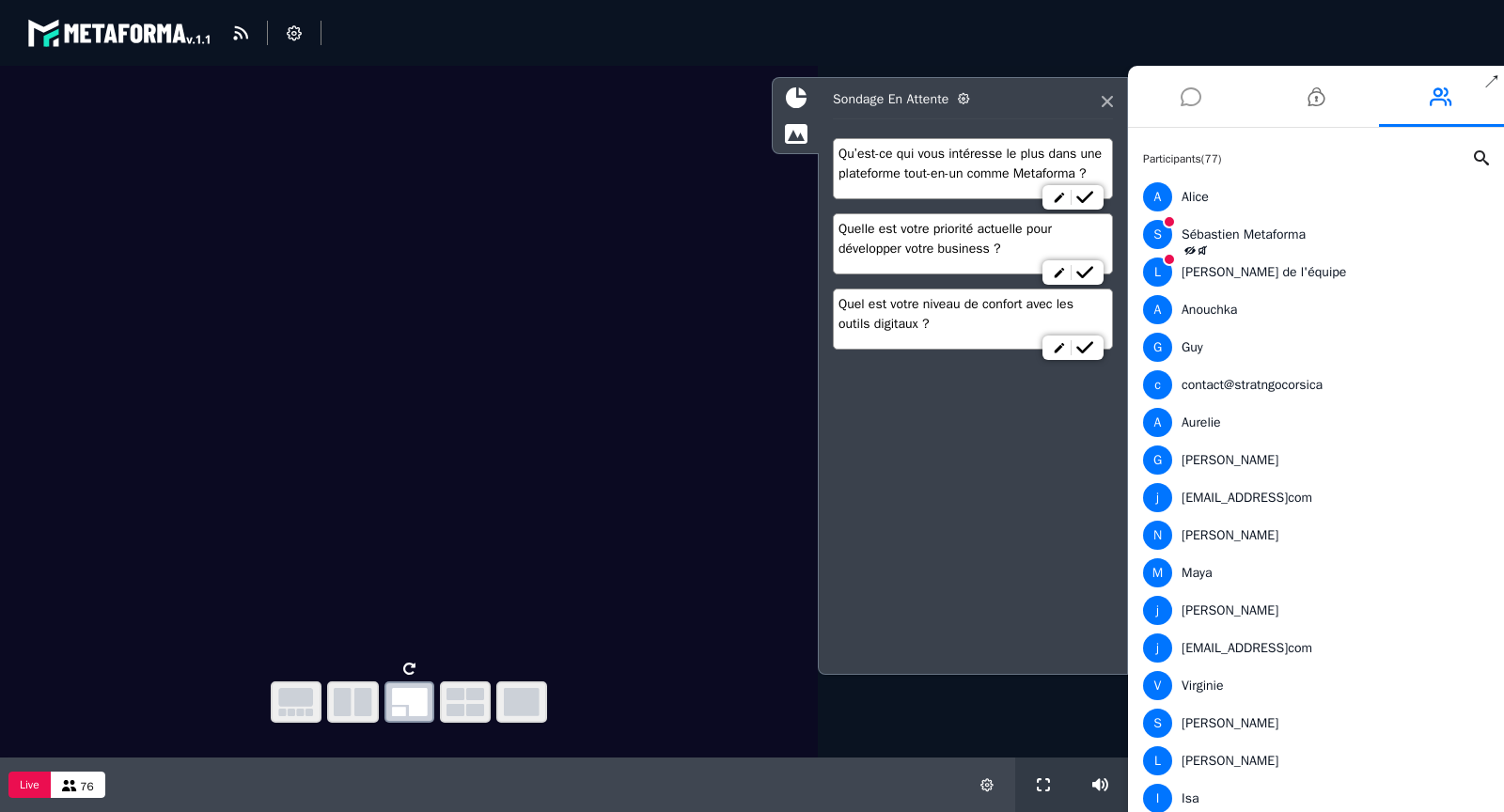 click at bounding box center [1191, 97] 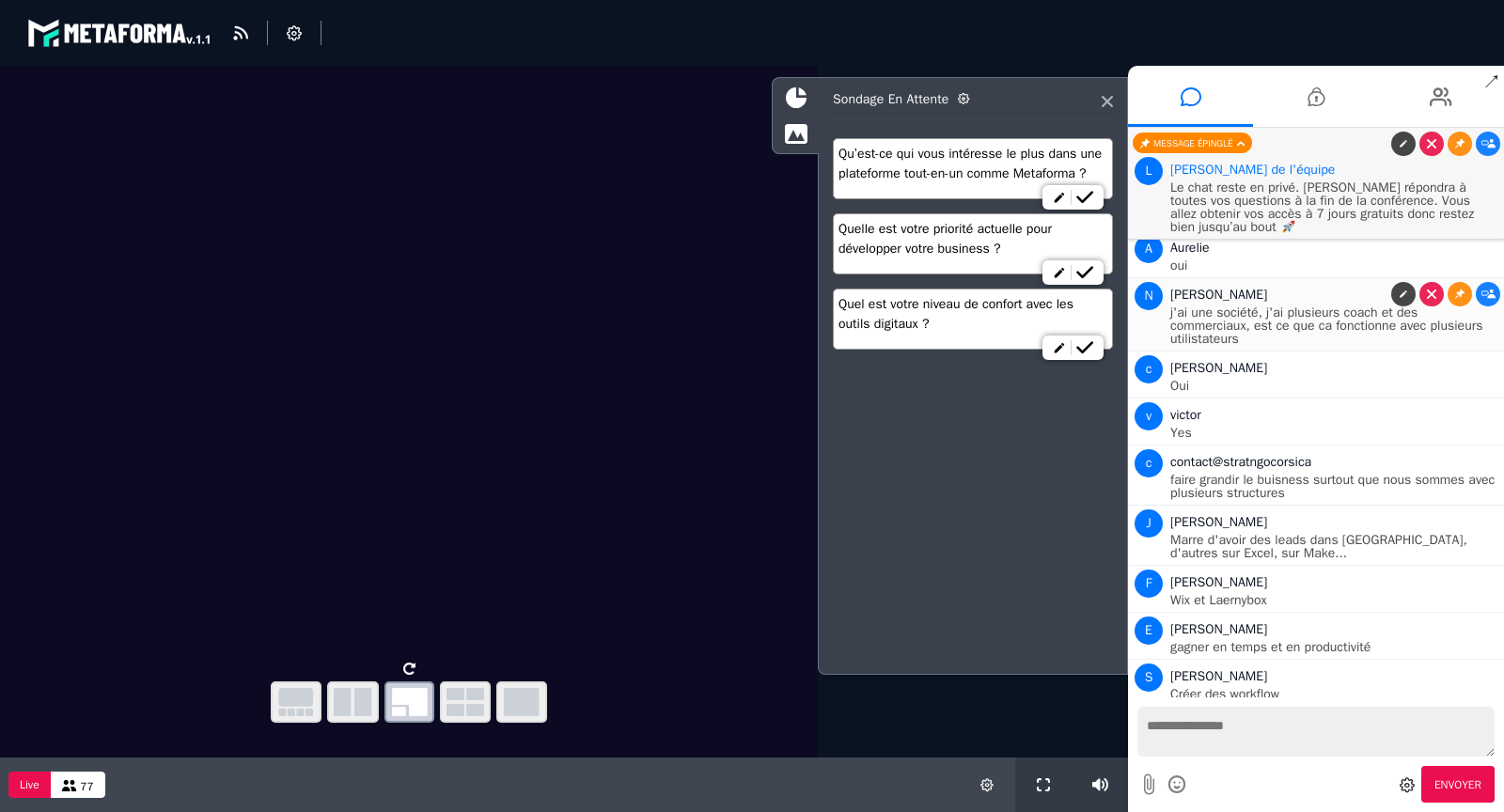 scroll, scrollTop: 5861, scrollLeft: 0, axis: vertical 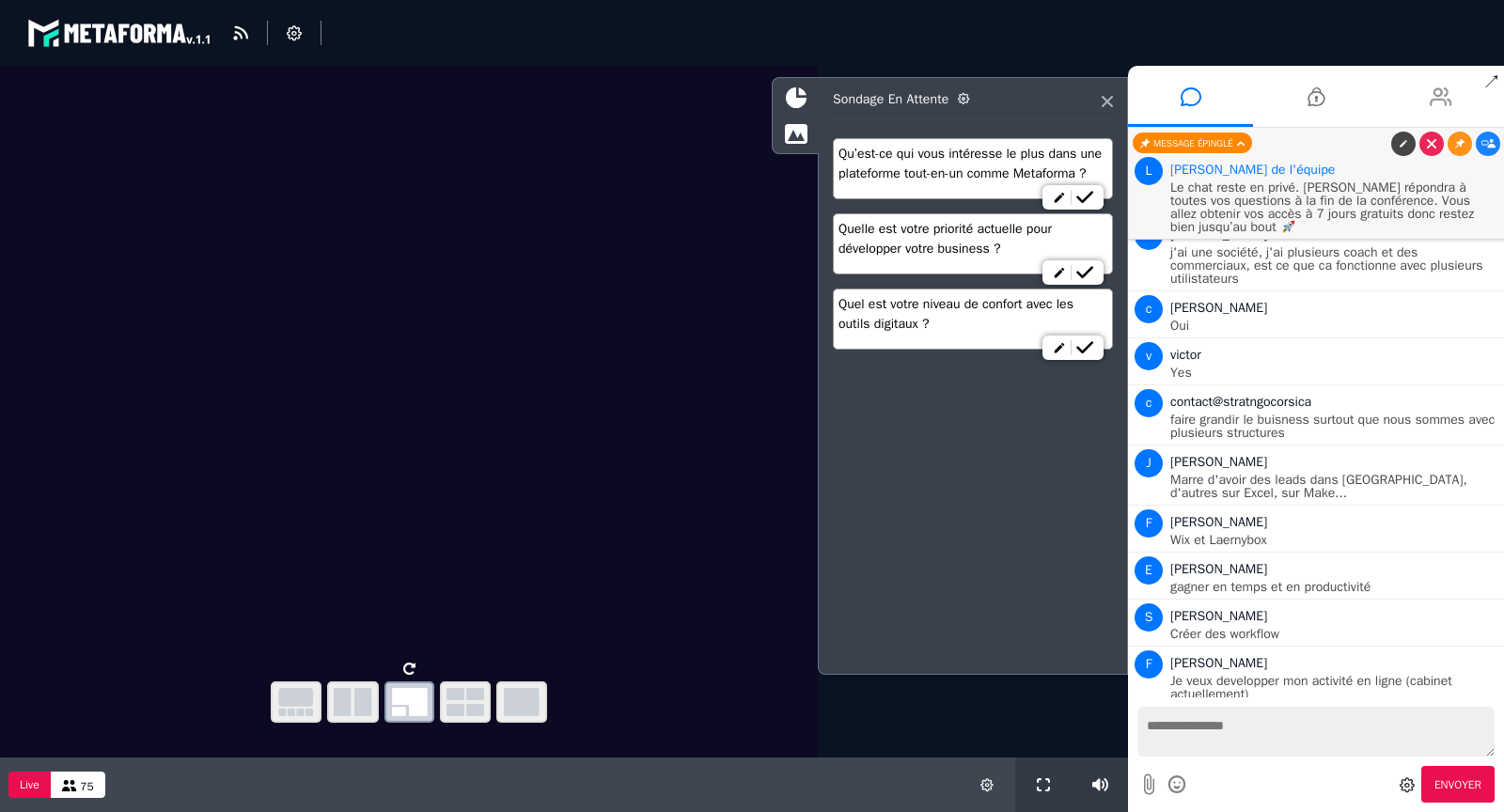 click at bounding box center (1441, 97) 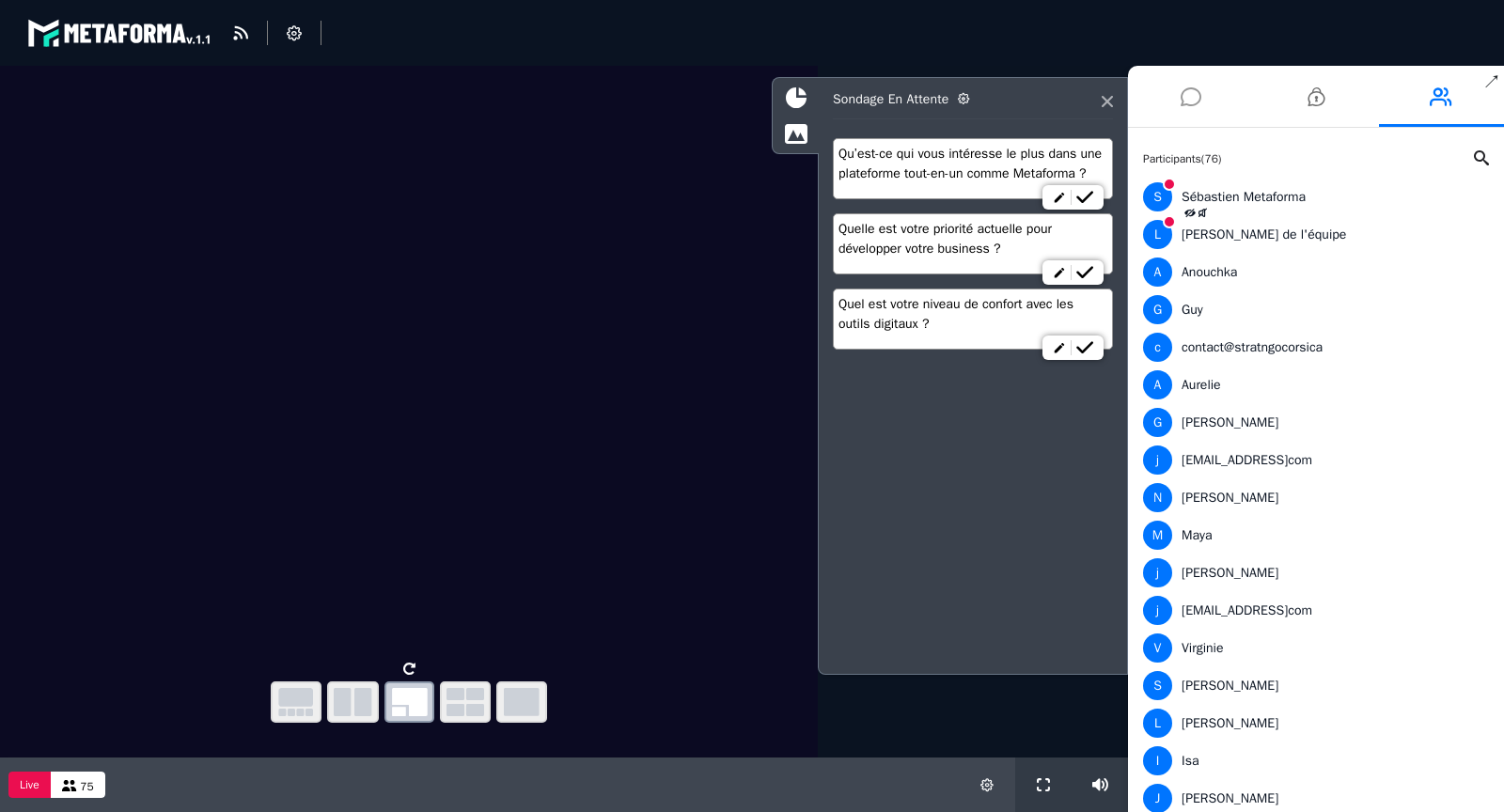 click at bounding box center (1190, 96) 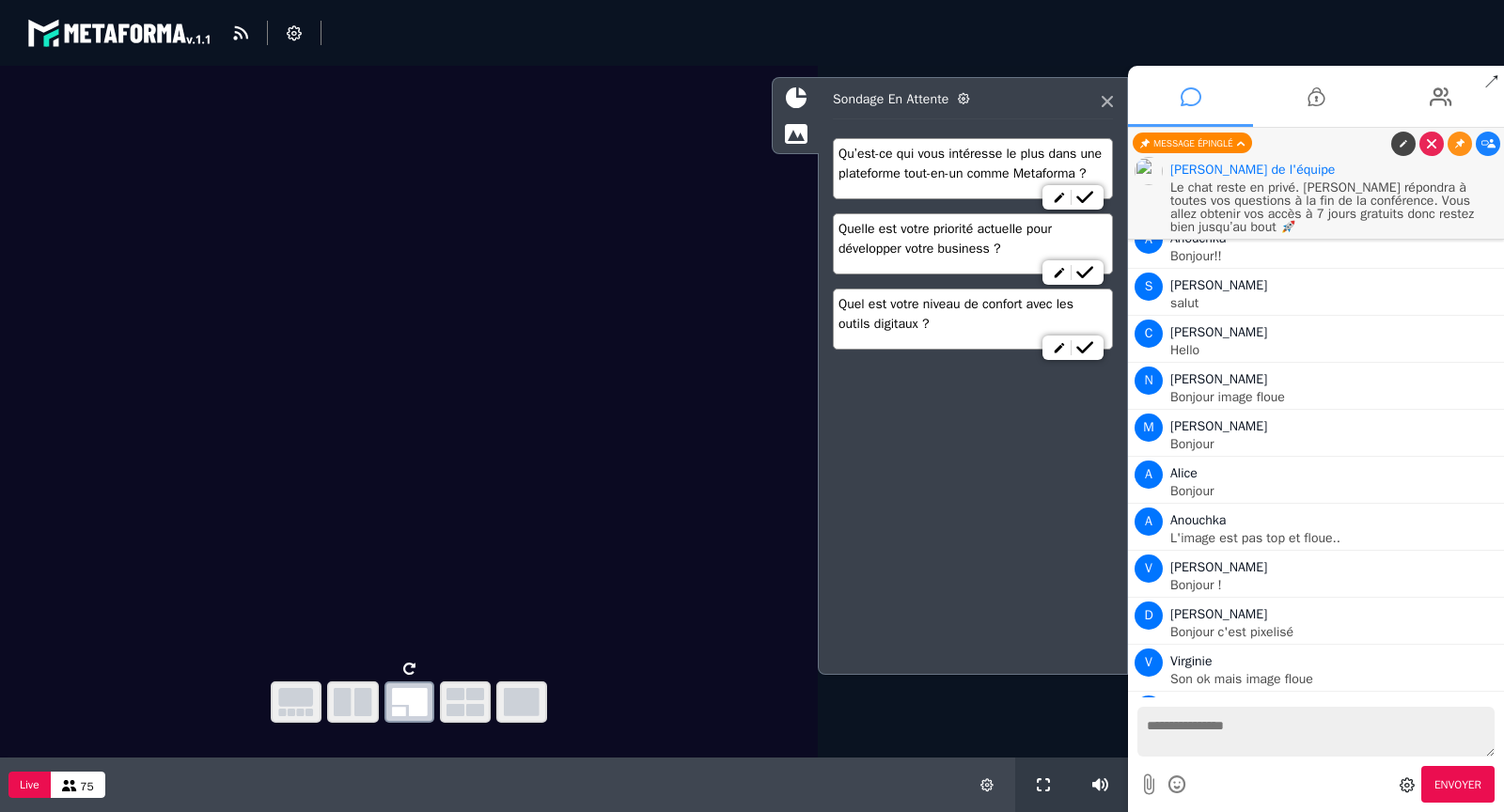 scroll, scrollTop: 5861, scrollLeft: 0, axis: vertical 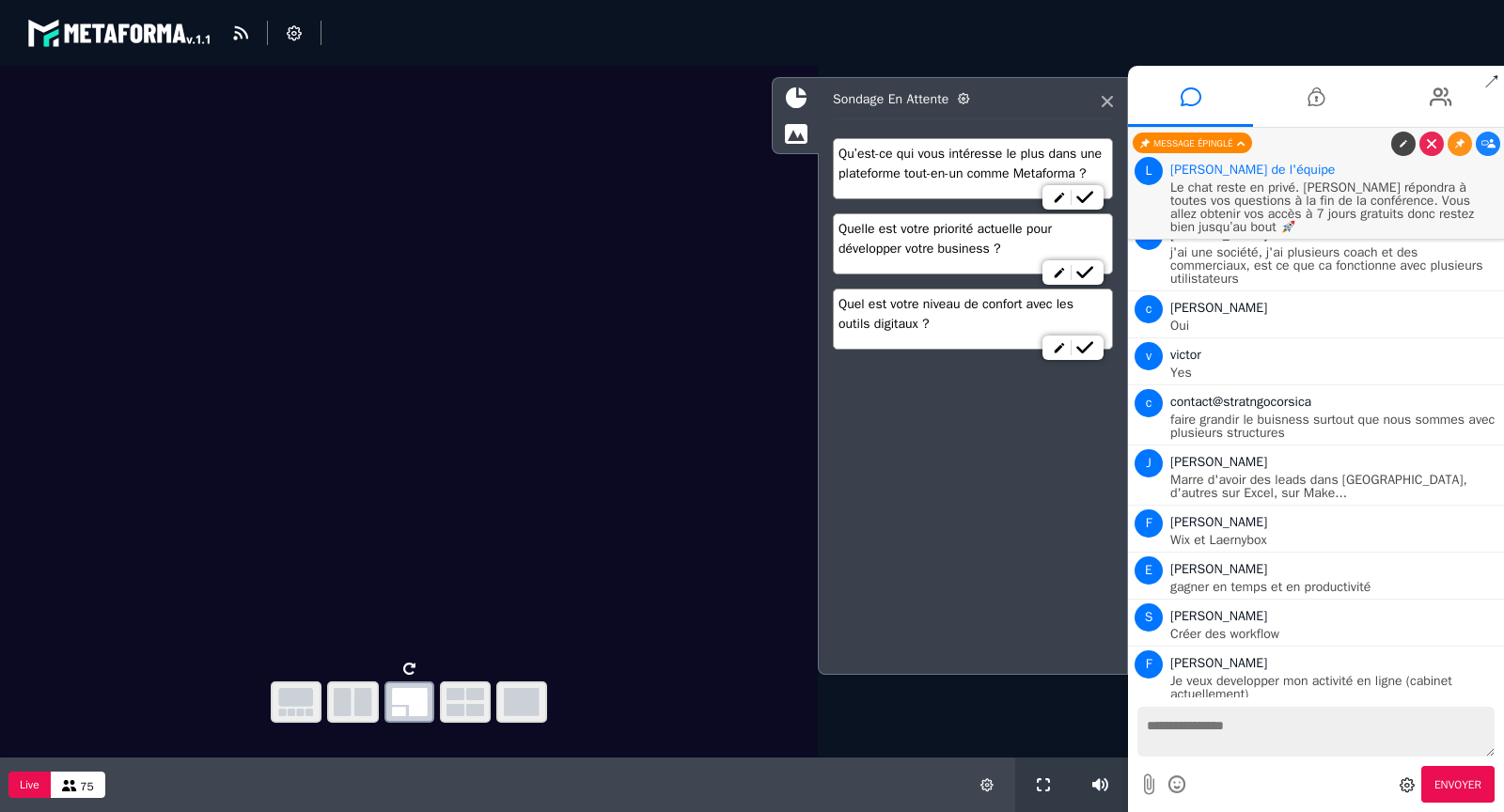 click on "Jean Marc" at bounding box center (1218, 723) 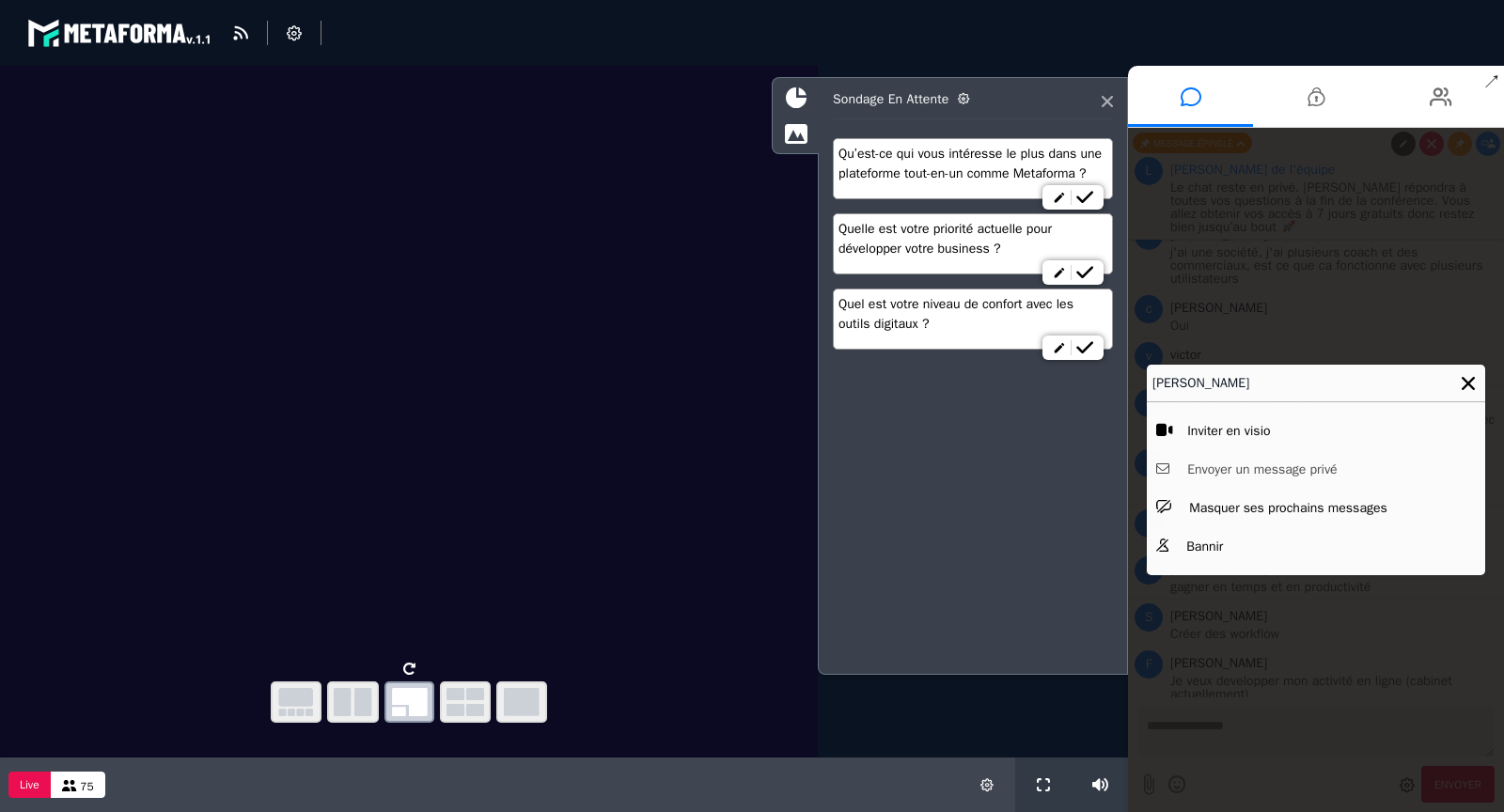click on "Envoyer un message privé" at bounding box center (1316, 469) 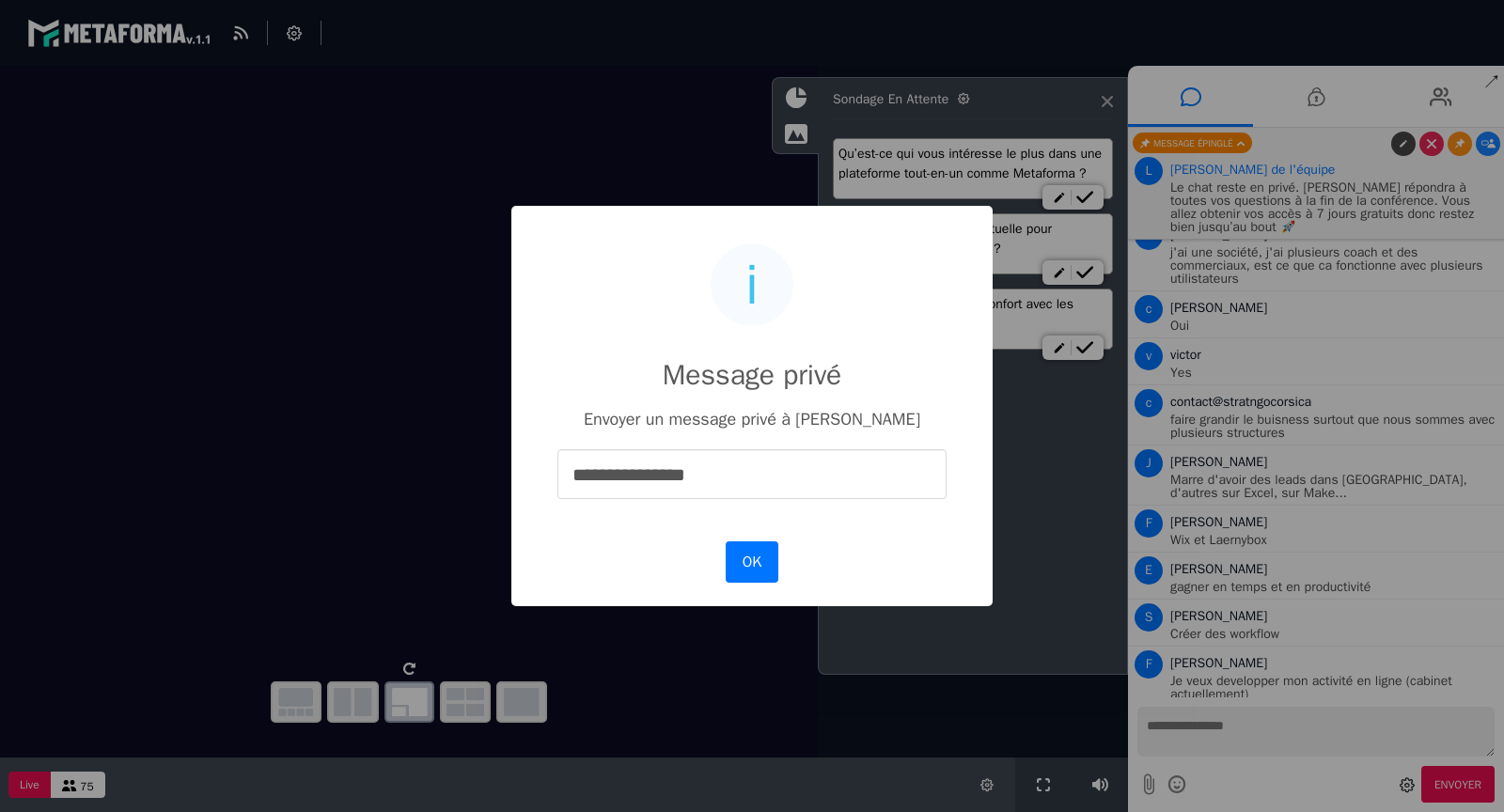 scroll, scrollTop: 5933, scrollLeft: 0, axis: vertical 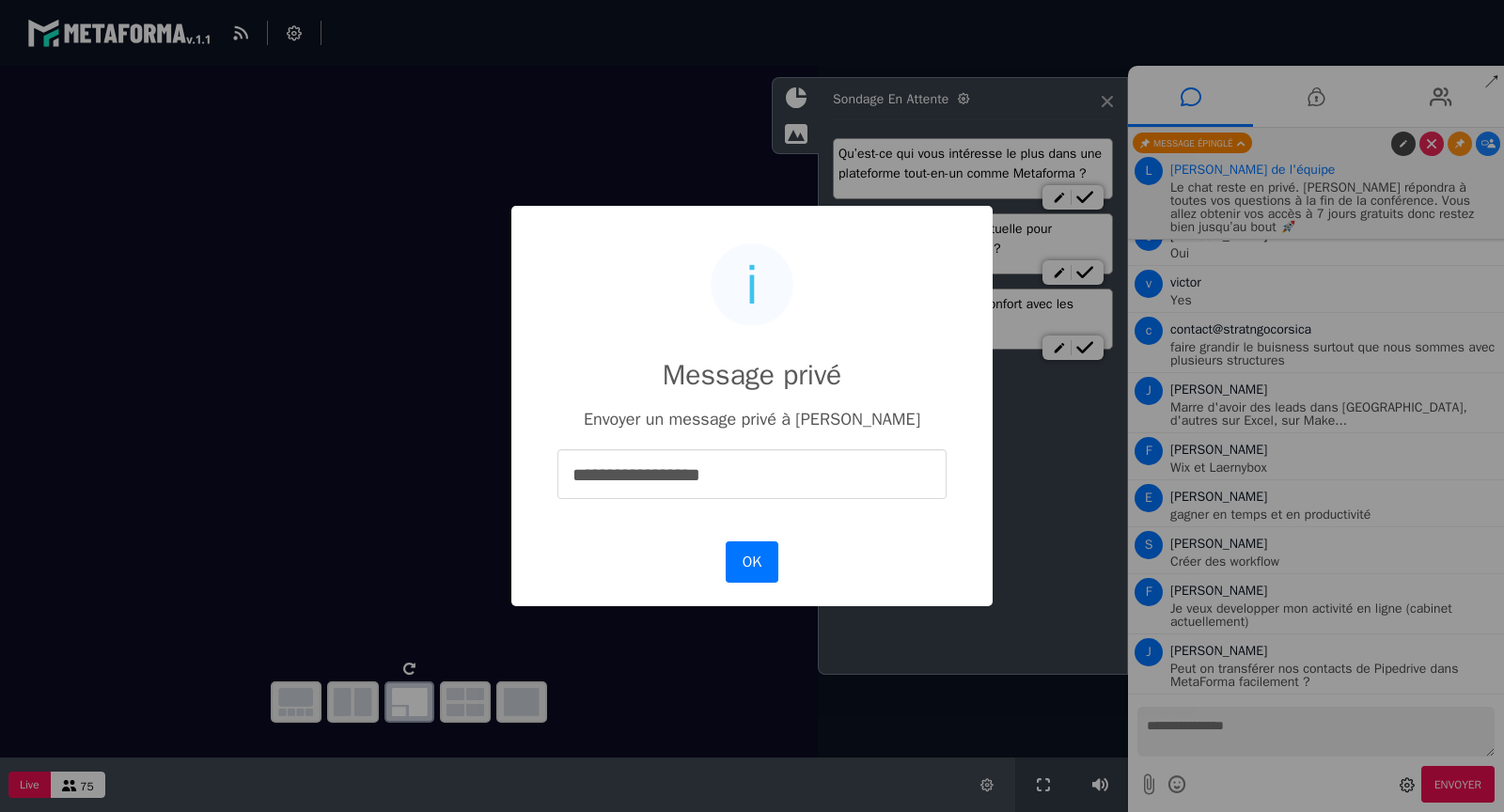 type on "**********" 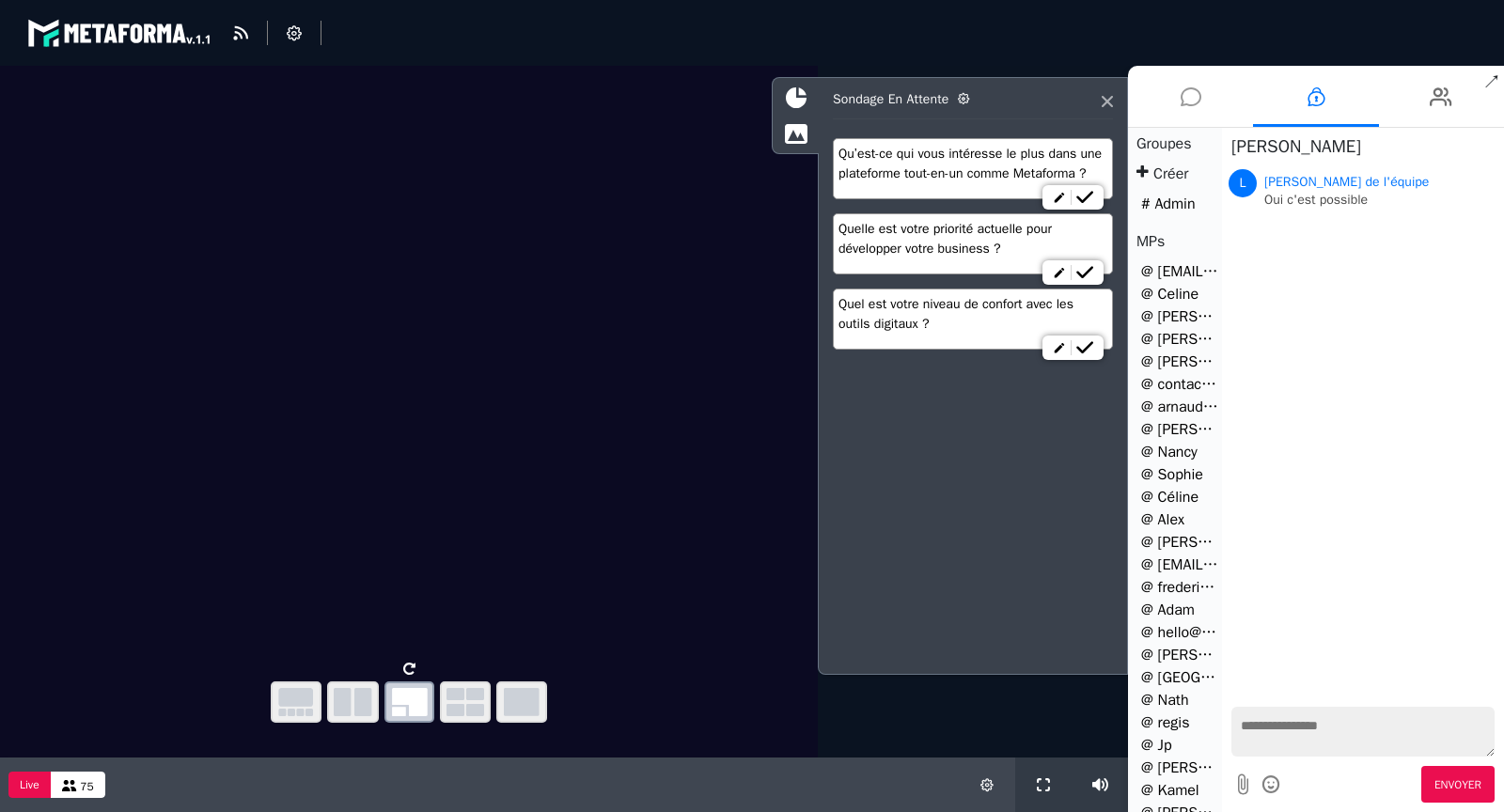 click at bounding box center (1191, 97) 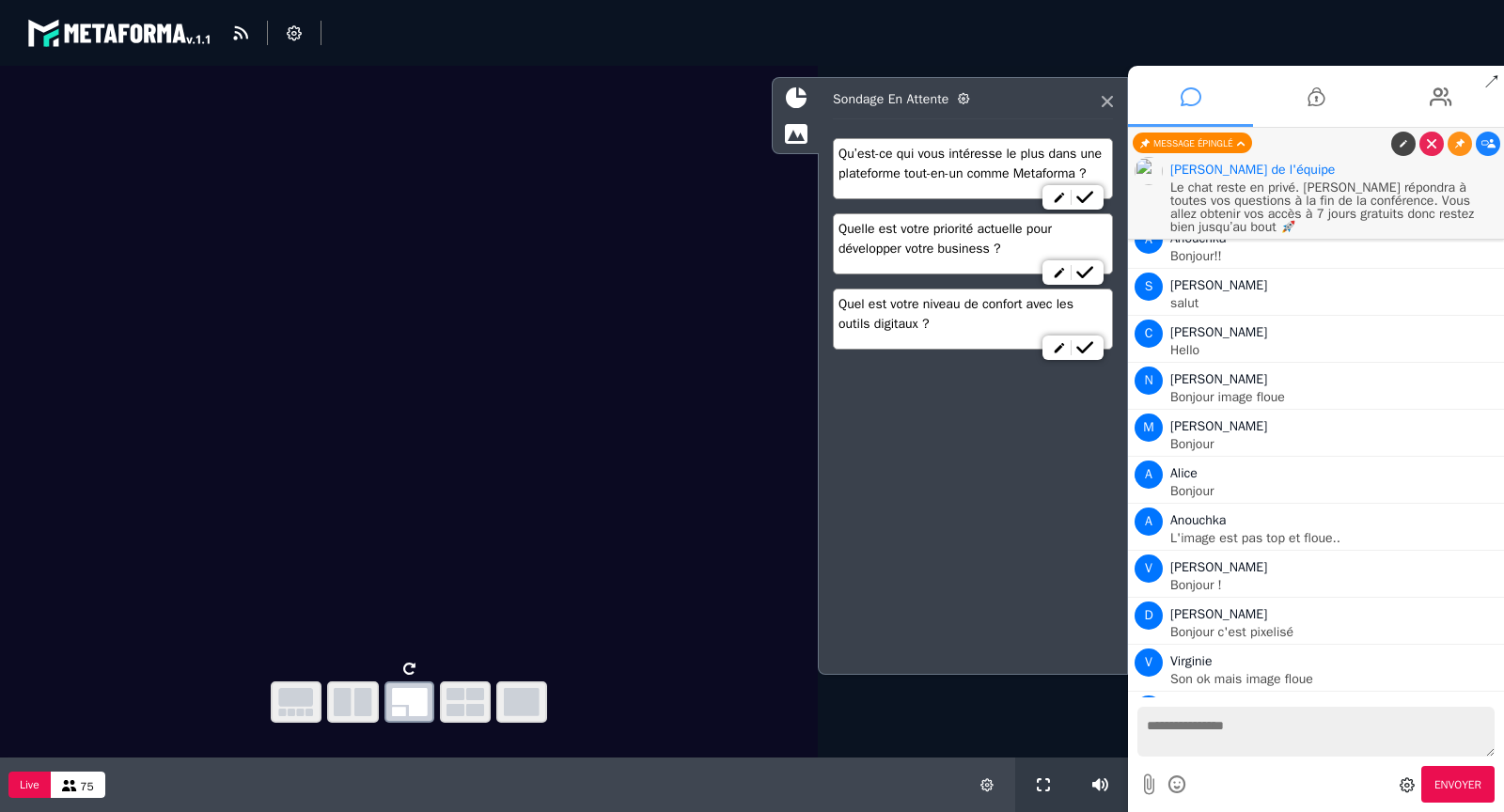scroll, scrollTop: 5933, scrollLeft: 0, axis: vertical 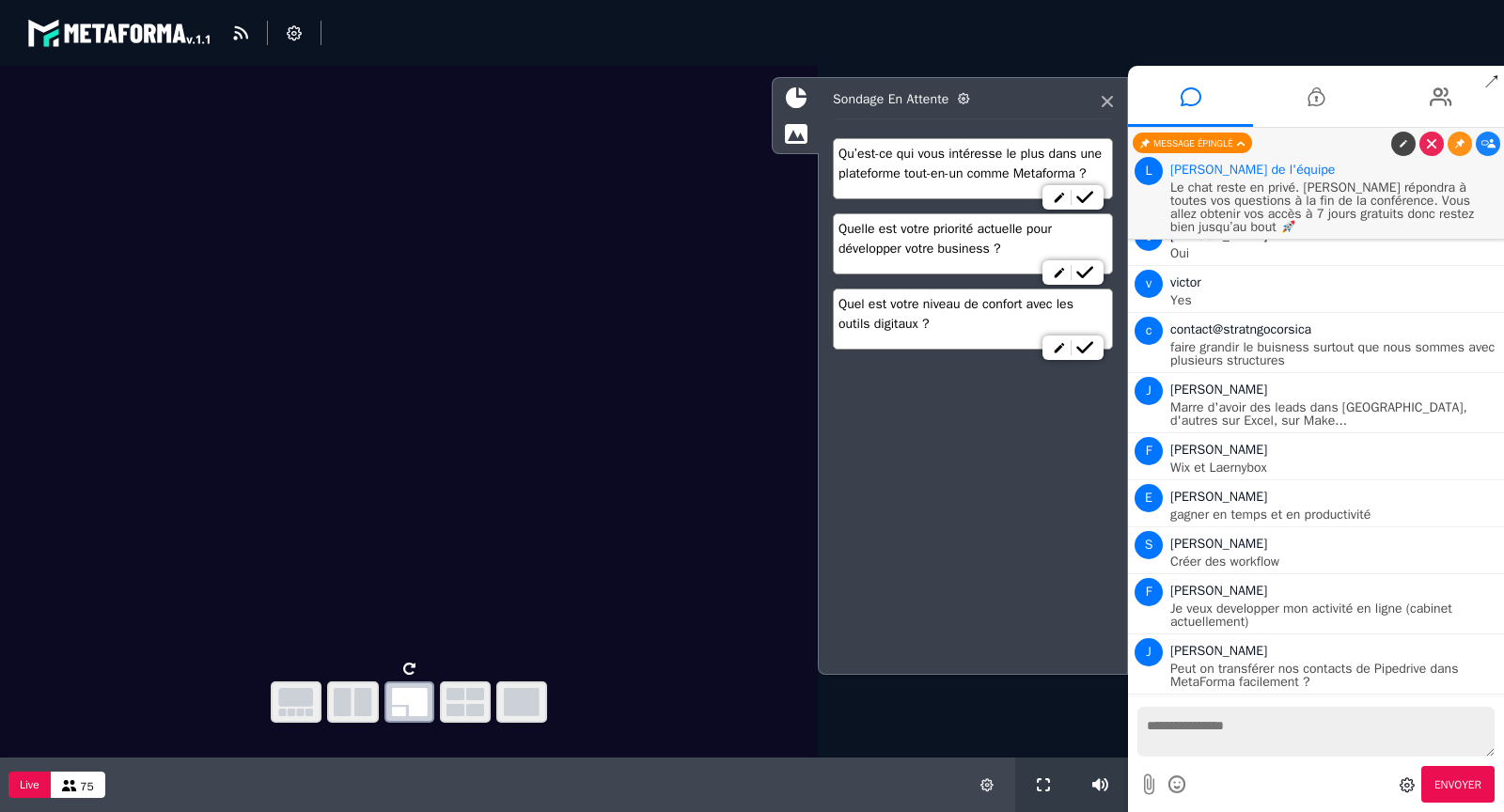 click on "Jean Marc" at bounding box center [1218, 710] 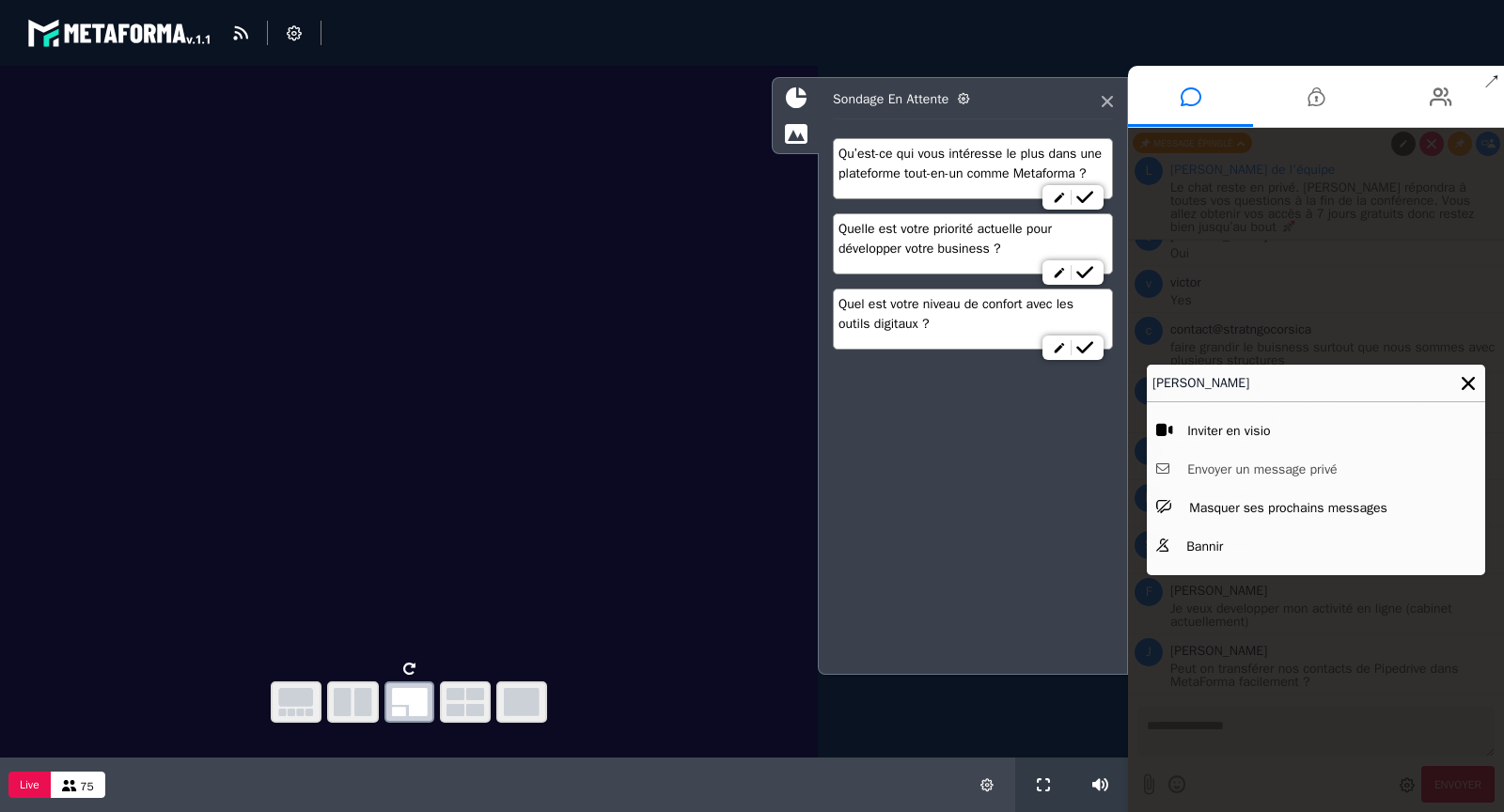 click on "Envoyer un message privé" at bounding box center (1316, 469) 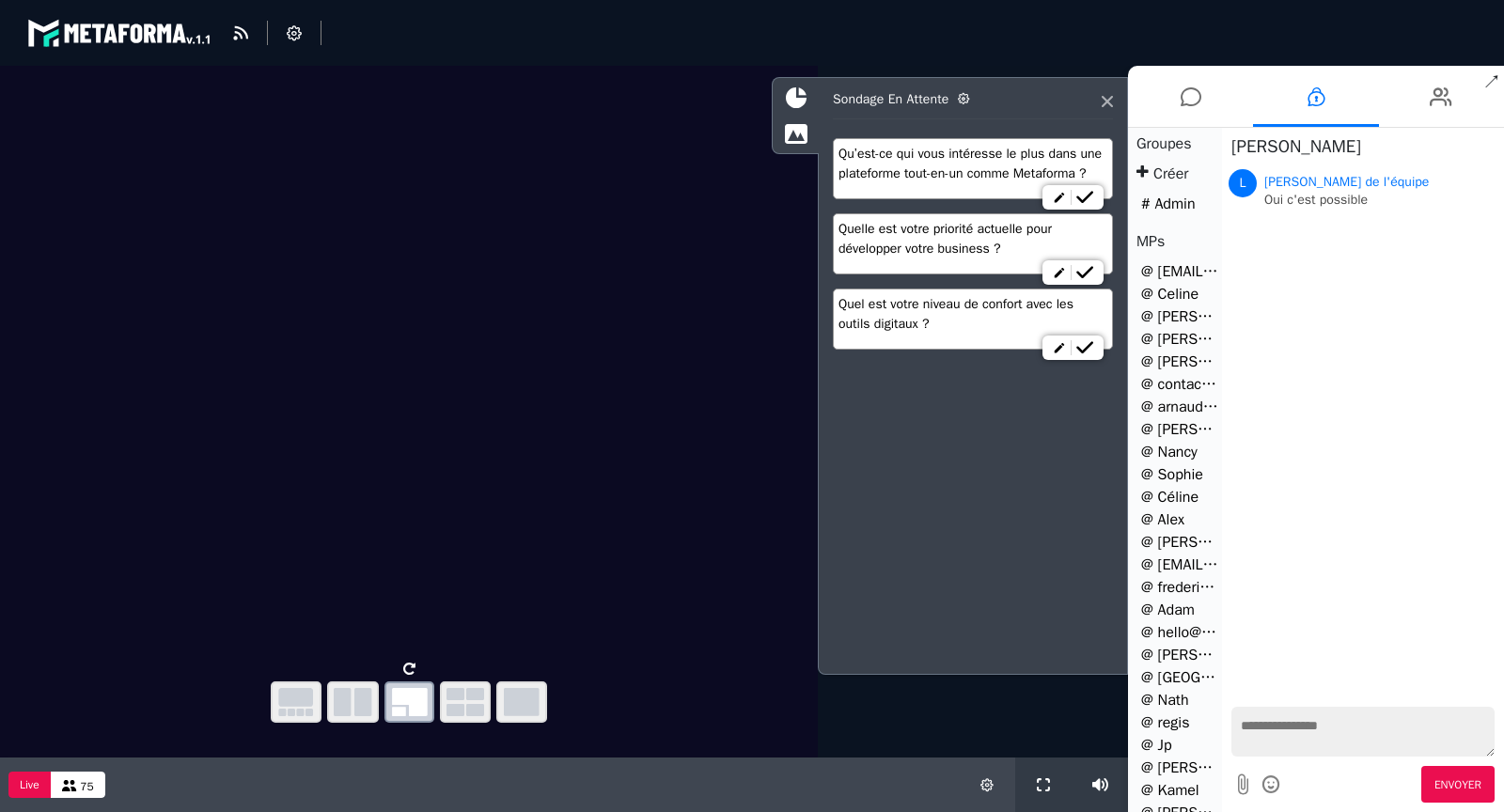 click at bounding box center (1363, 731) 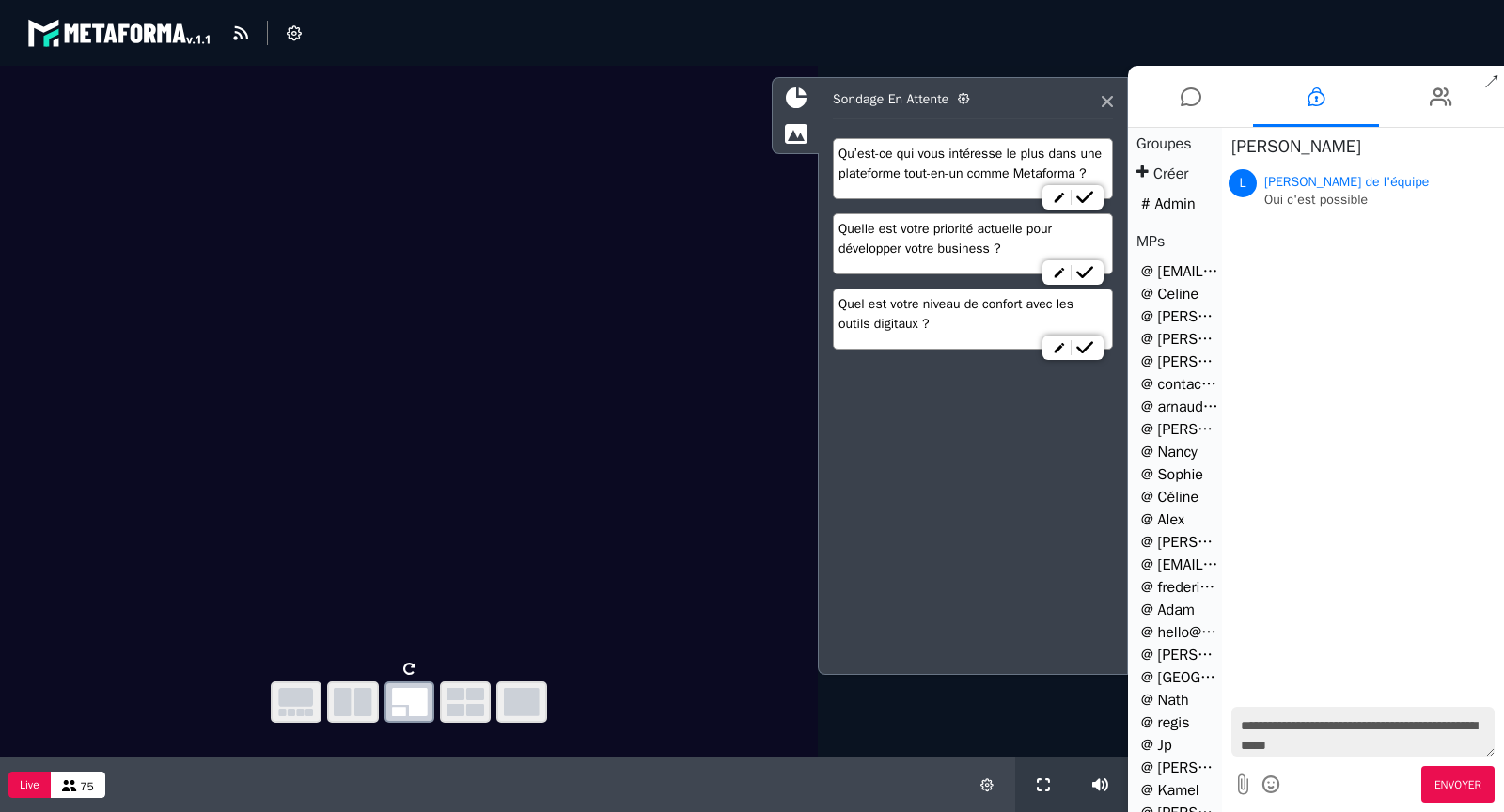 type on "**********" 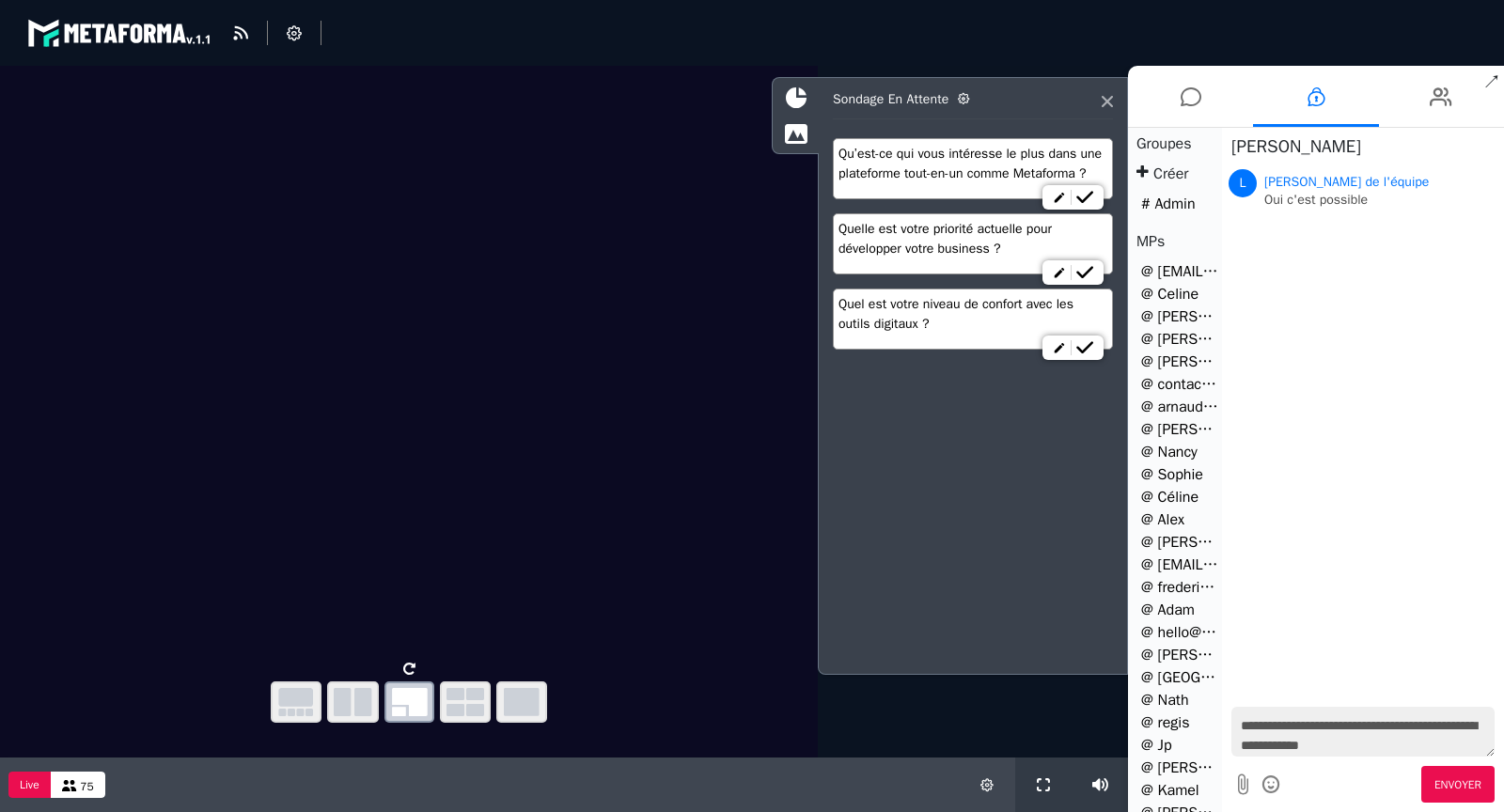 type 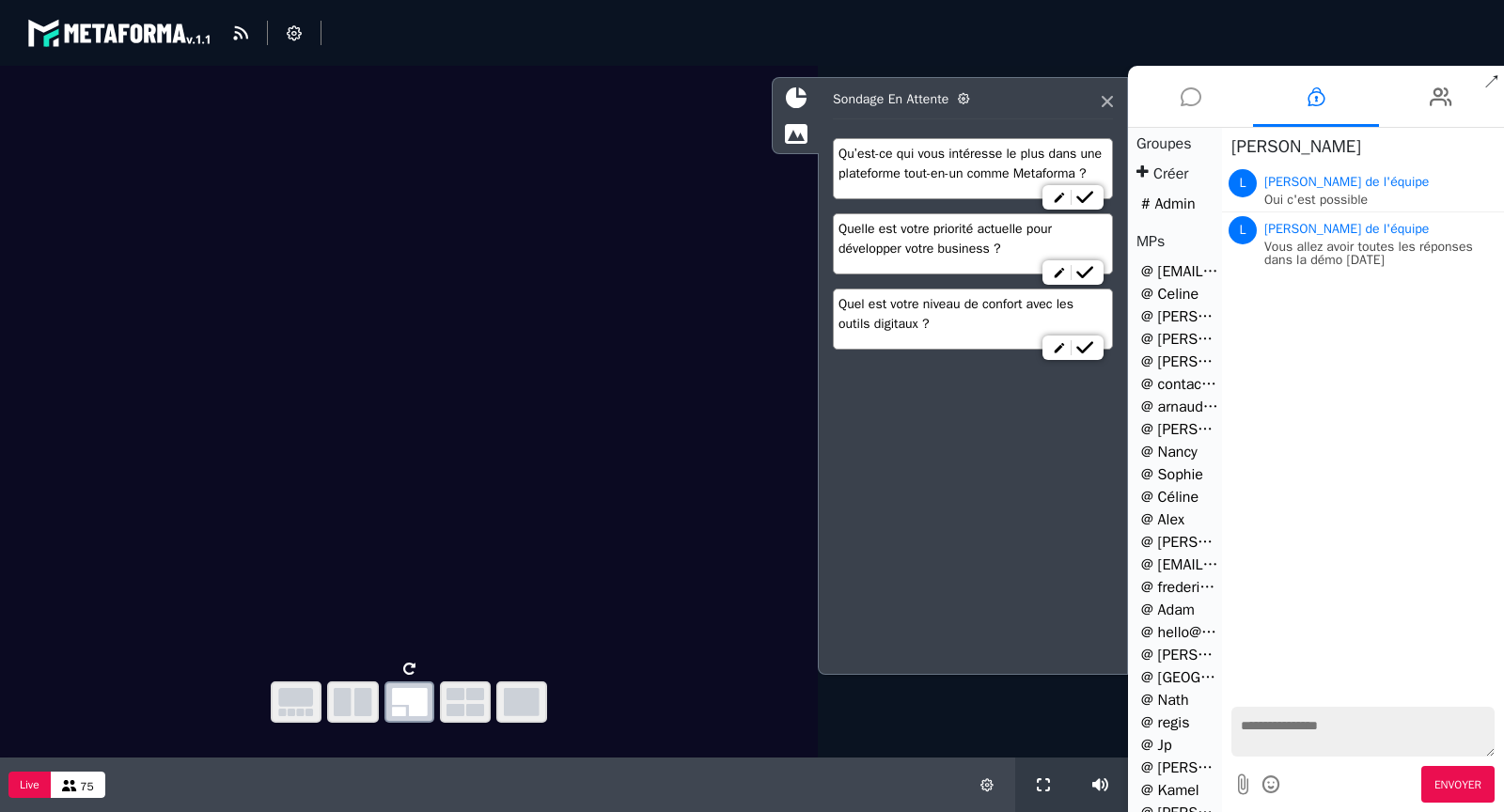 click at bounding box center (1191, 97) 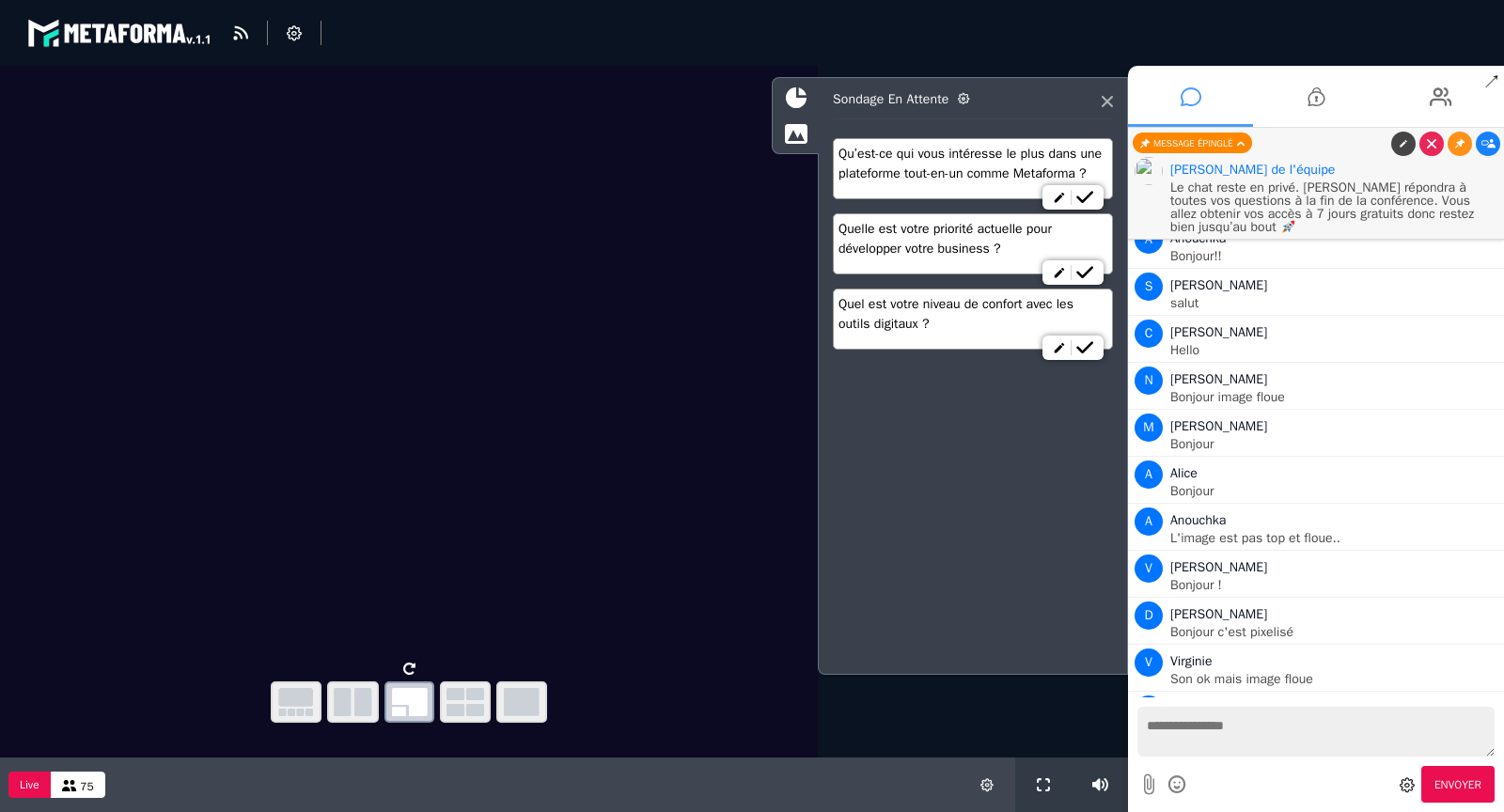 scroll, scrollTop: 5933, scrollLeft: 0, axis: vertical 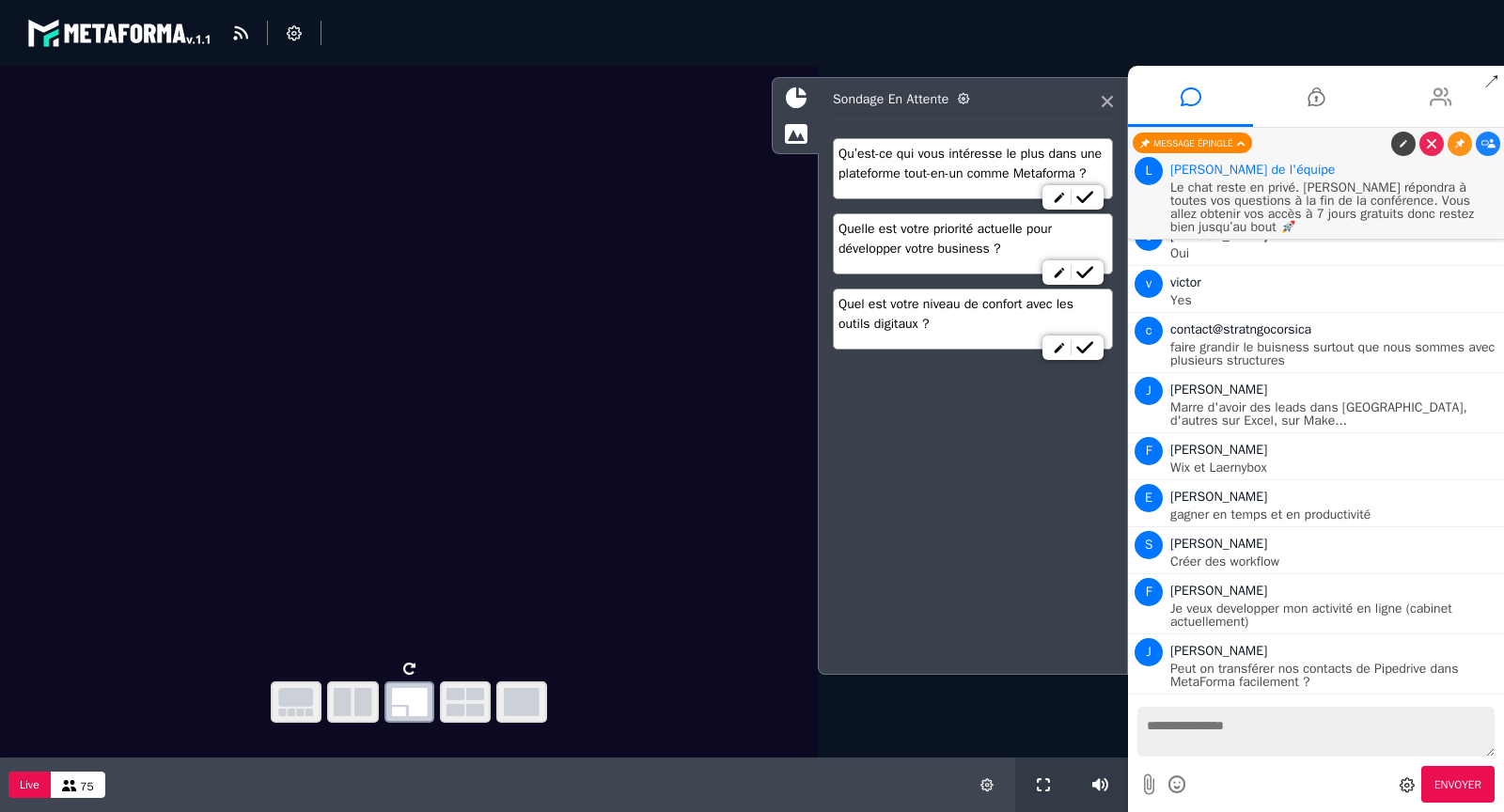 click at bounding box center (1441, 97) 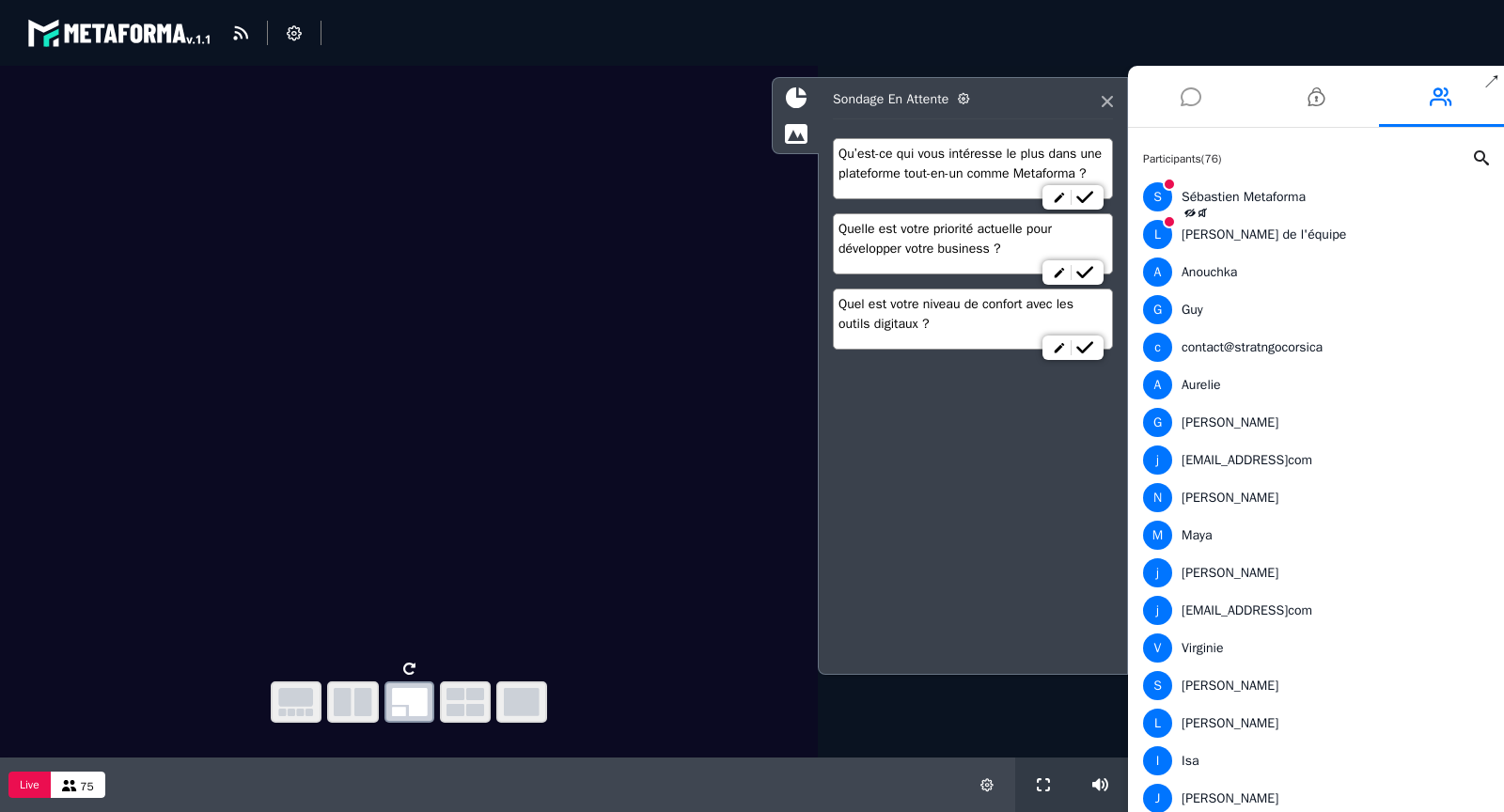 click at bounding box center (1191, 97) 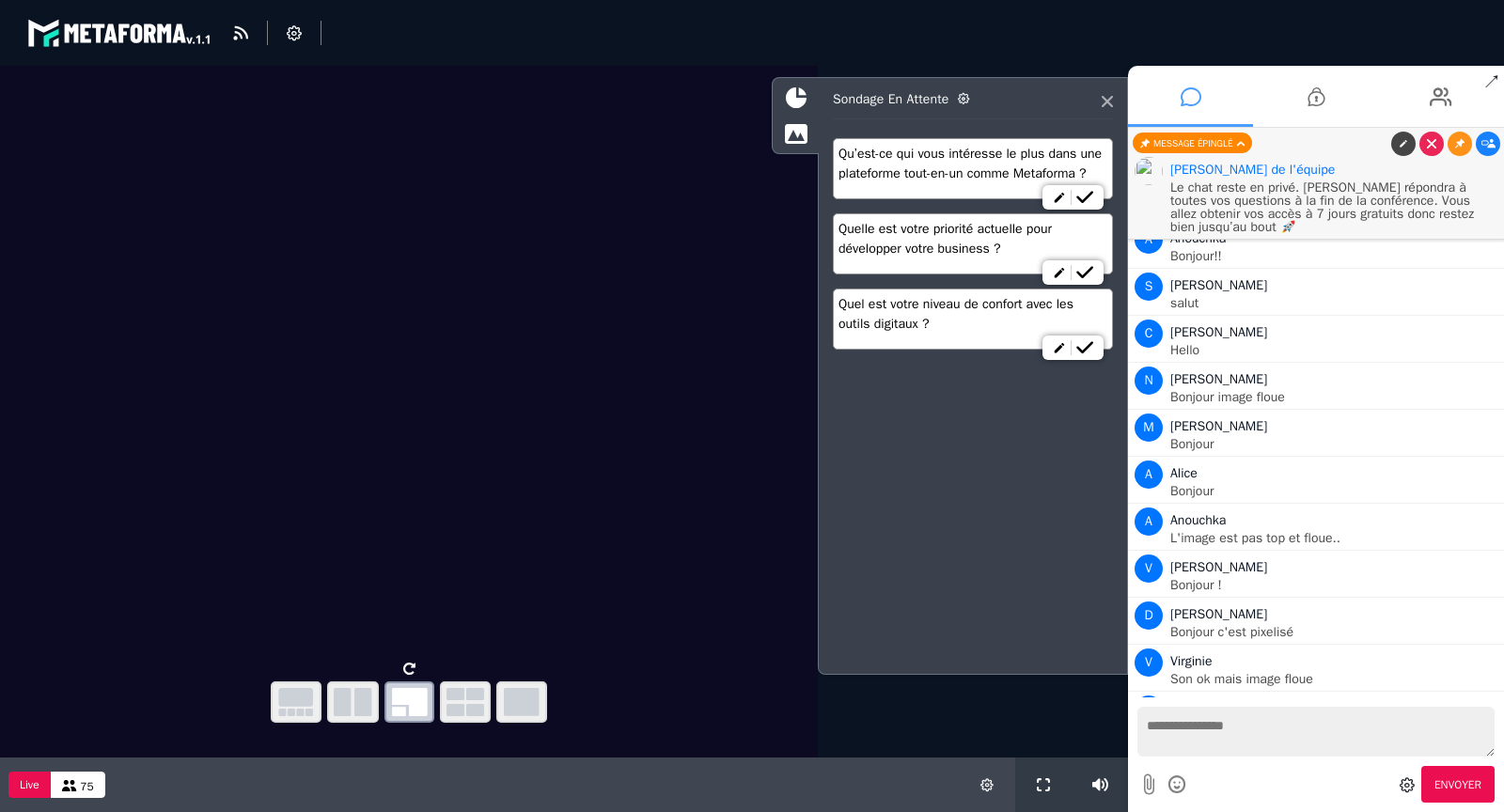 scroll, scrollTop: 5933, scrollLeft: 0, axis: vertical 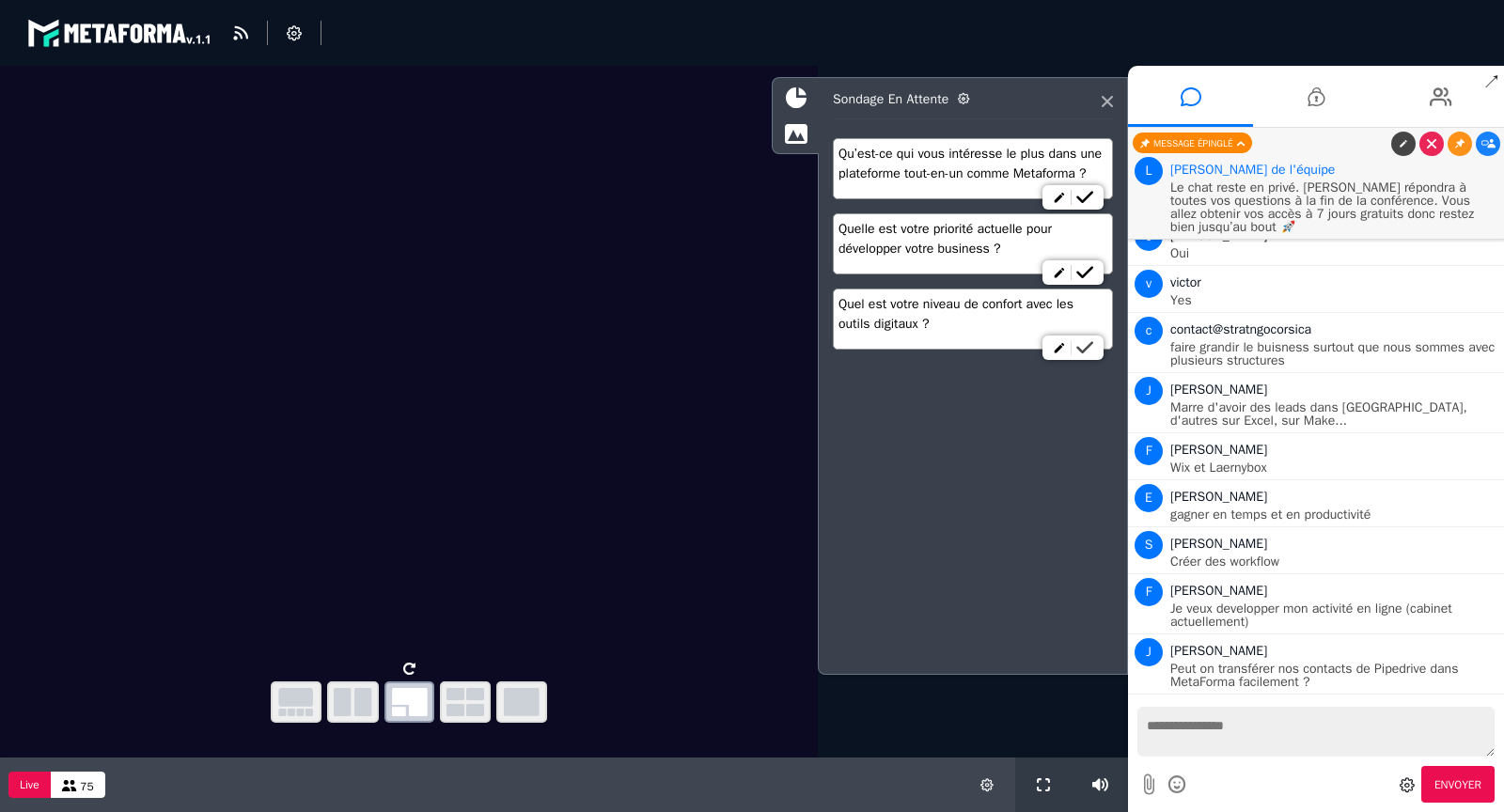 click at bounding box center (1085, 348) 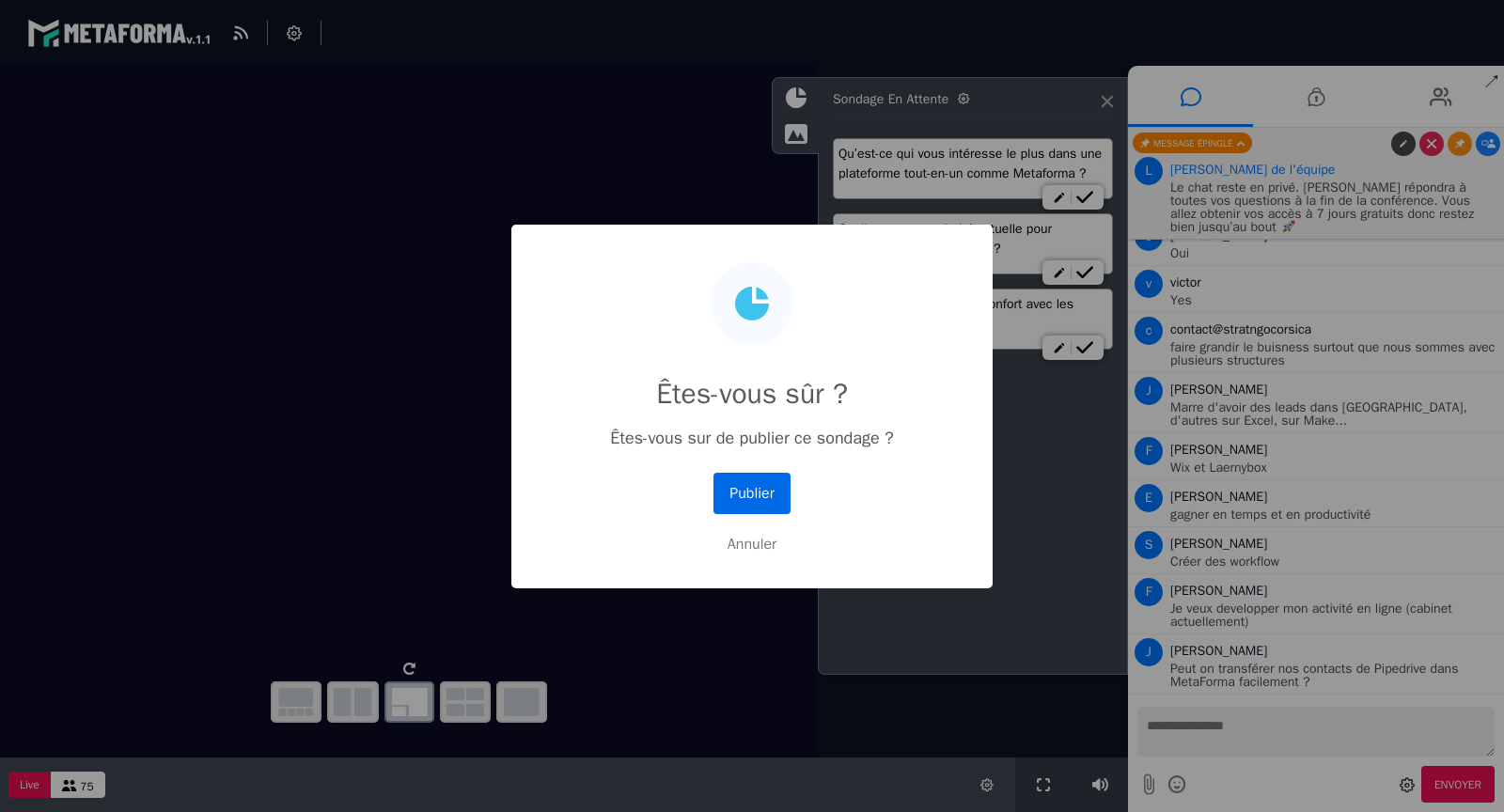 click on "Publier" at bounding box center (752, 493) 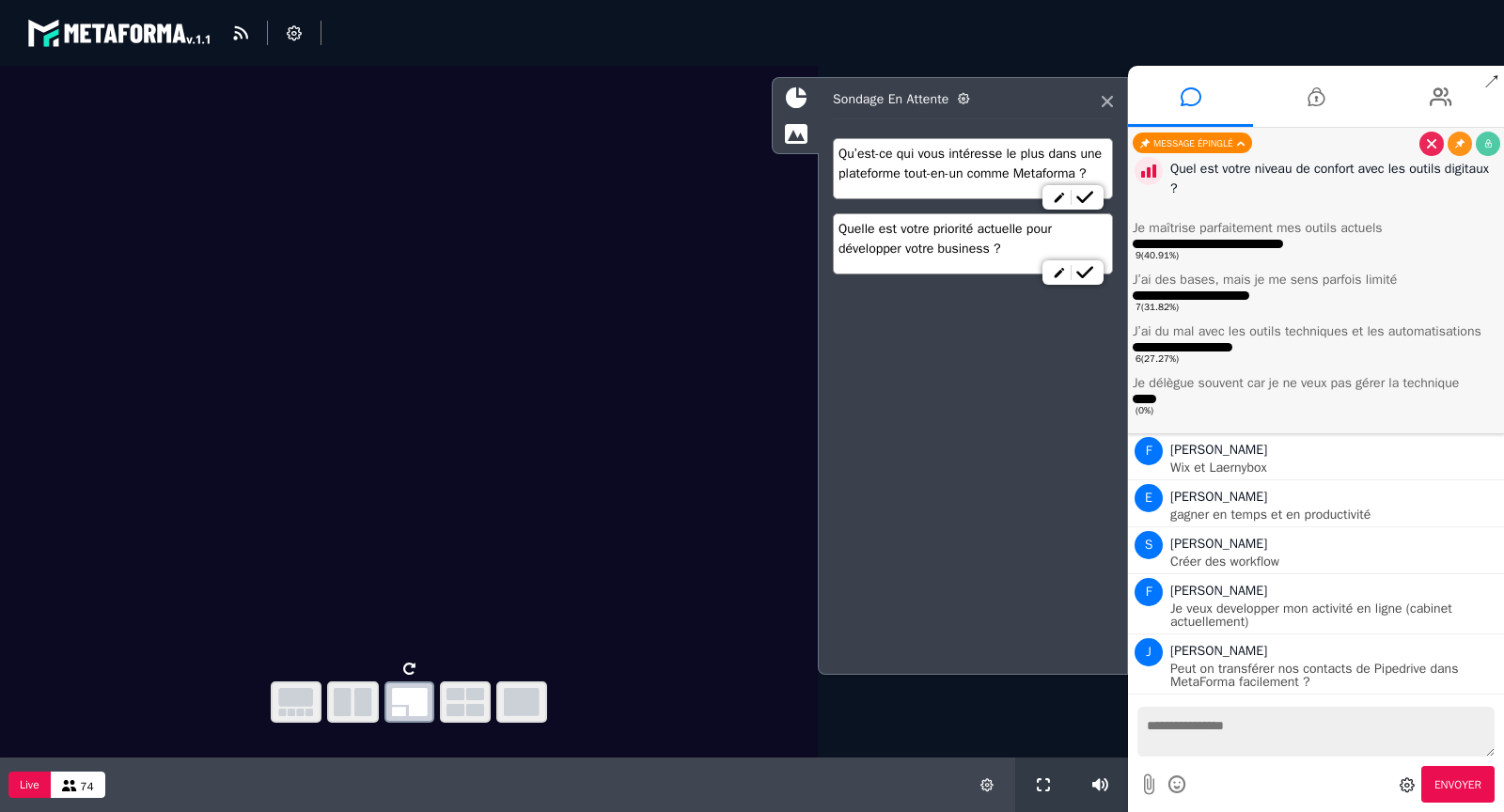 scroll, scrollTop: 6066, scrollLeft: 0, axis: vertical 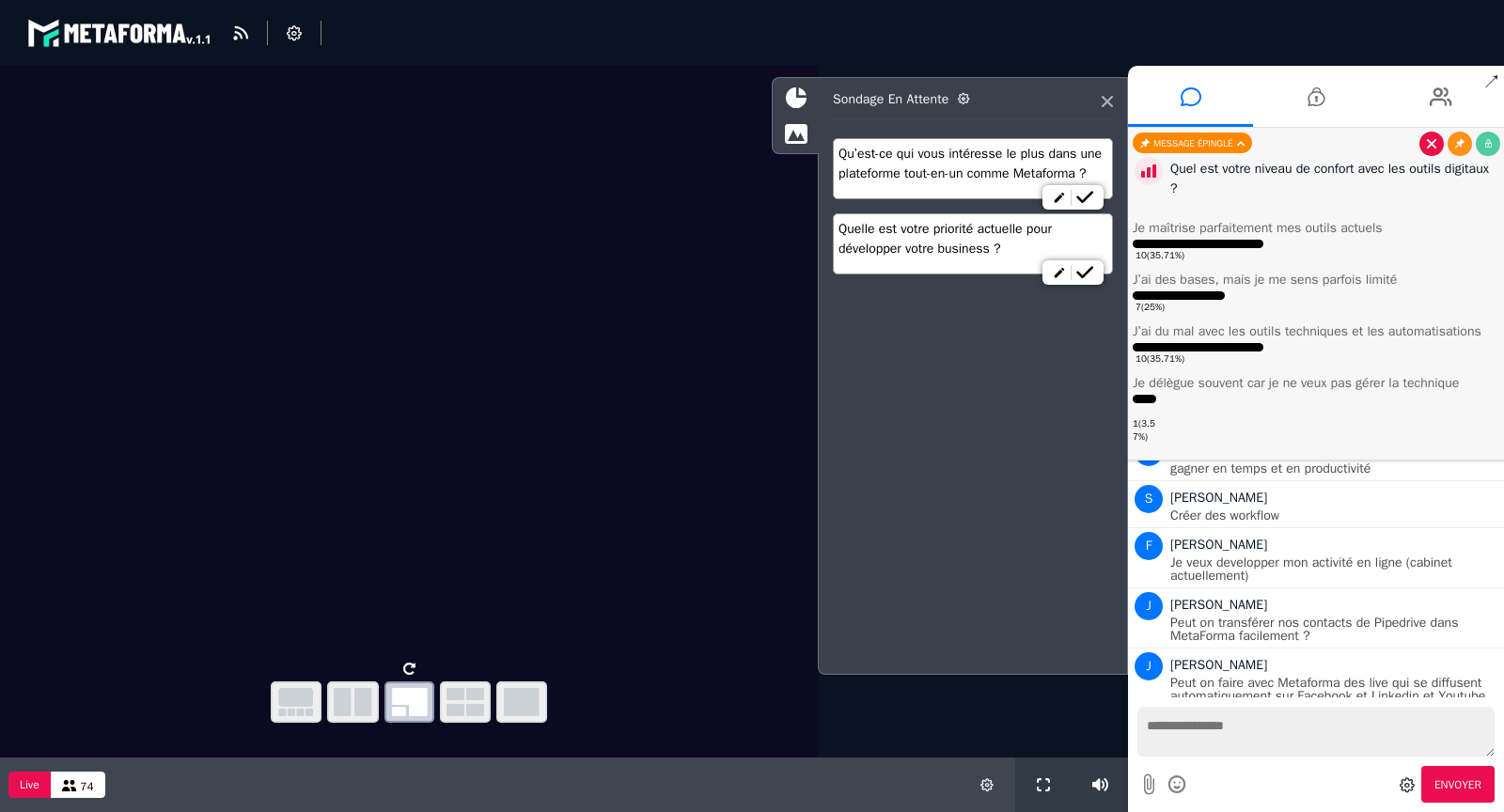 click at bounding box center (1432, 144) 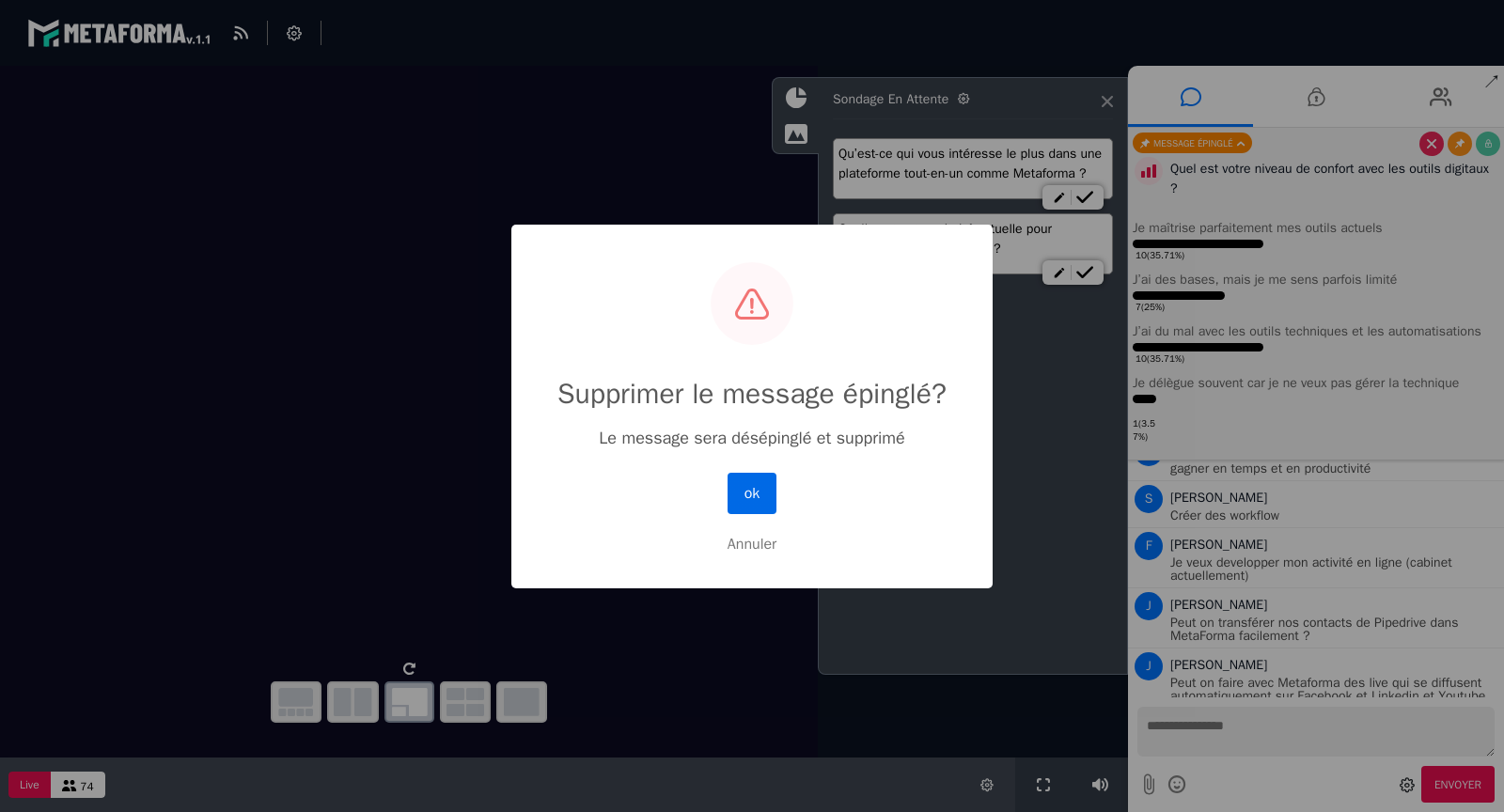 click on "ok" at bounding box center (752, 493) 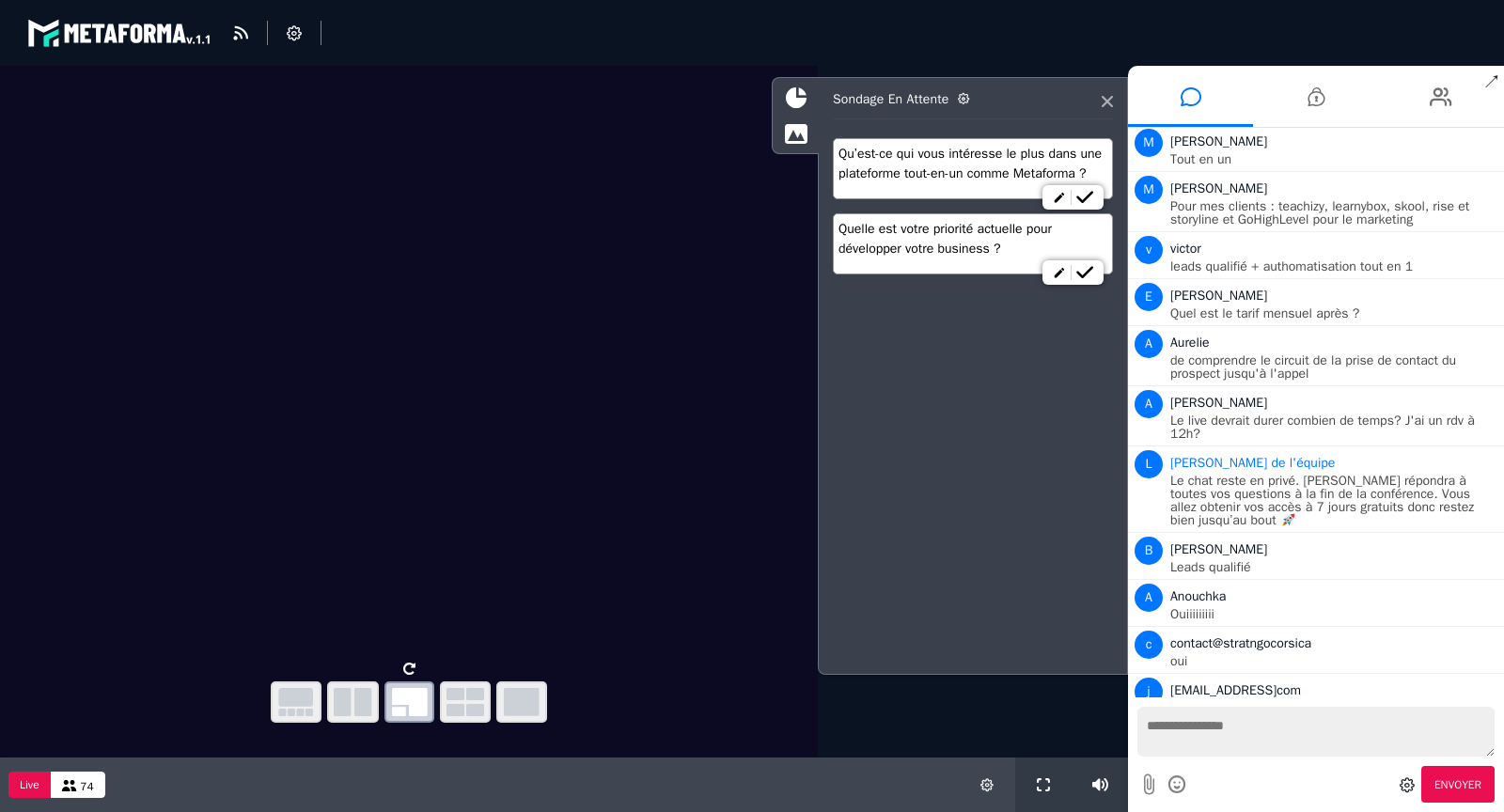 scroll, scrollTop: 4907, scrollLeft: 0, axis: vertical 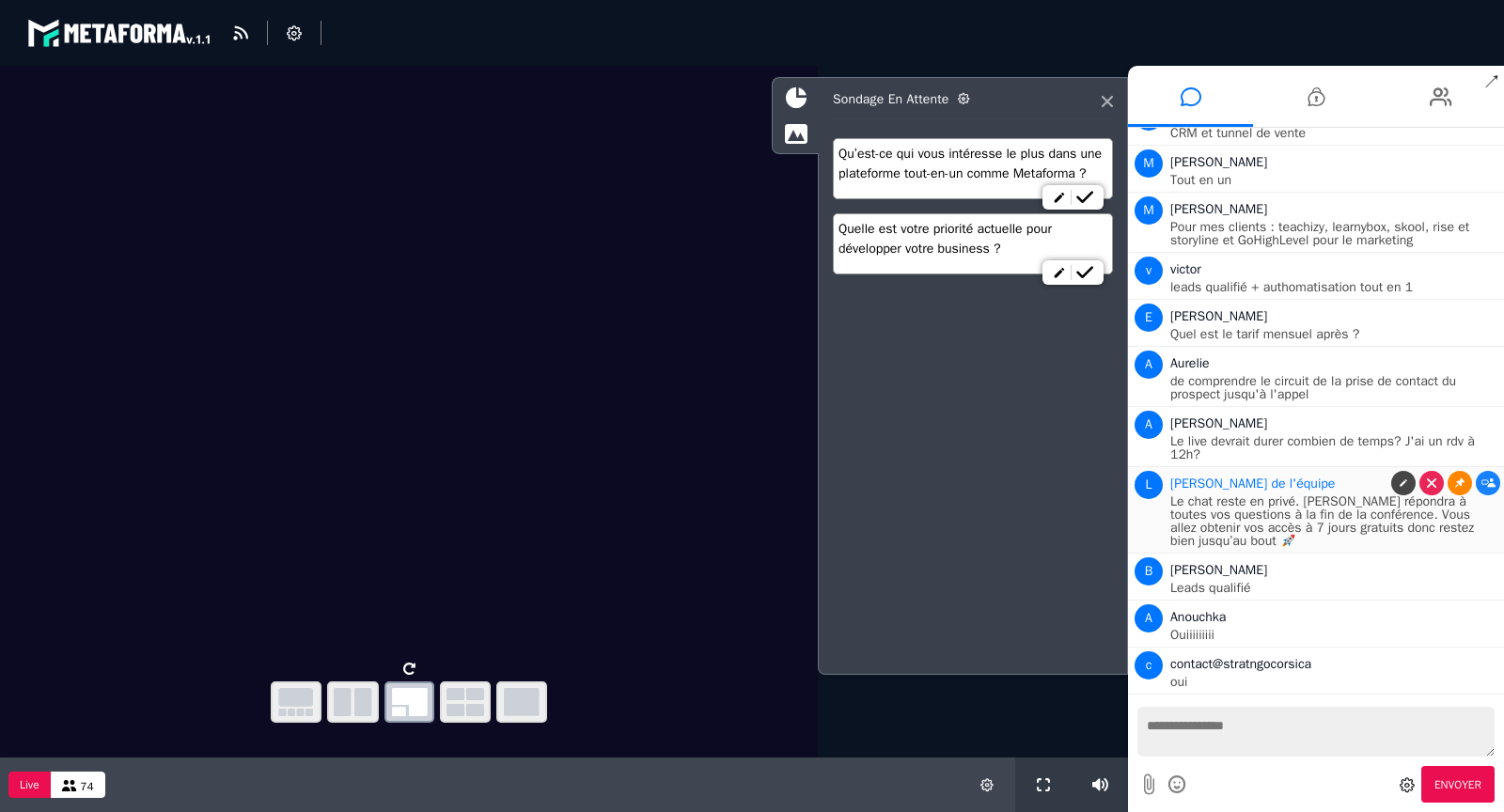 click at bounding box center (1460, 483) 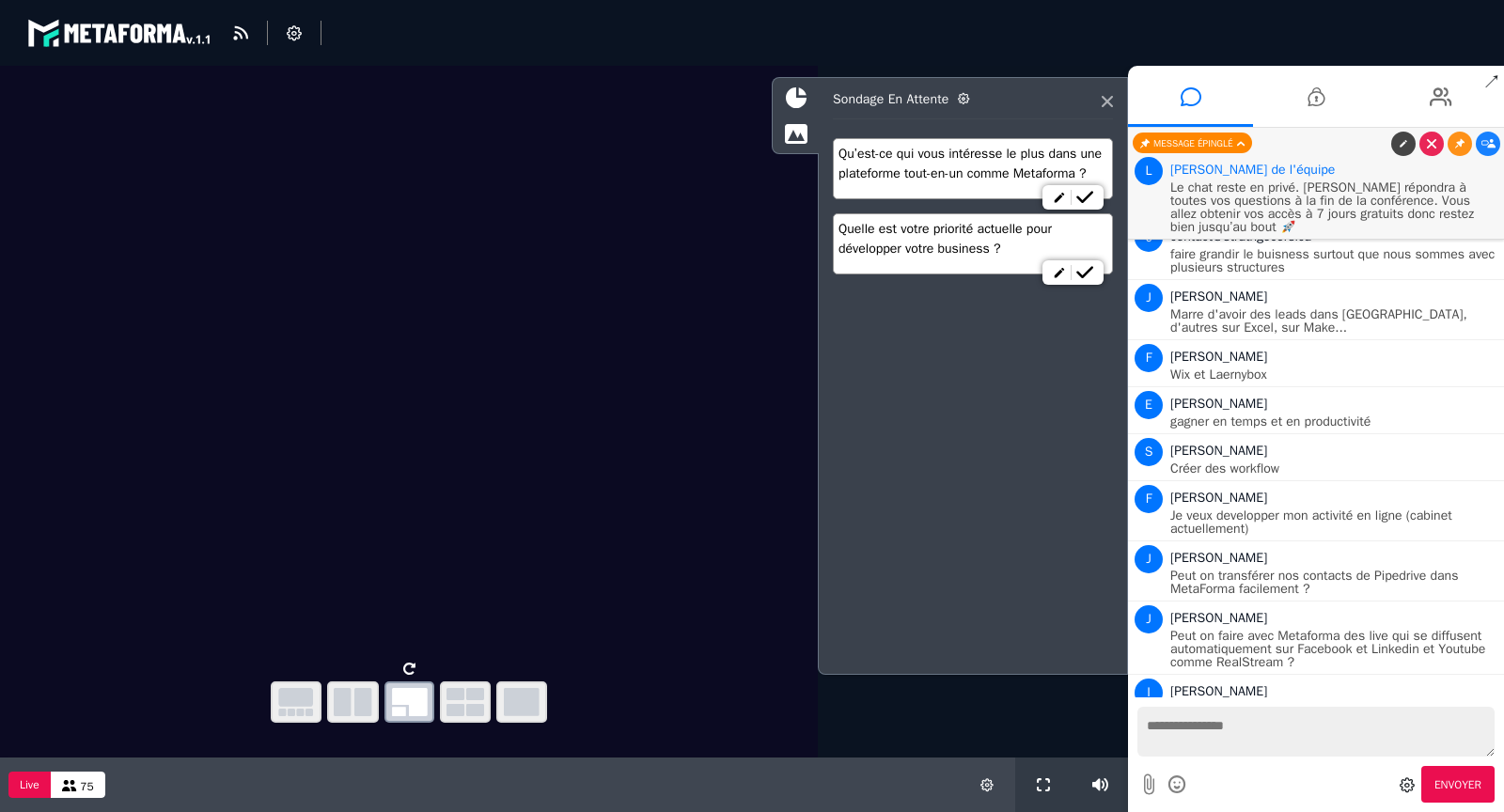 scroll, scrollTop: 6073, scrollLeft: 0, axis: vertical 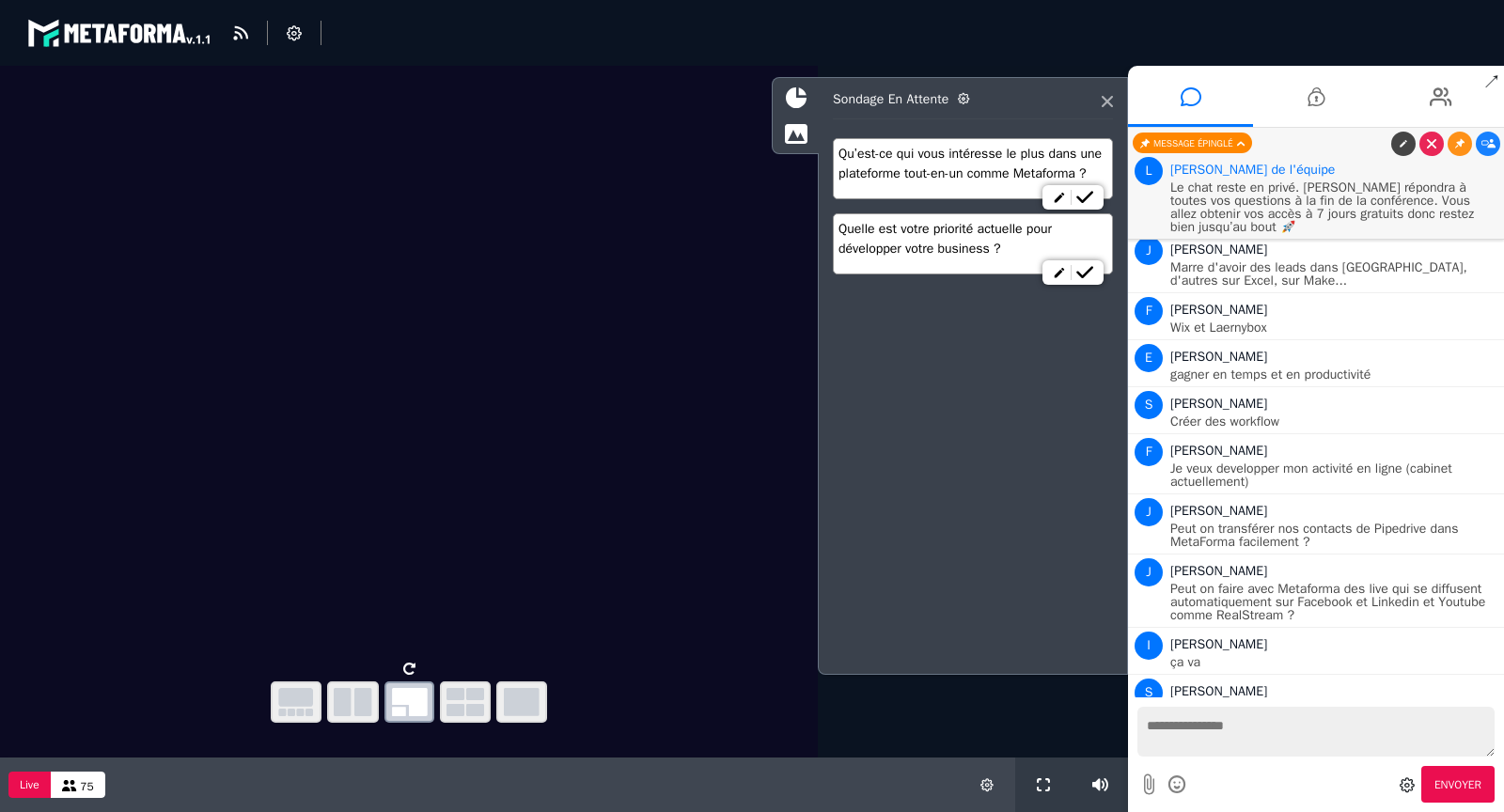 click on "Sonia" at bounding box center [1218, 738] 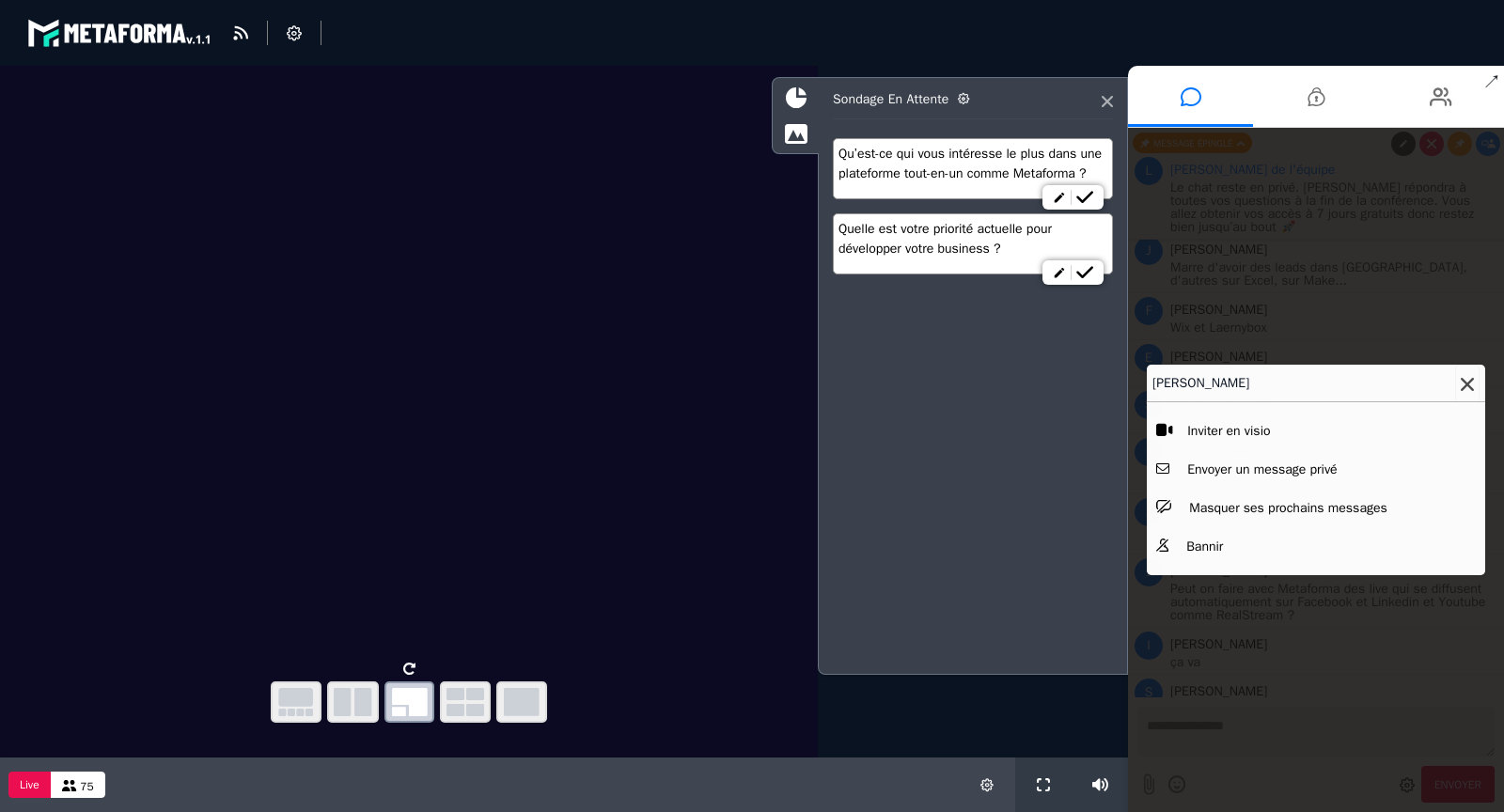 click at bounding box center (1467, 384) 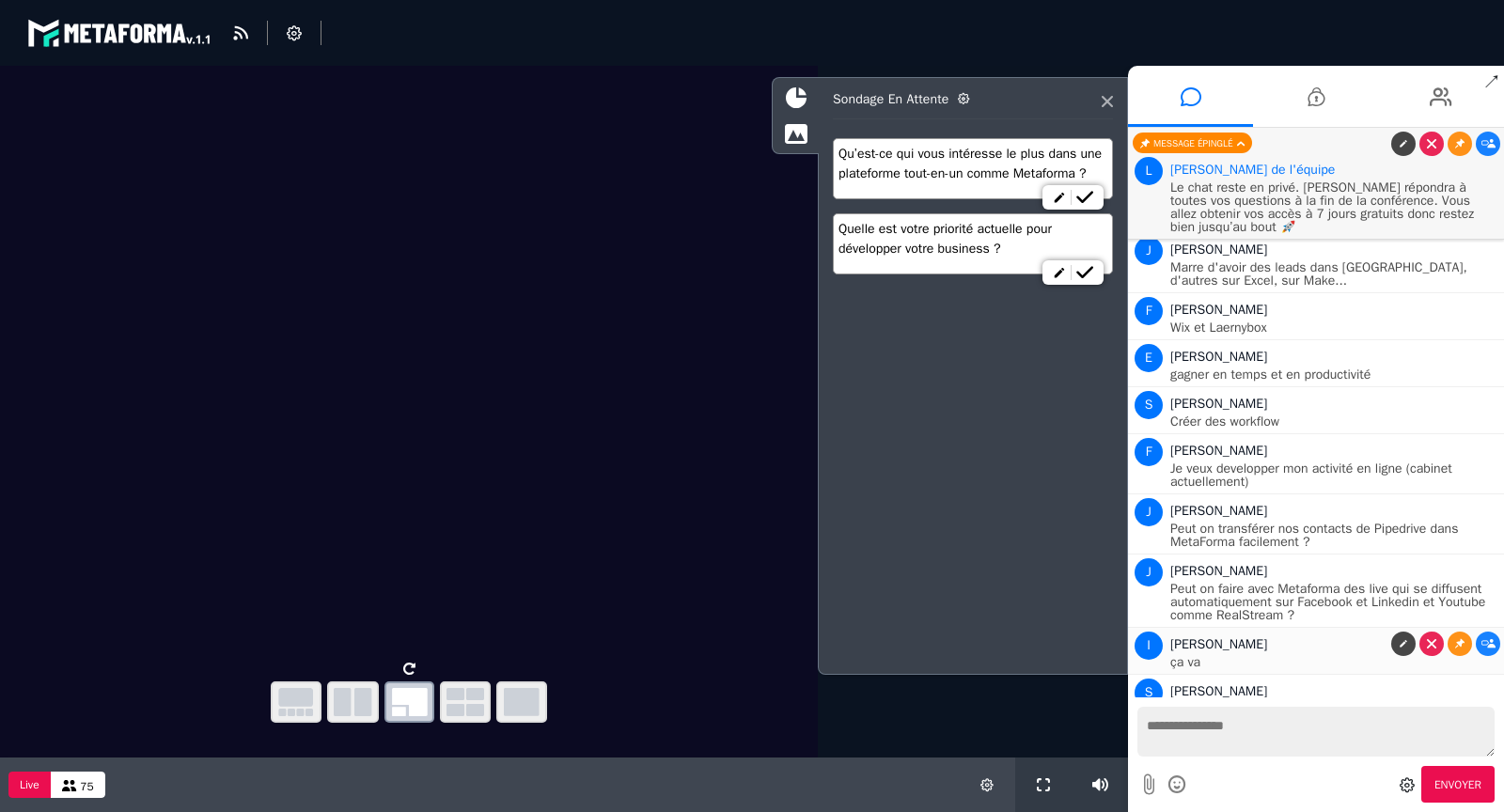 scroll, scrollTop: 6132, scrollLeft: 0, axis: vertical 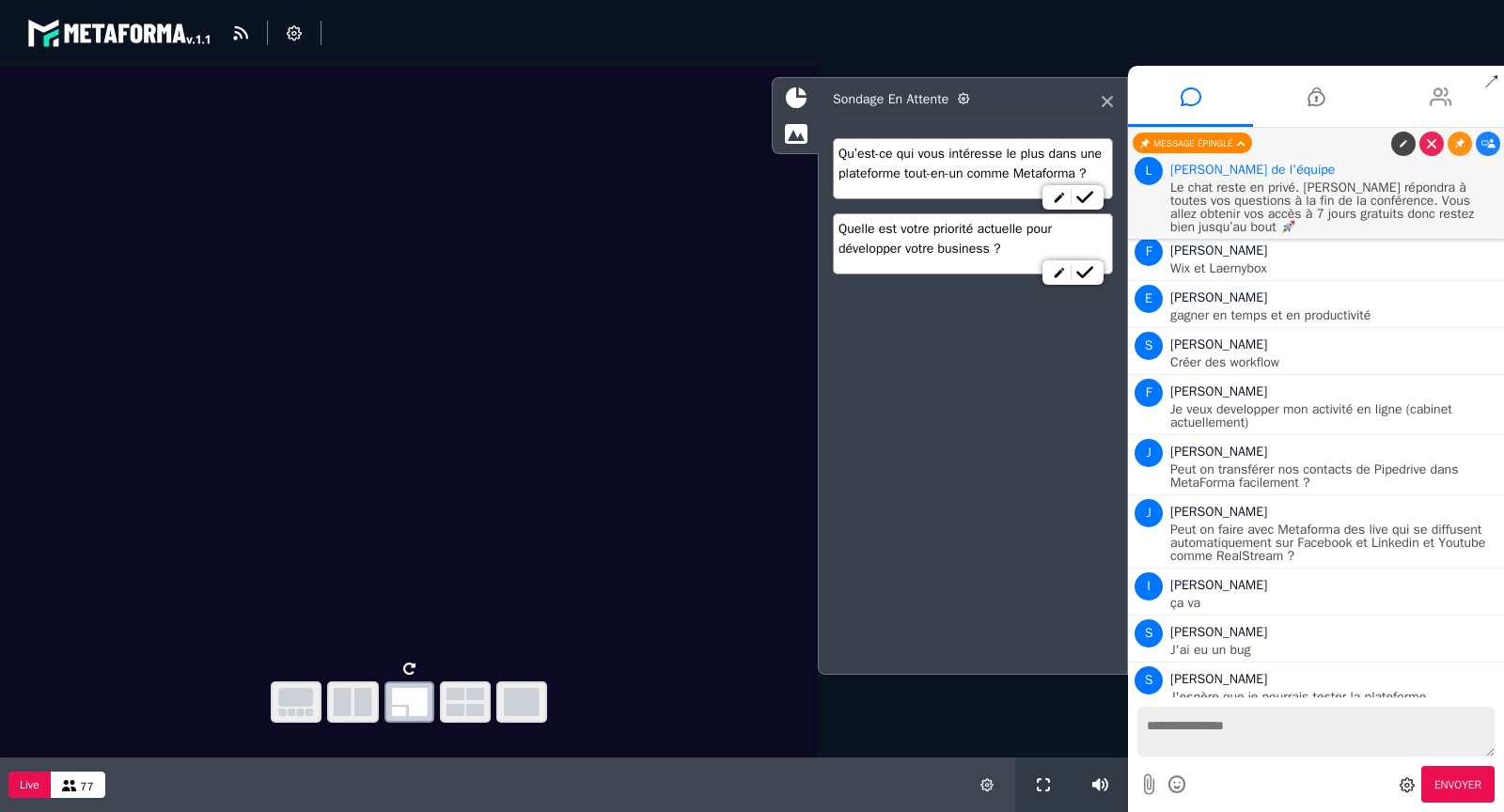click at bounding box center (1441, 96) 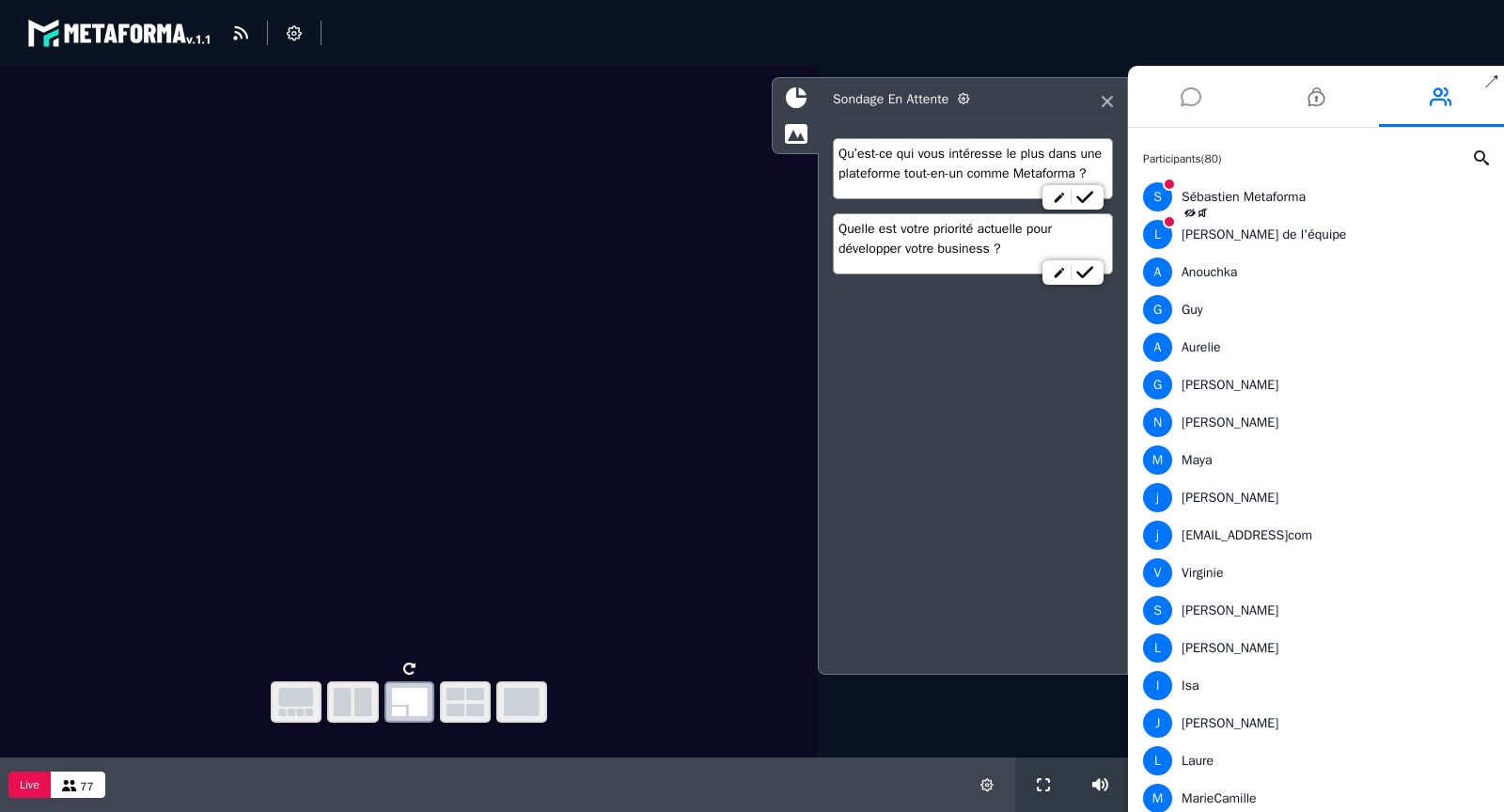 click at bounding box center (1190, 96) 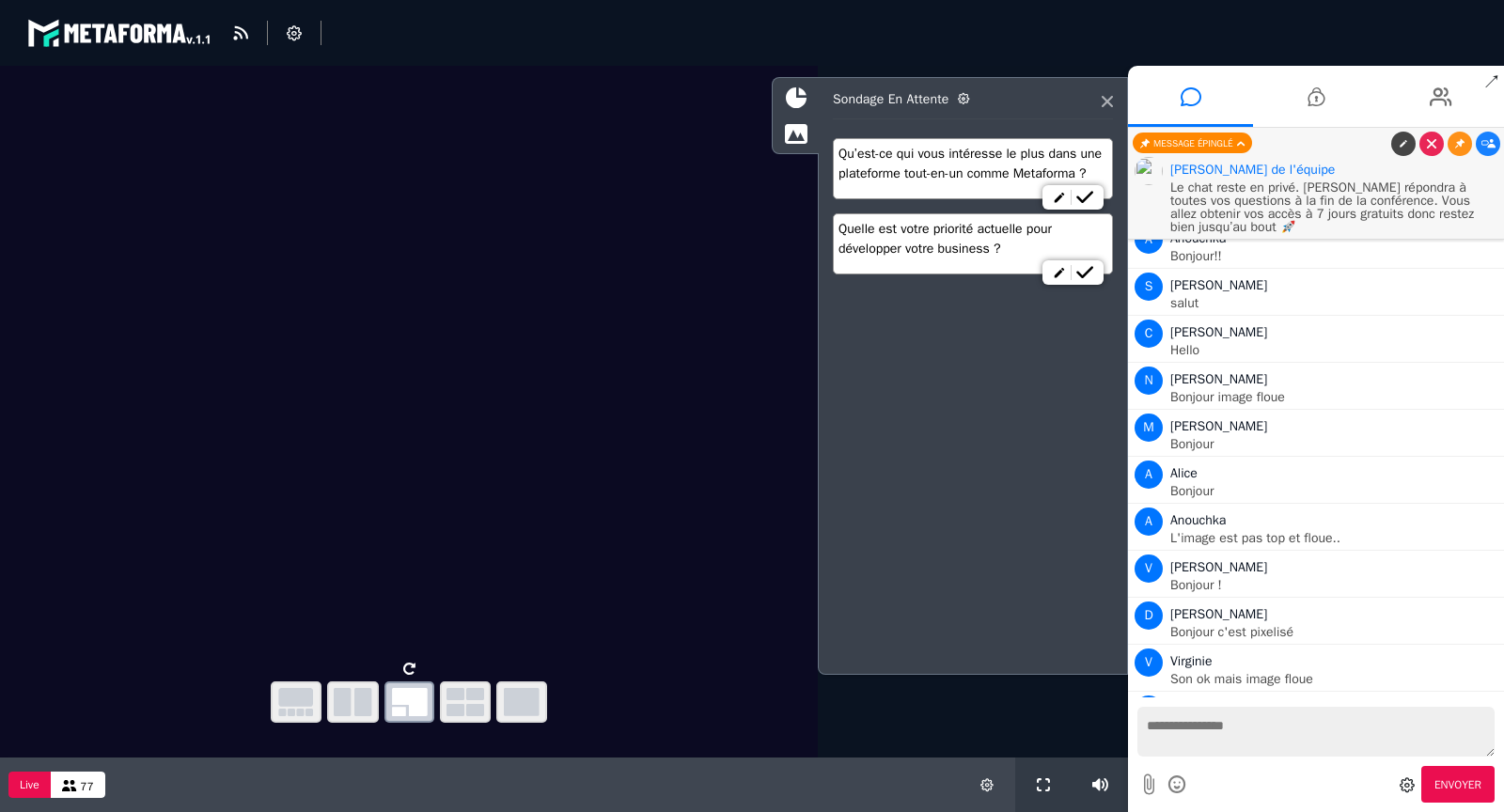 scroll, scrollTop: 6132, scrollLeft: 0, axis: vertical 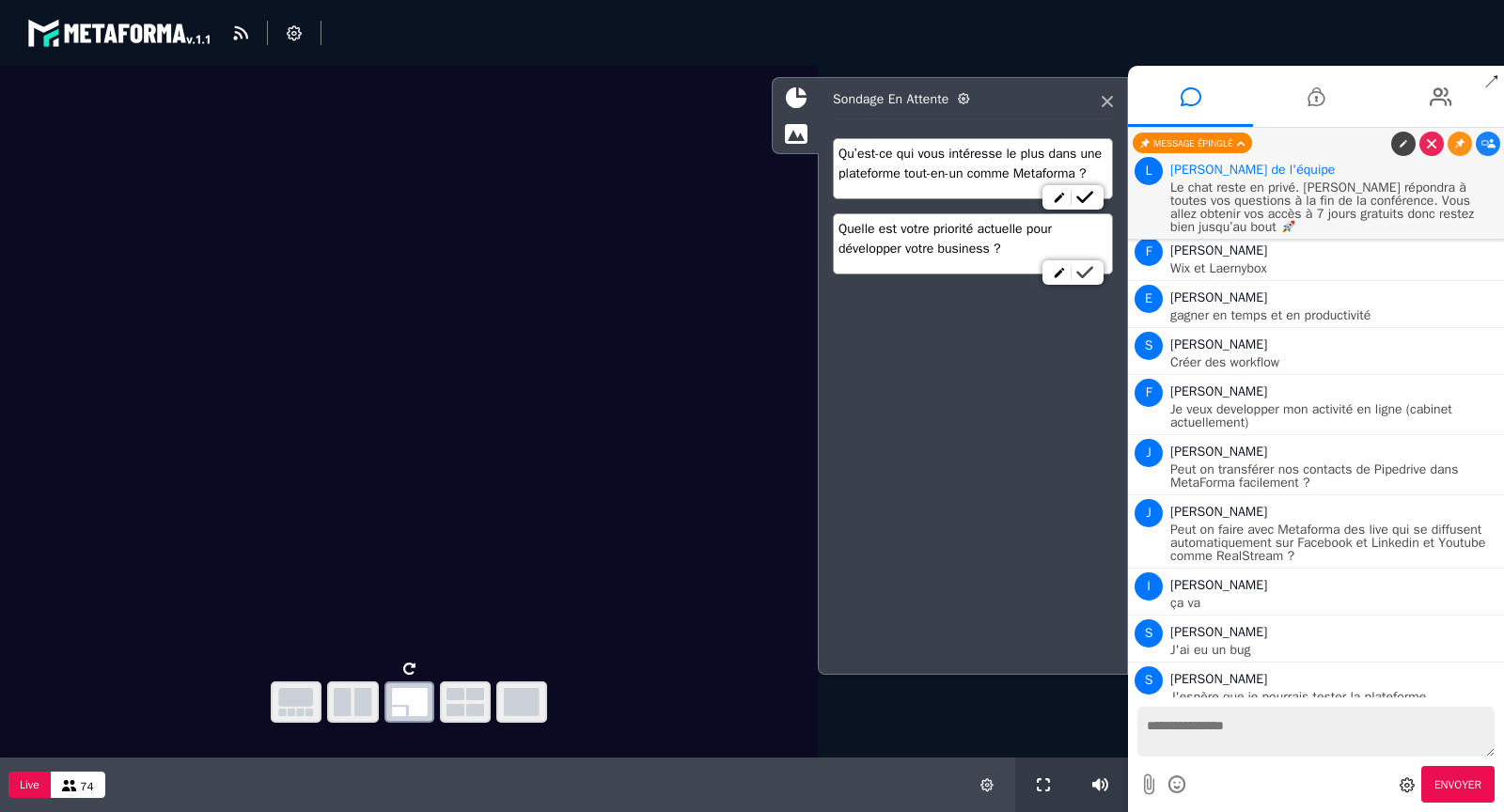click at bounding box center (1085, 273) 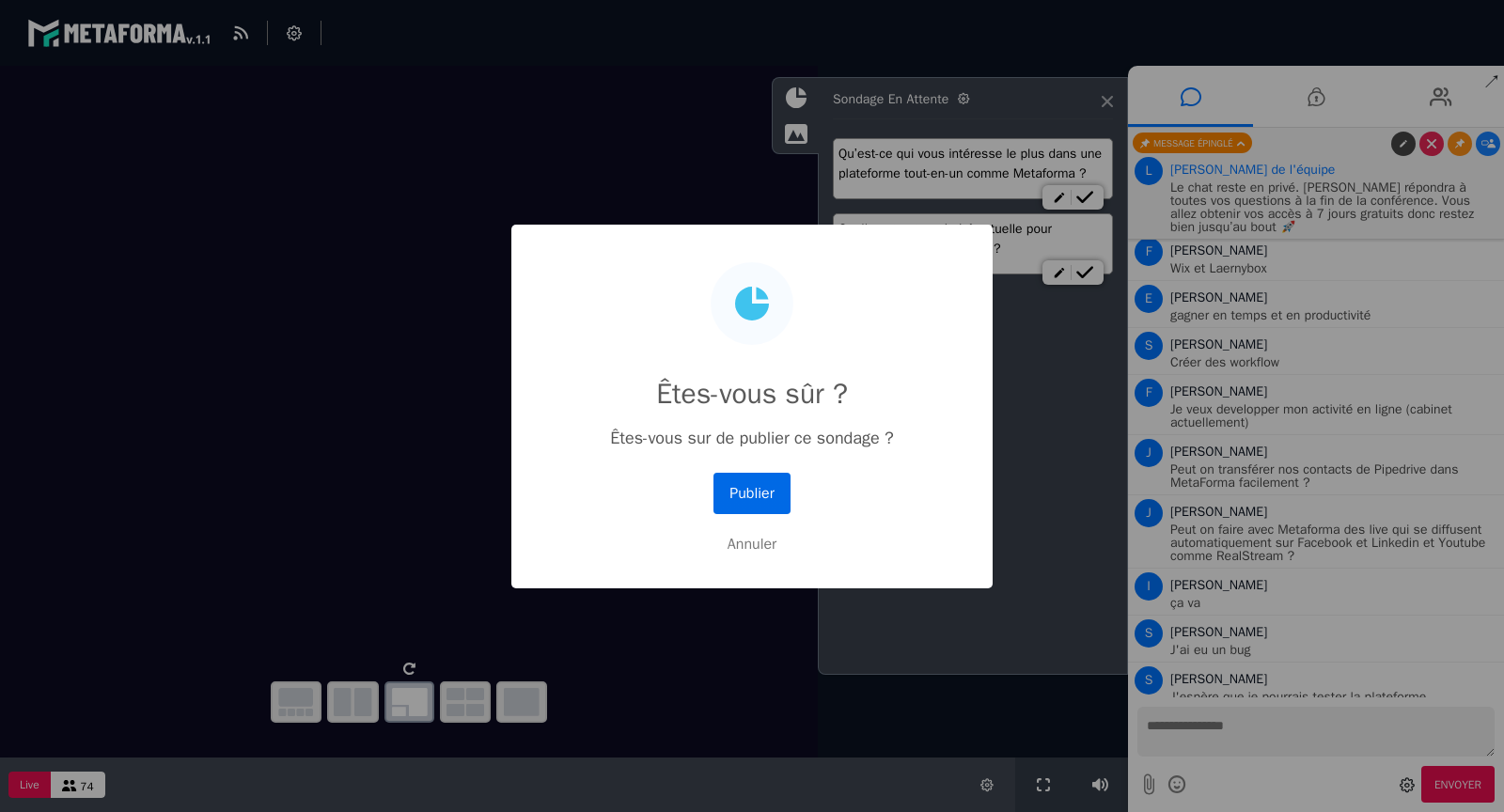 click on "Publier" at bounding box center (752, 493) 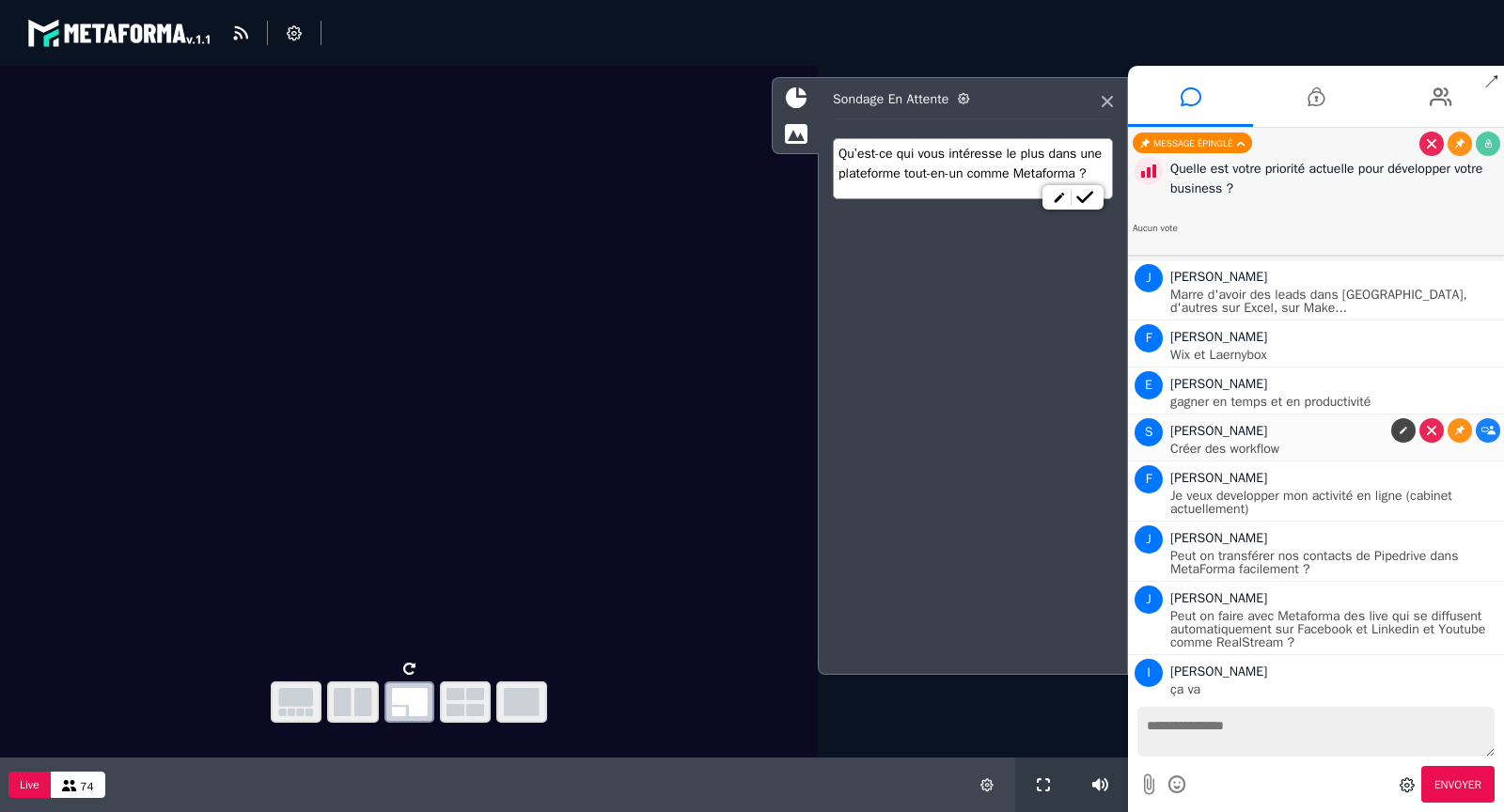 scroll, scrollTop: 6219, scrollLeft: 0, axis: vertical 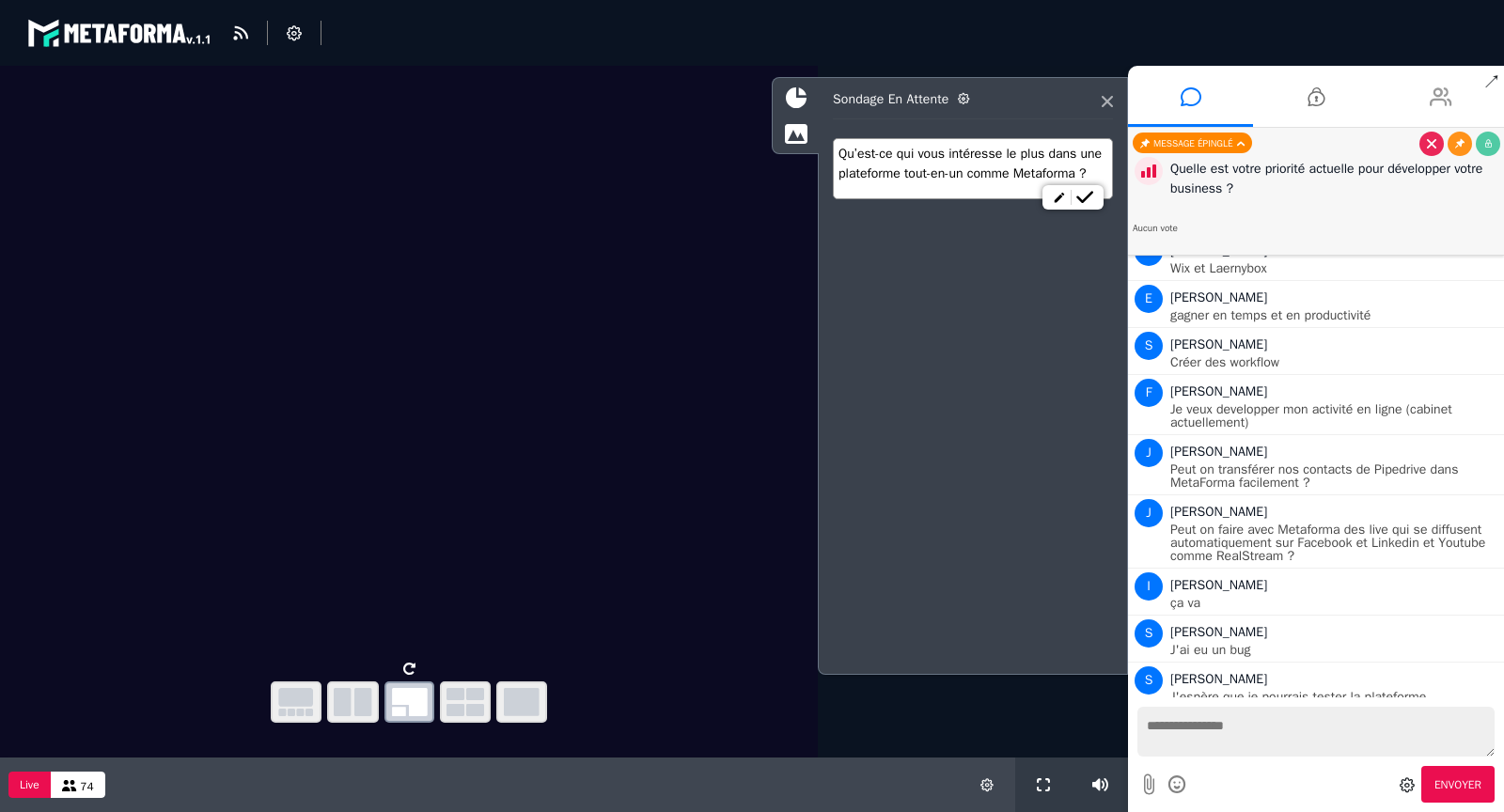 click at bounding box center [1441, 97] 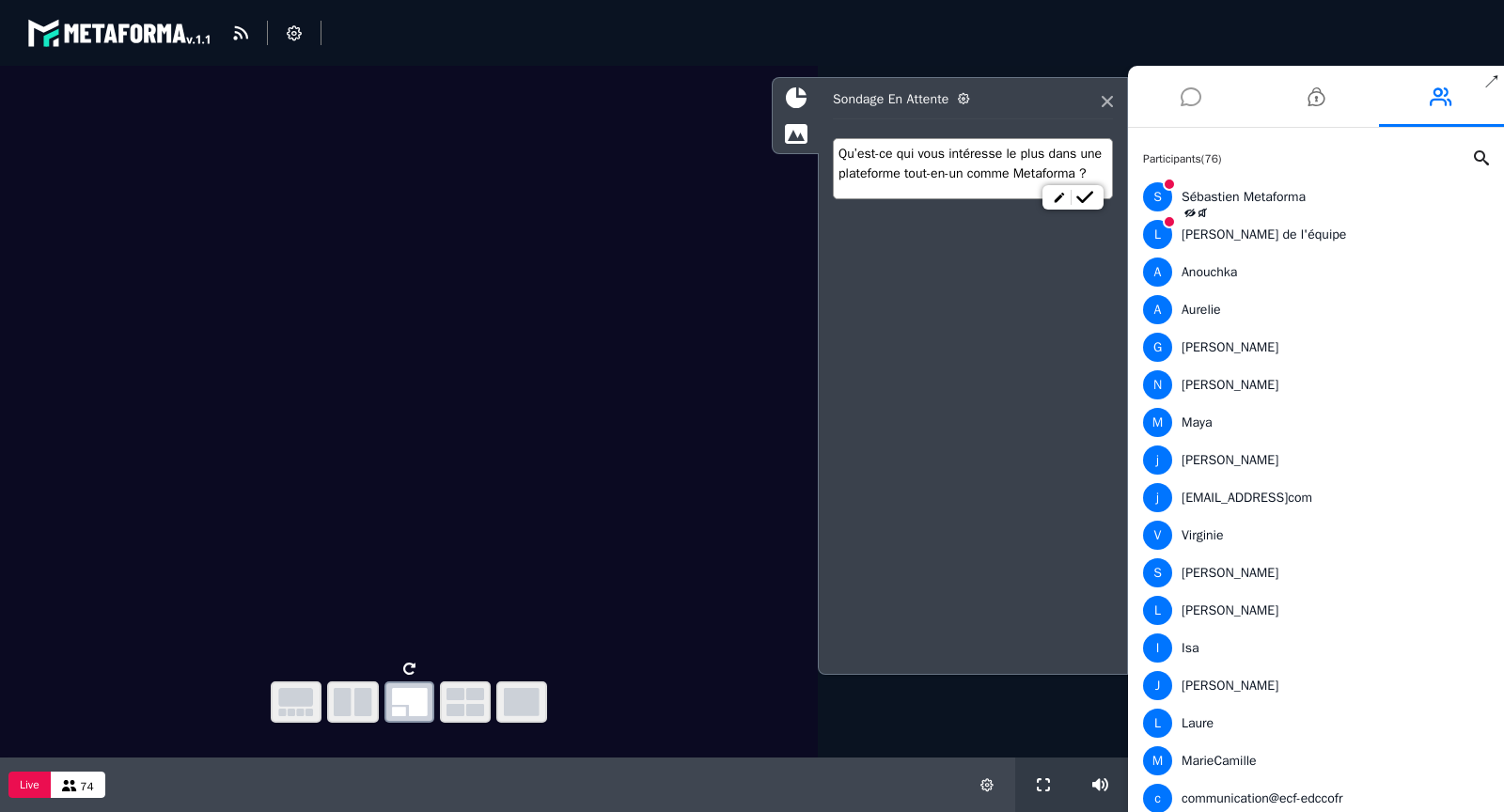 click at bounding box center [1191, 97] 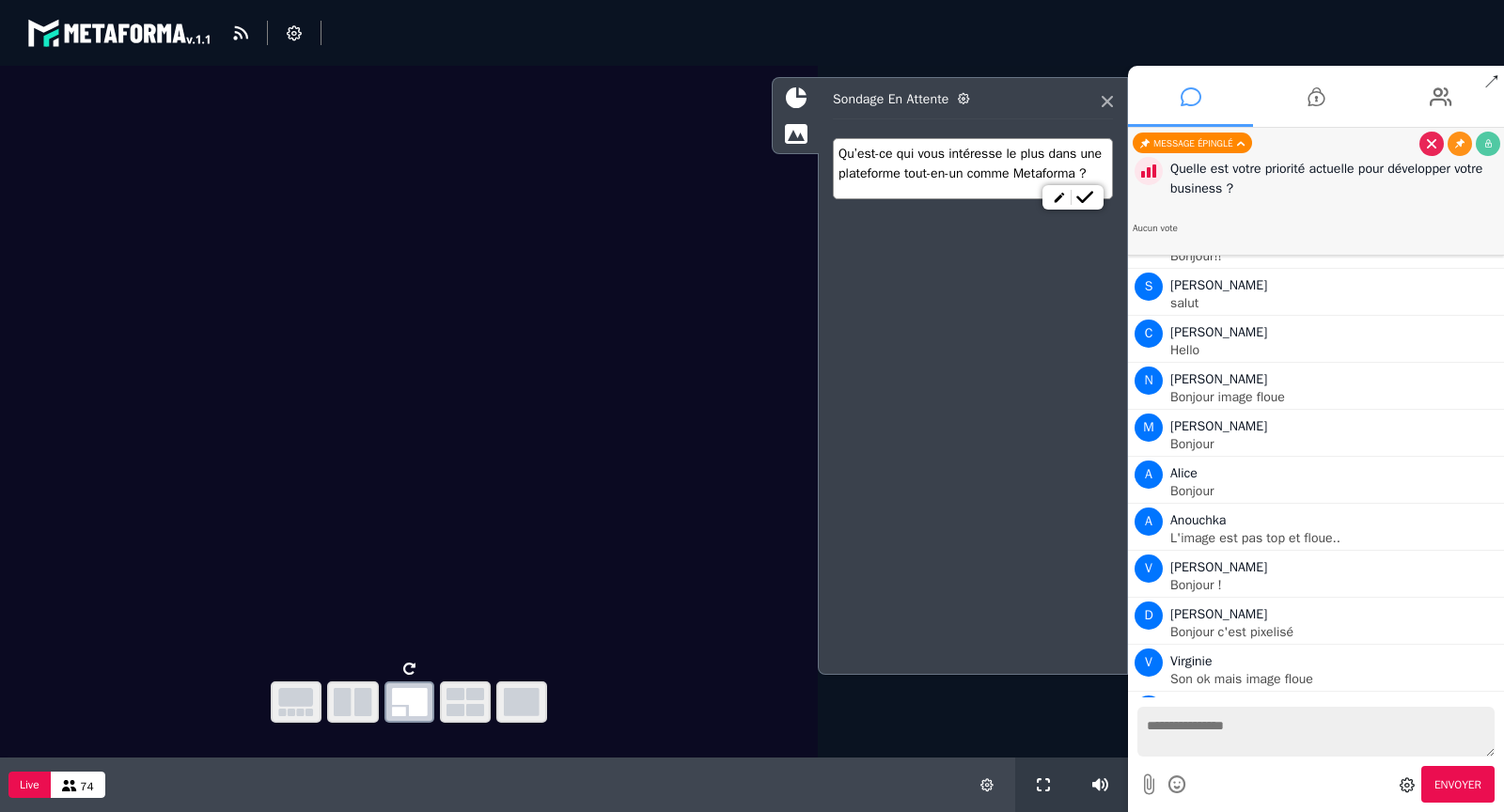 scroll, scrollTop: 6133, scrollLeft: 0, axis: vertical 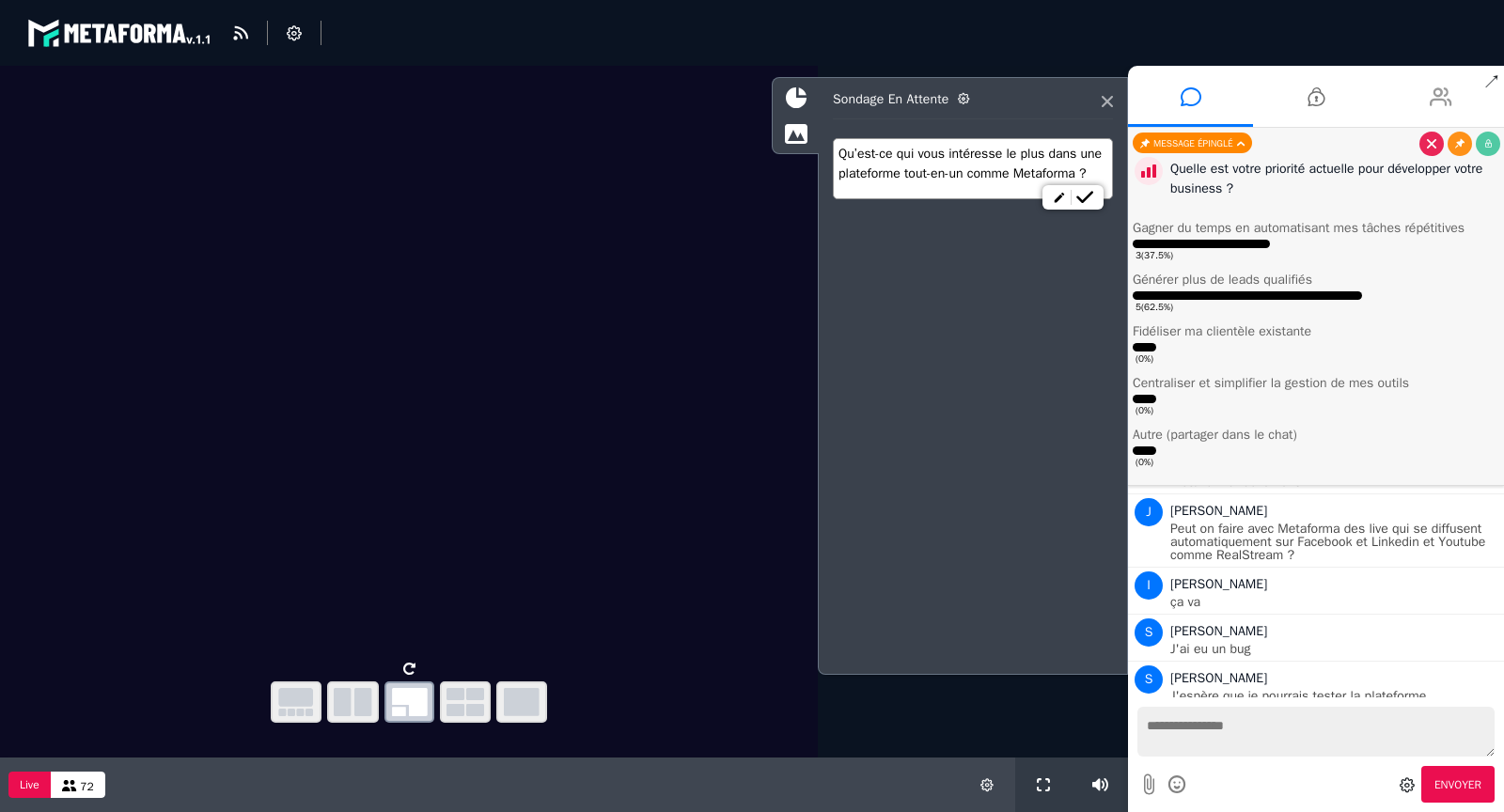 click at bounding box center (1441, 96) 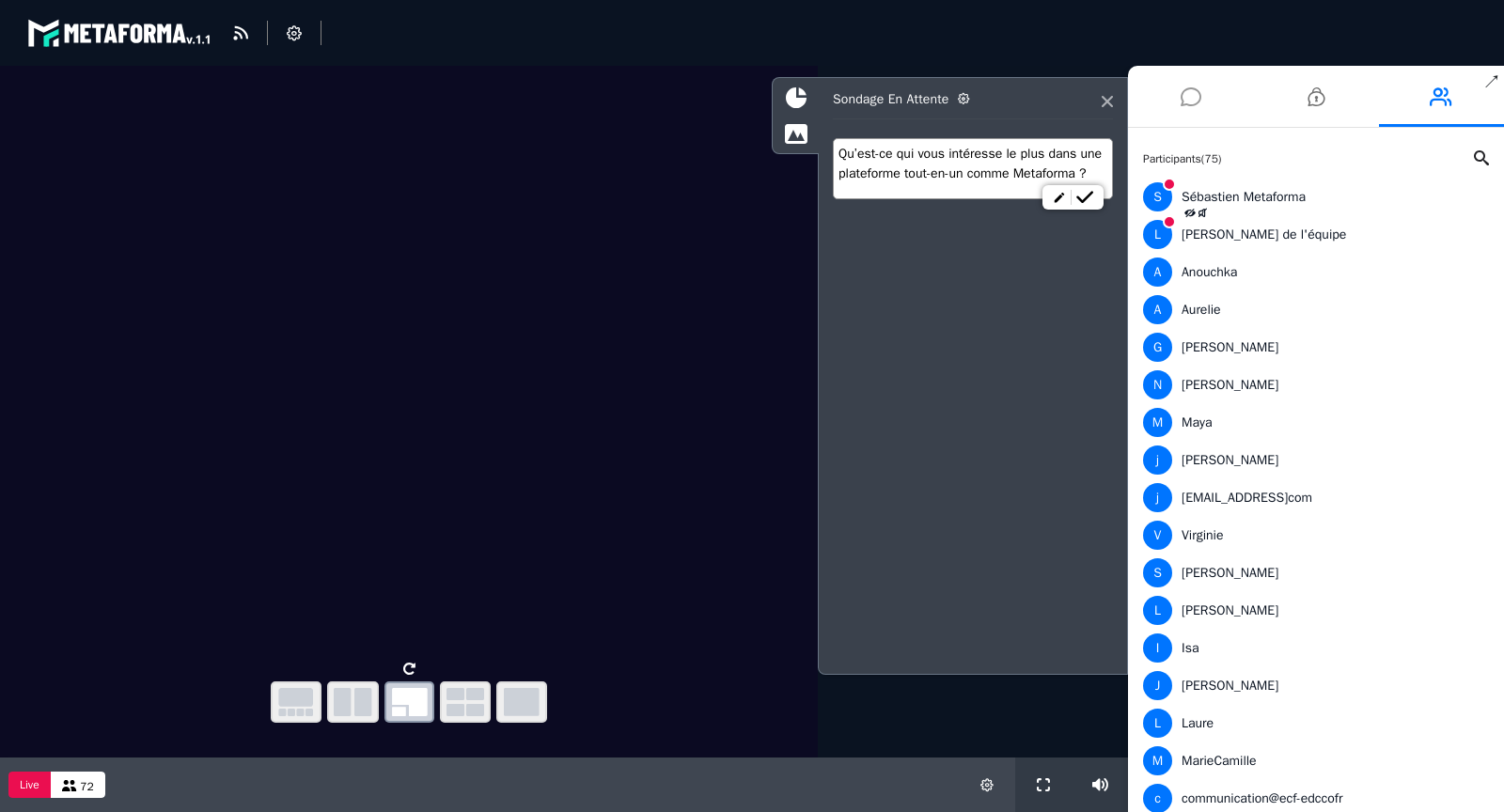 click at bounding box center (1191, 97) 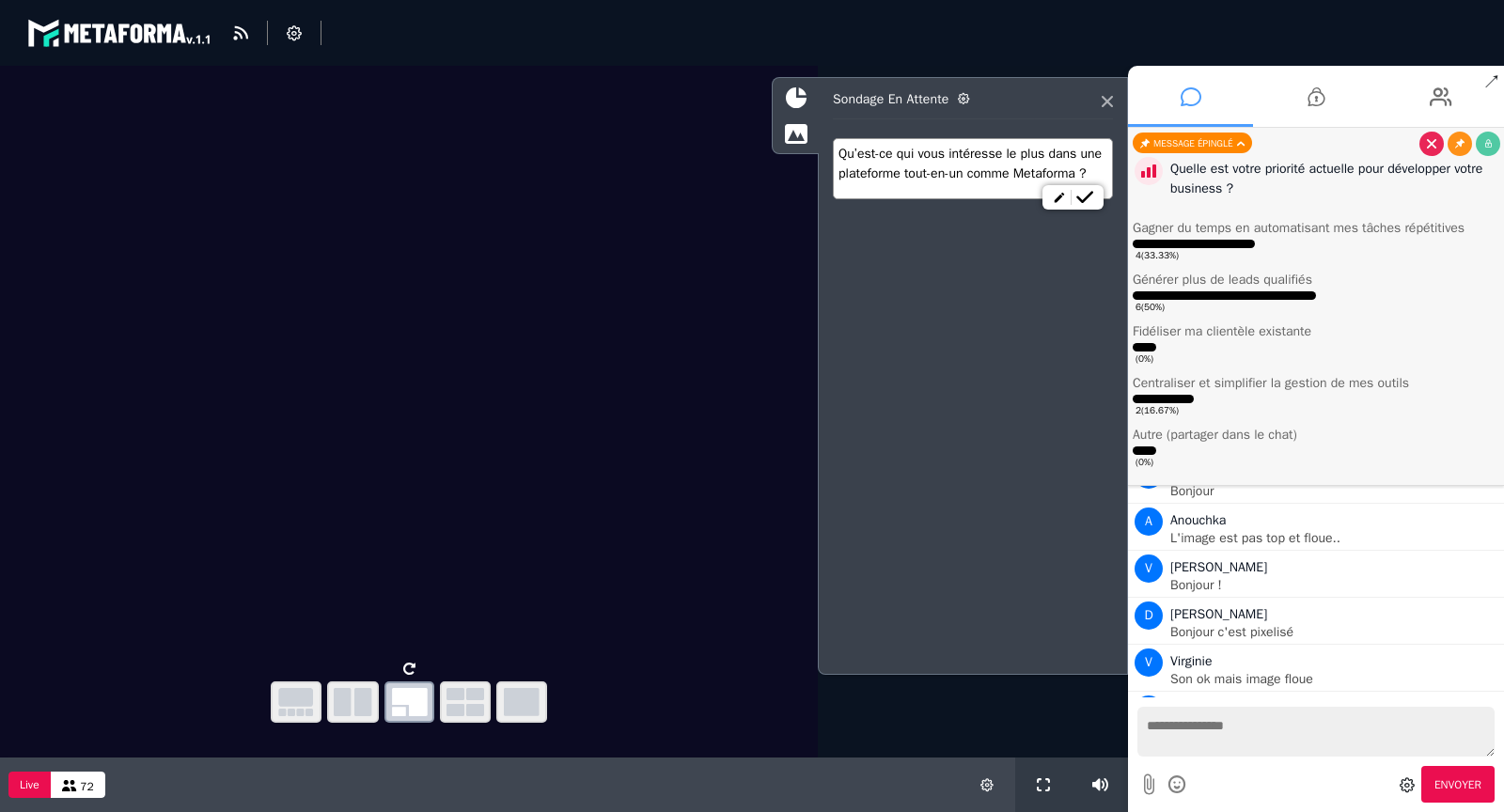 scroll, scrollTop: 6133, scrollLeft: 0, axis: vertical 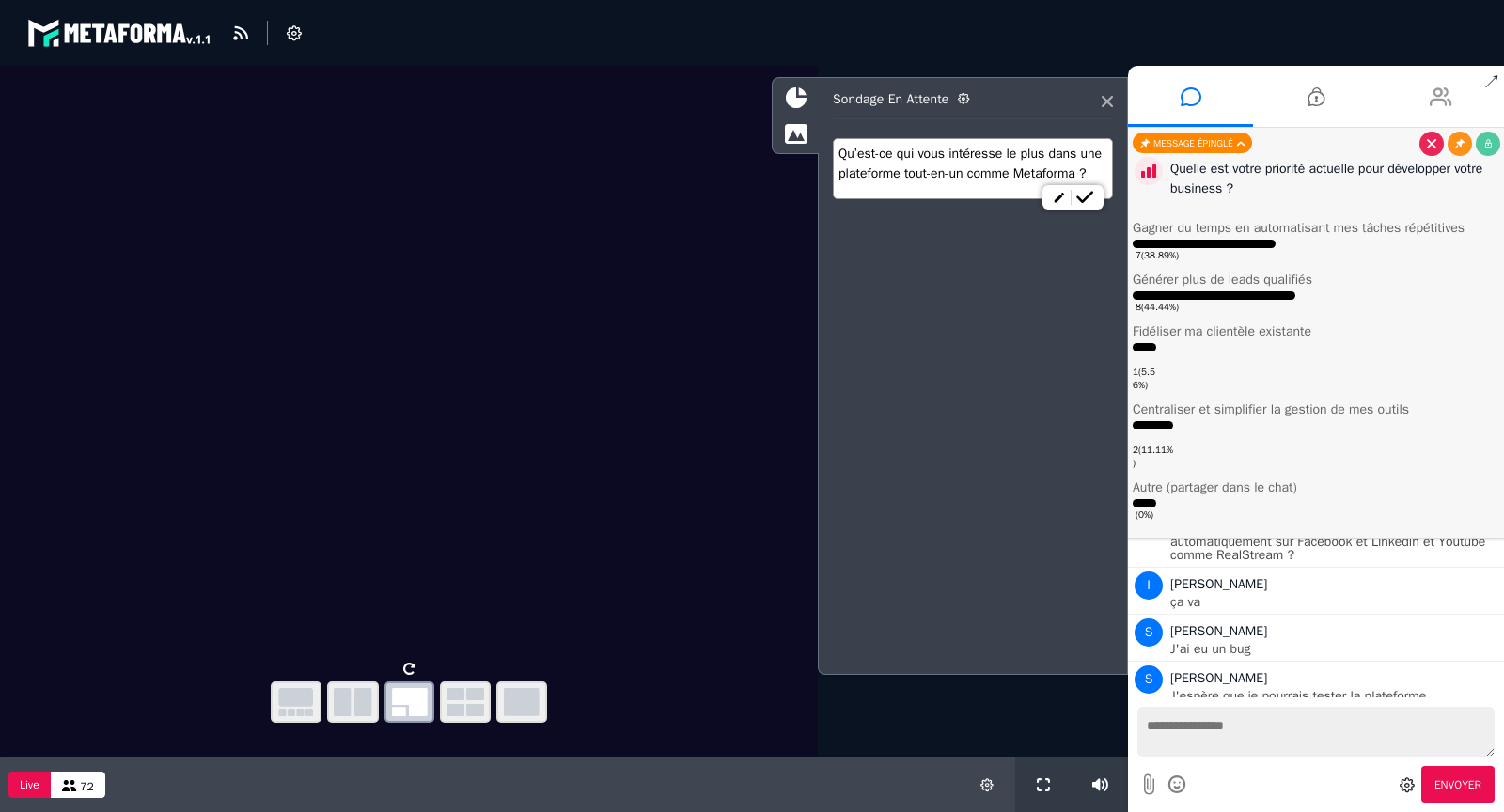 click at bounding box center [1441, 97] 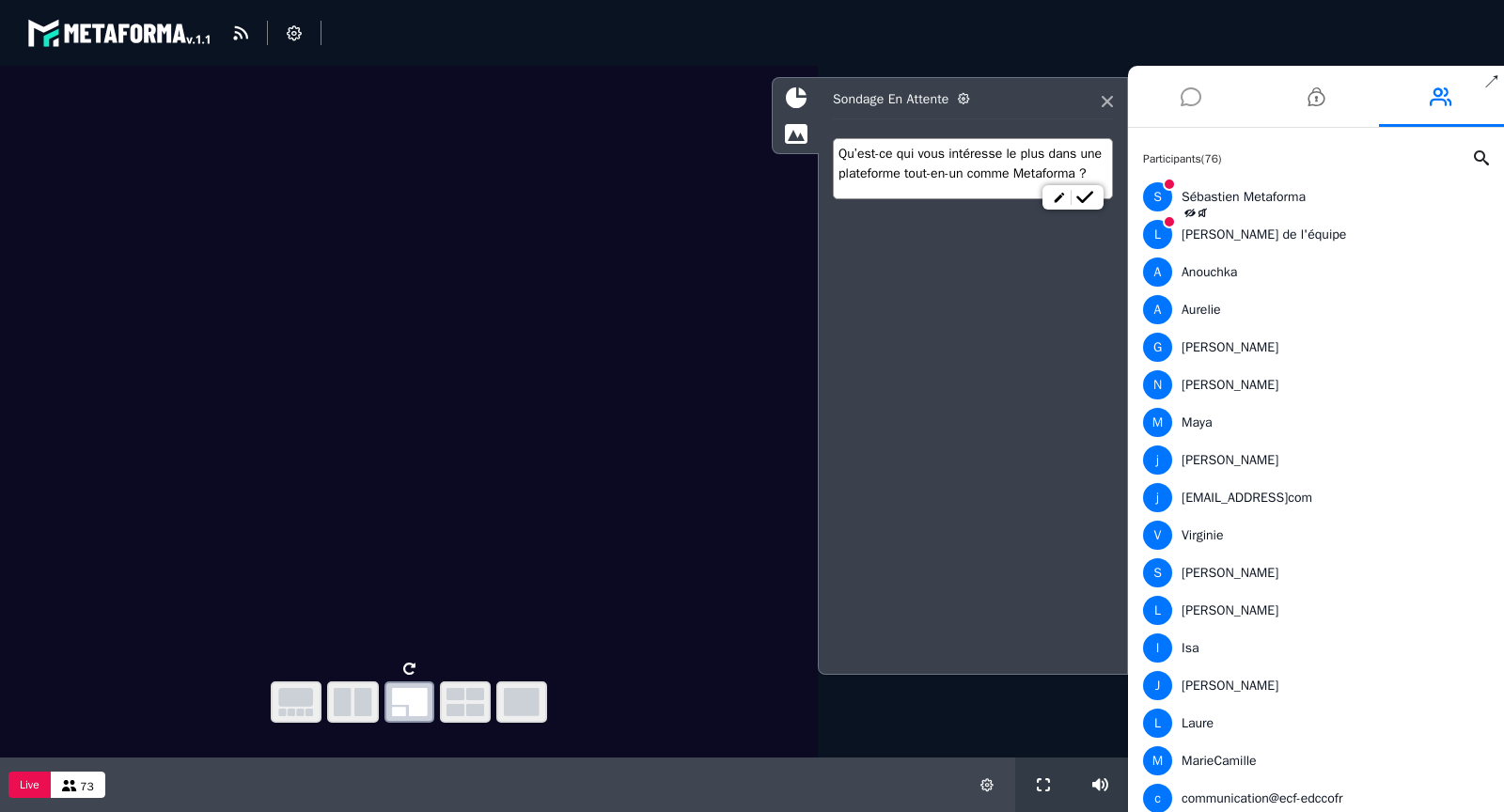 click at bounding box center [1190, 96] 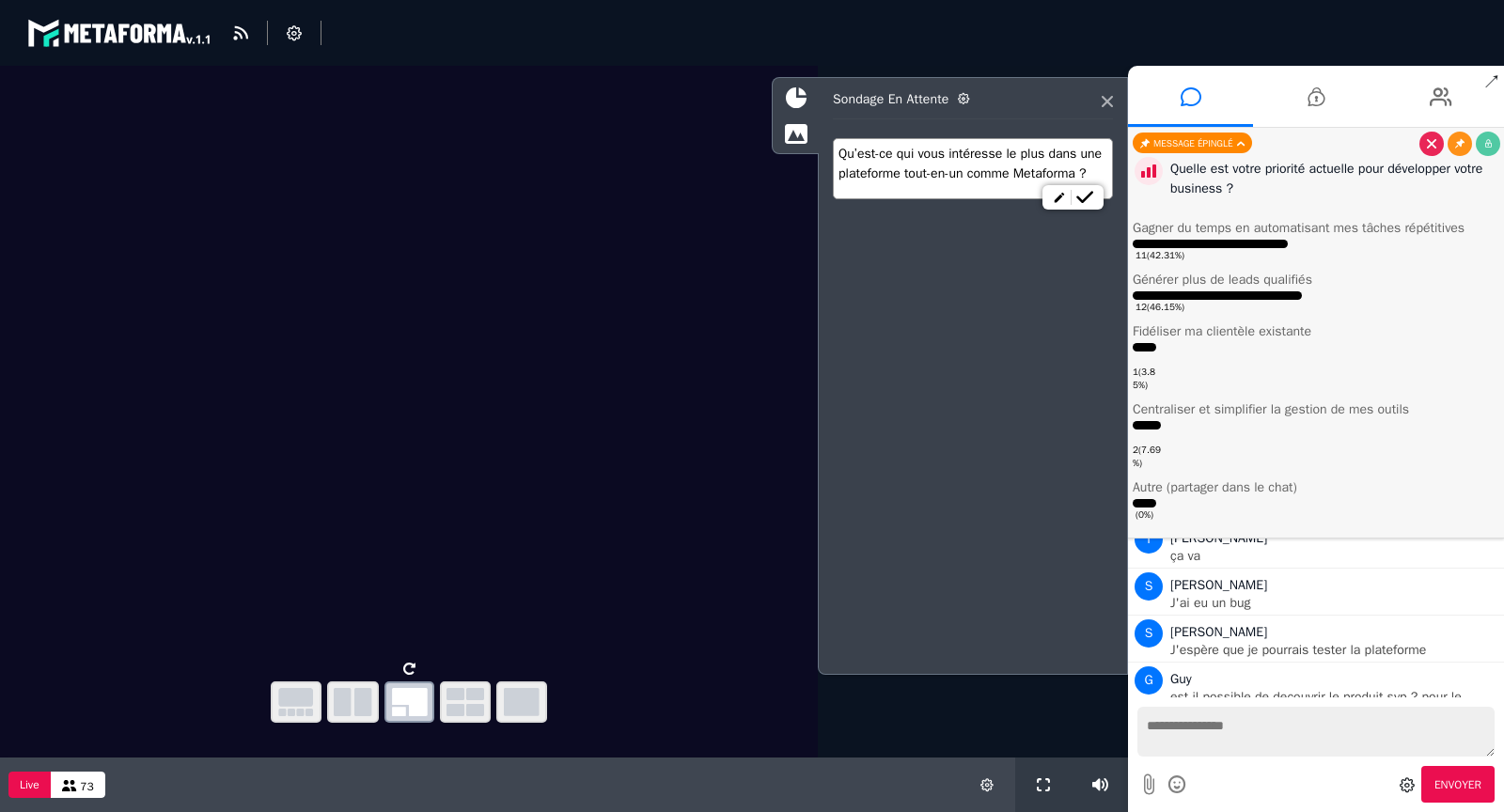 scroll, scrollTop: 6226, scrollLeft: 0, axis: vertical 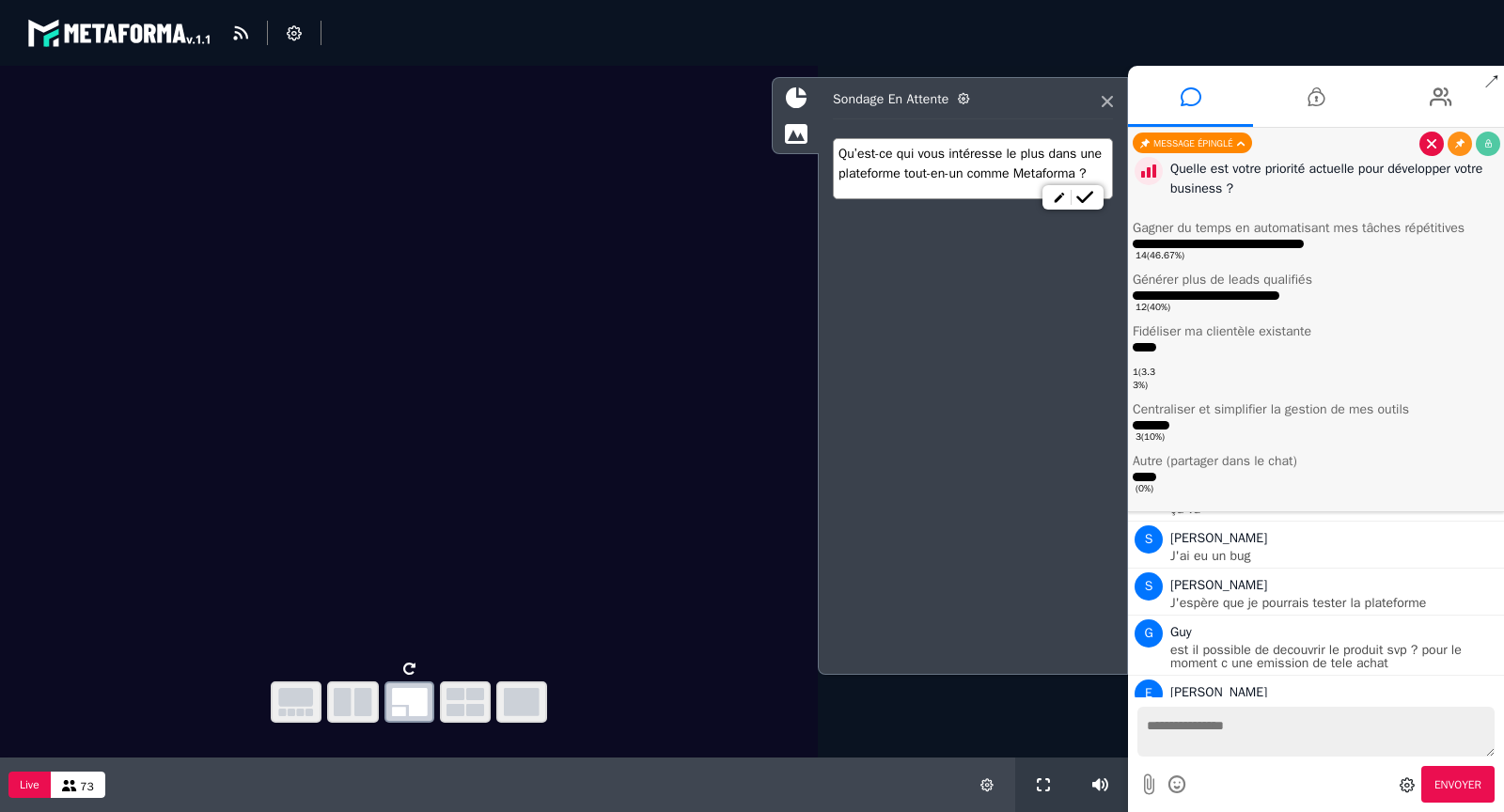 click at bounding box center (1432, 144) 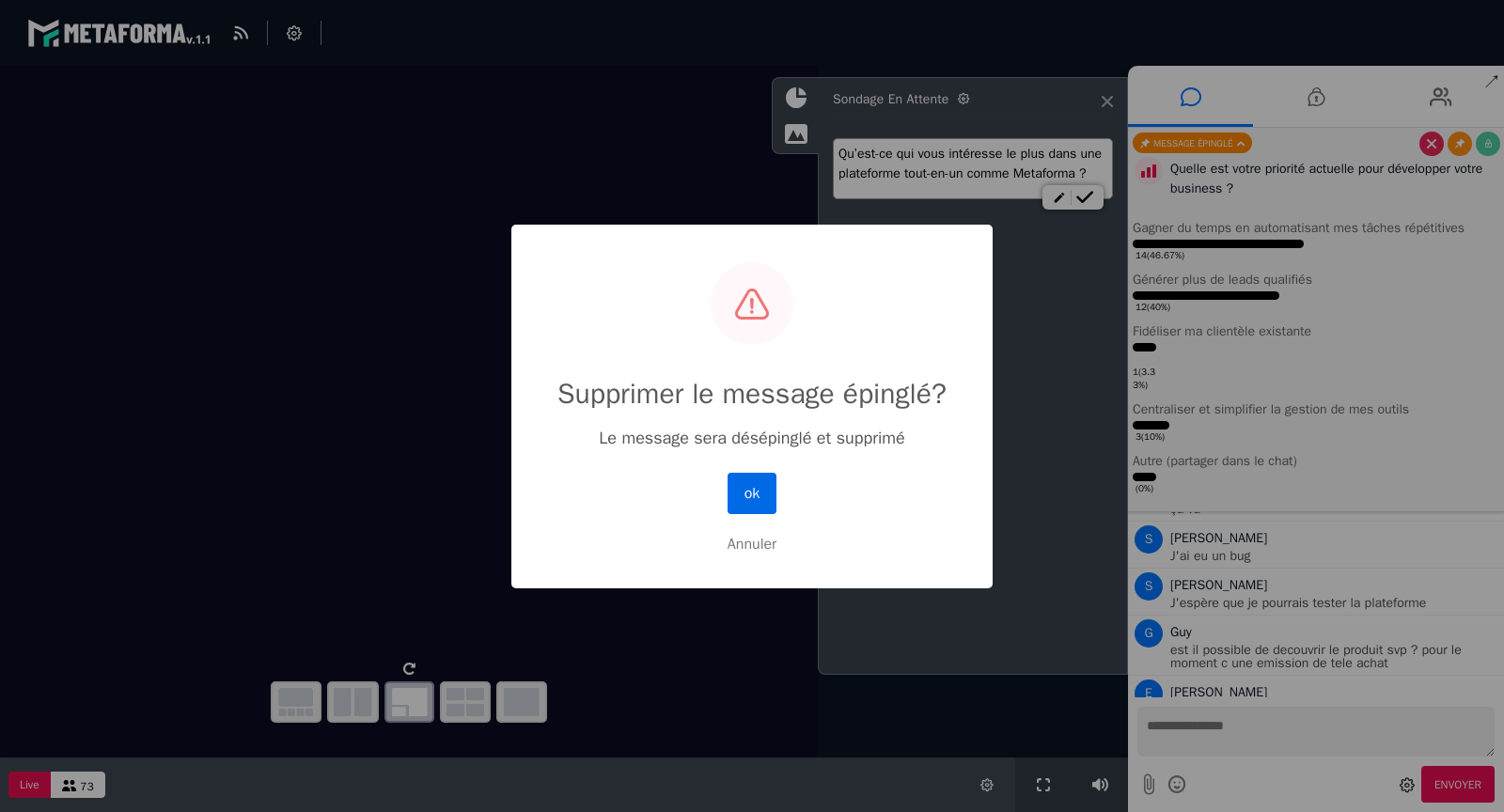click on "ok" at bounding box center (752, 493) 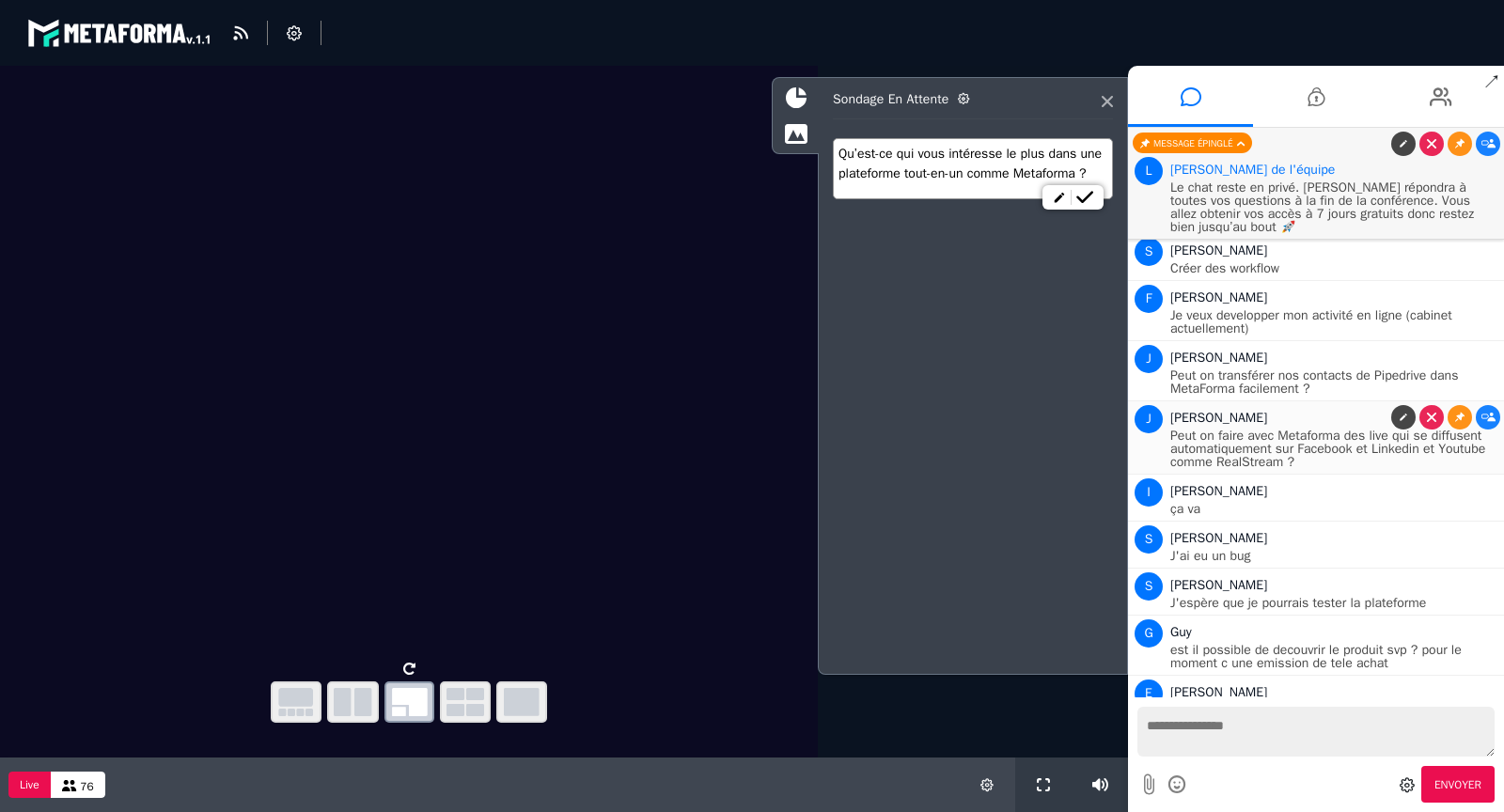 scroll, scrollTop: 6272, scrollLeft: 0, axis: vertical 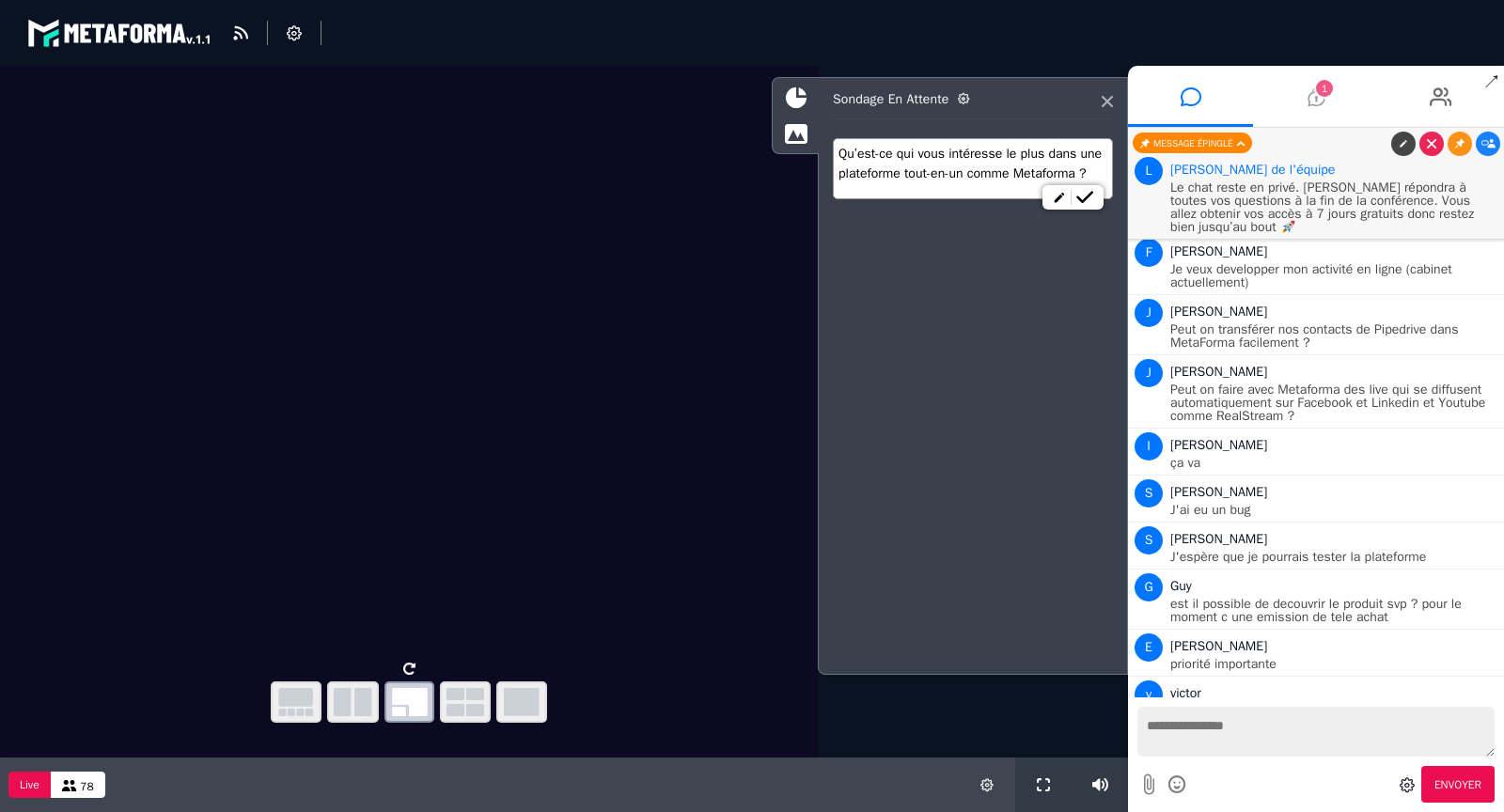 click on "1" at bounding box center [1324, 88] 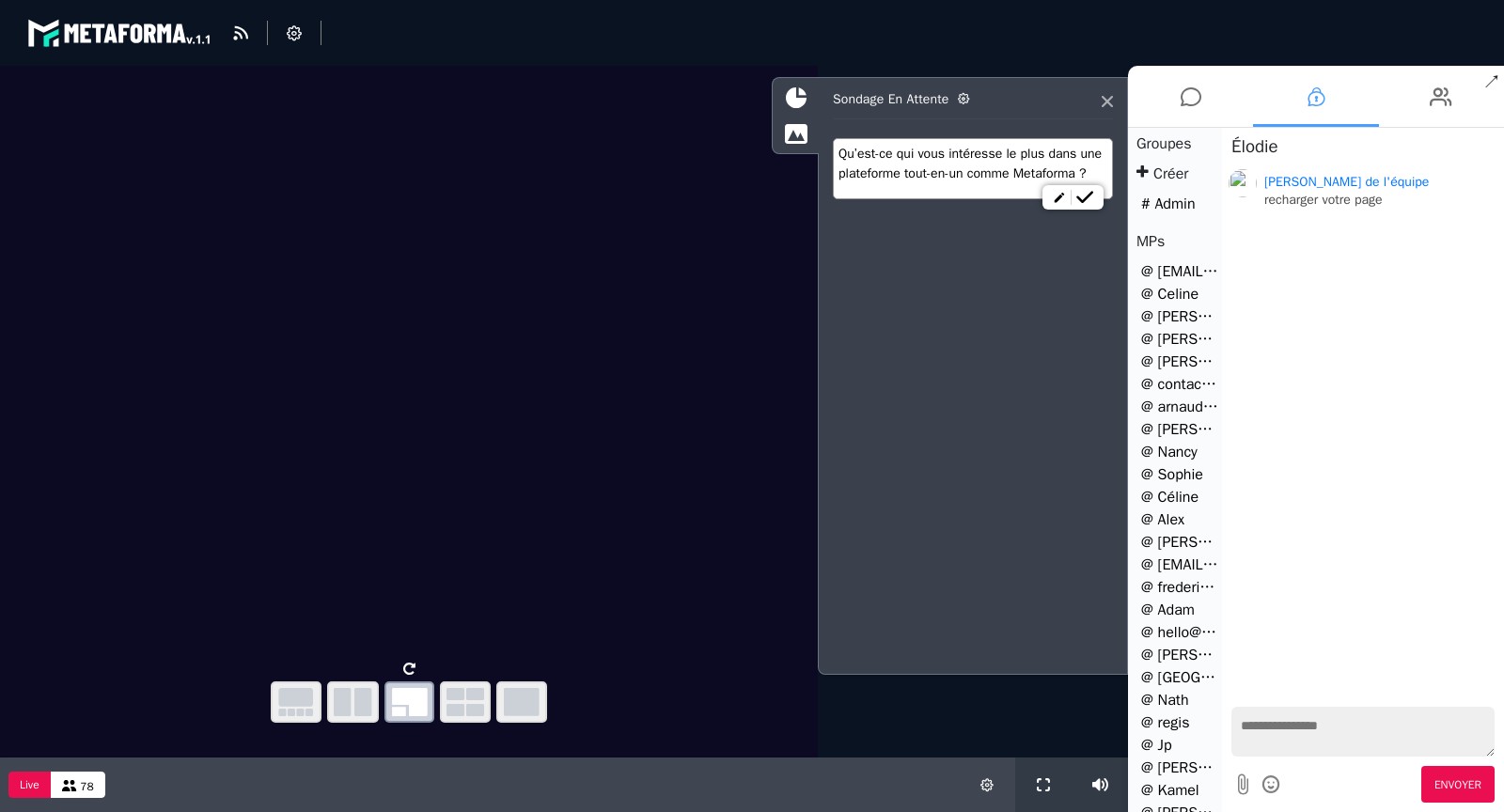 scroll, scrollTop: 978, scrollLeft: 0, axis: vertical 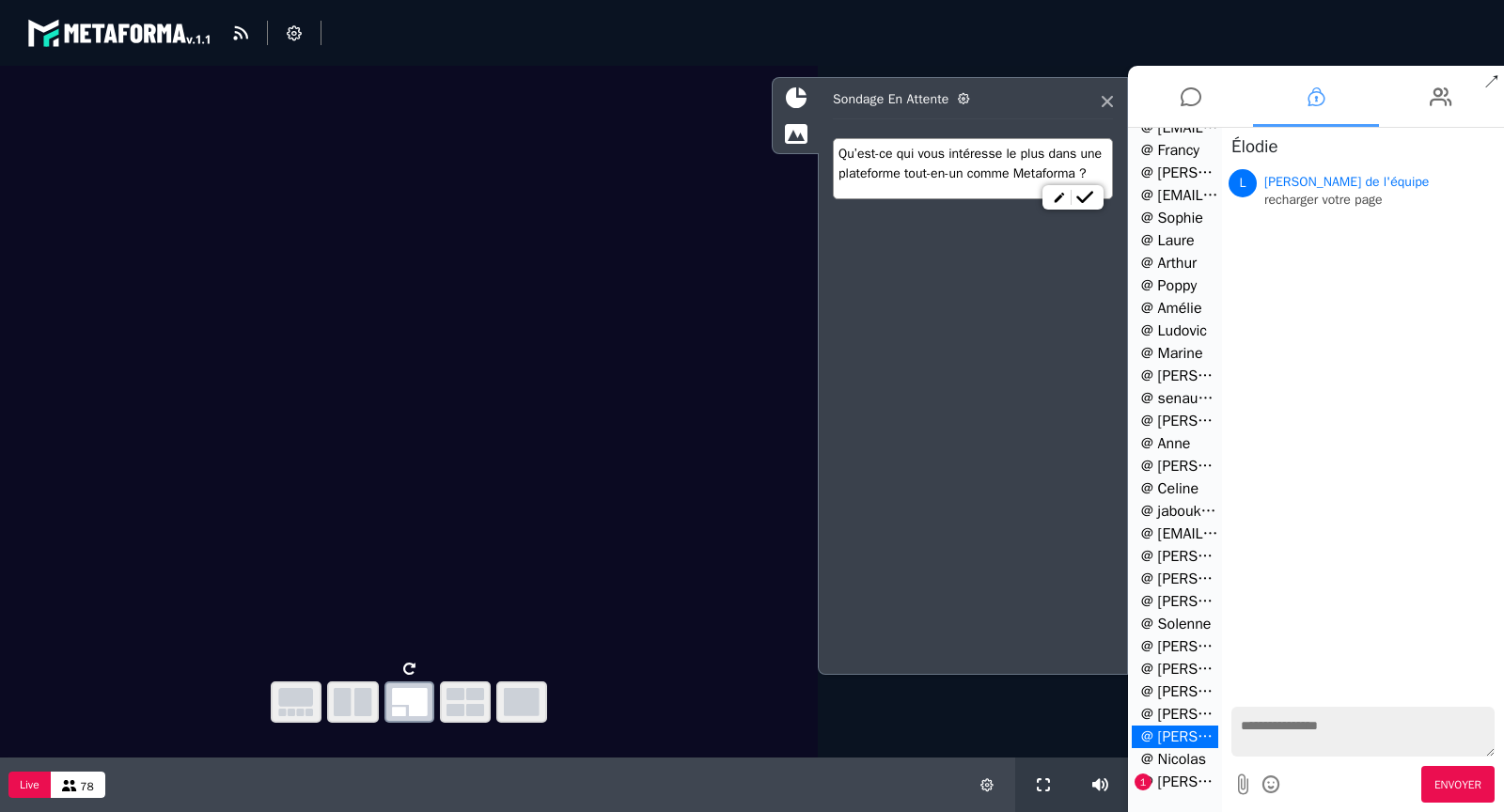 click on "@ Jean Marc 1" at bounding box center [1175, 782] 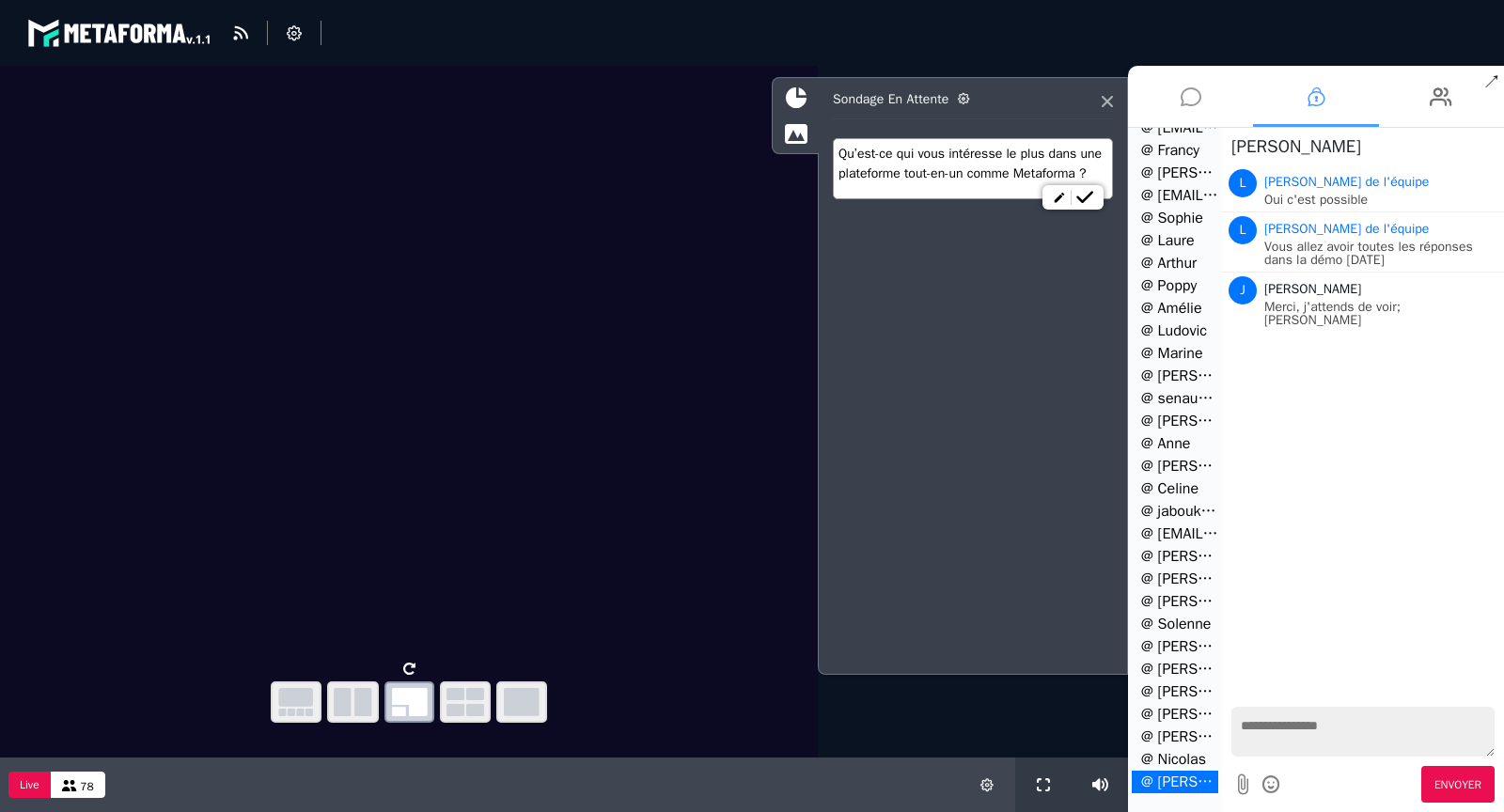 click at bounding box center [1190, 96] 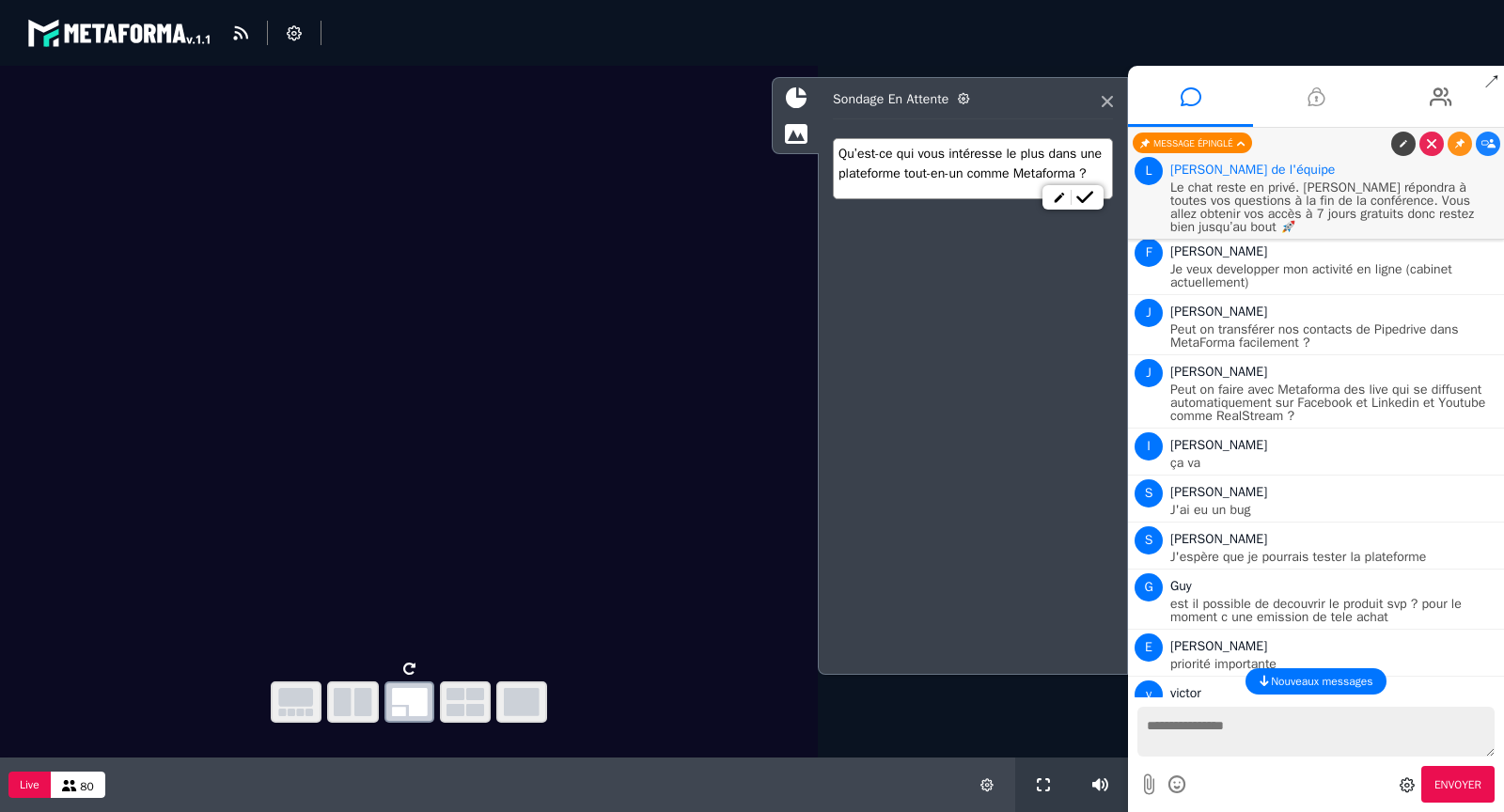 scroll, scrollTop: 6318, scrollLeft: 0, axis: vertical 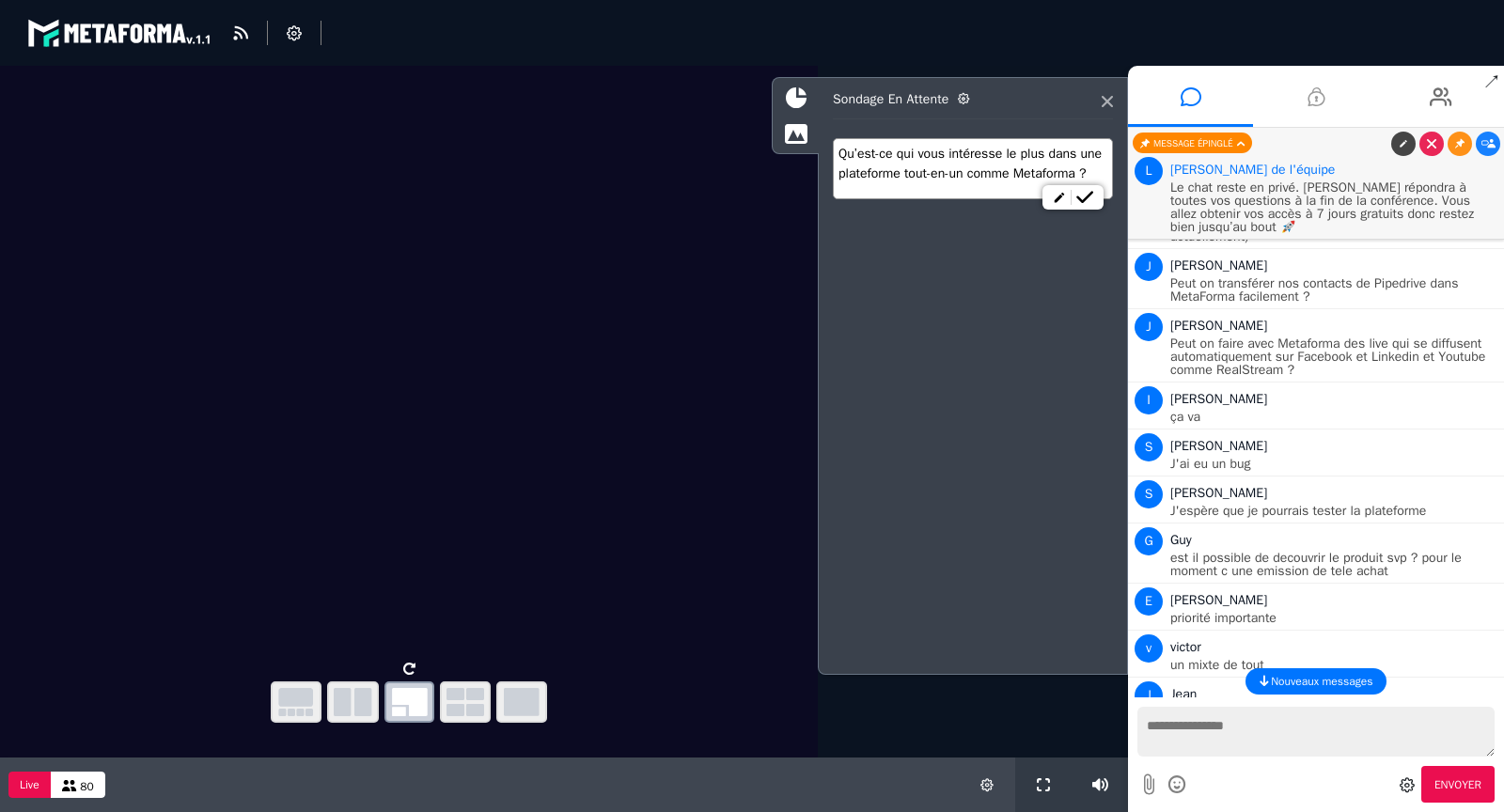 click on "Nouveaux messages" at bounding box center [1322, 681] 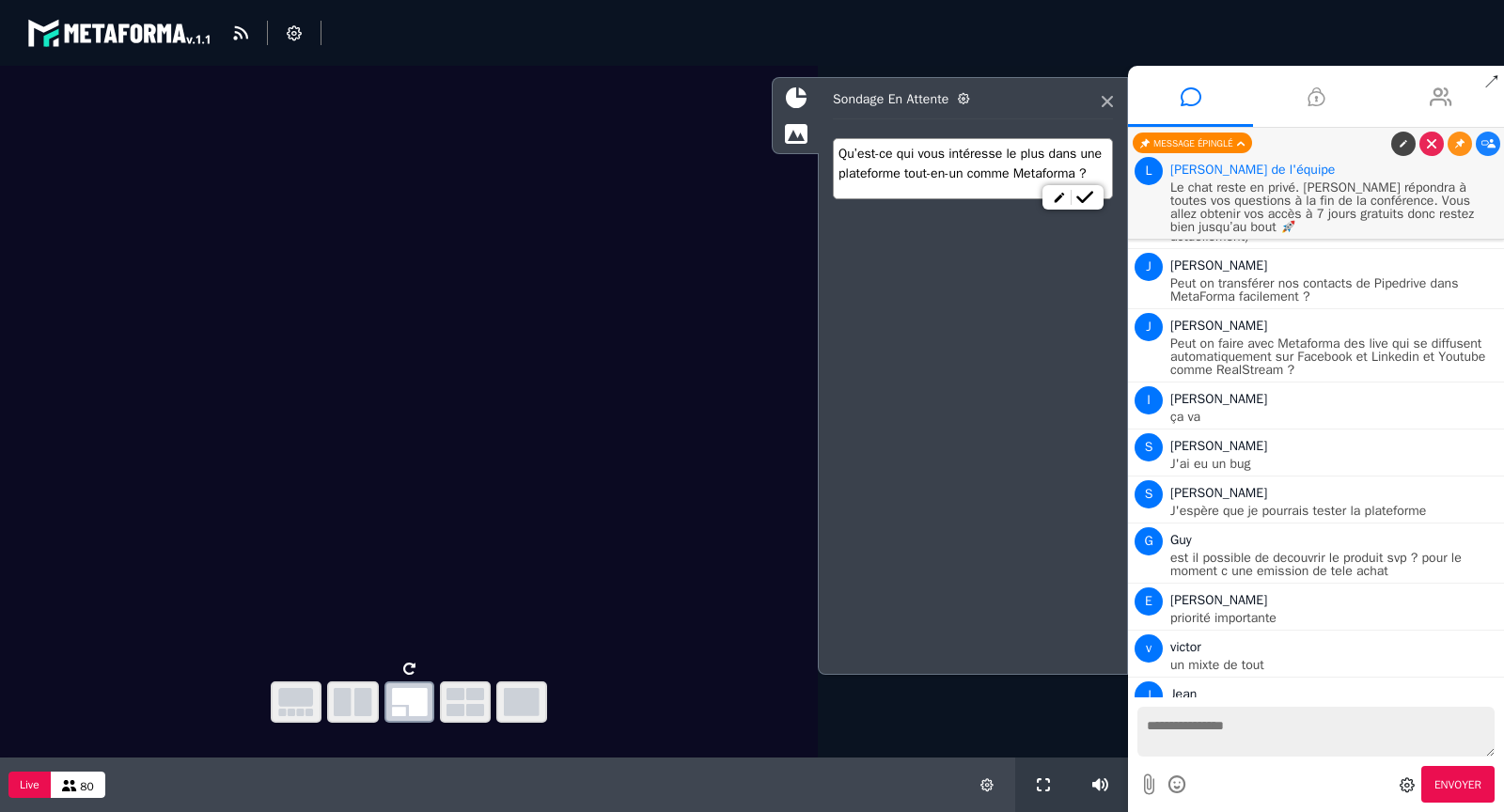 click at bounding box center (1441, 97) 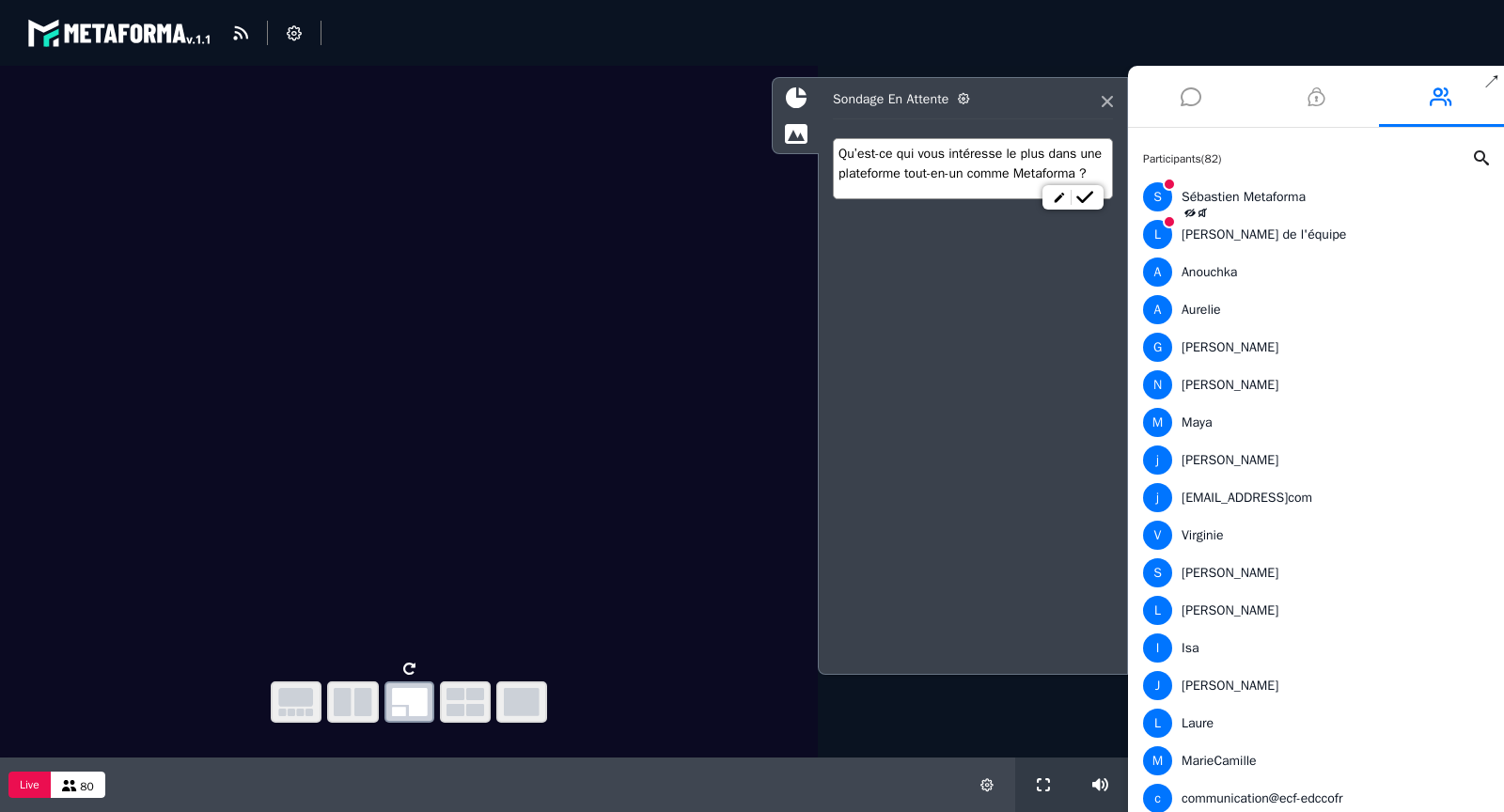 click at bounding box center [1191, 97] 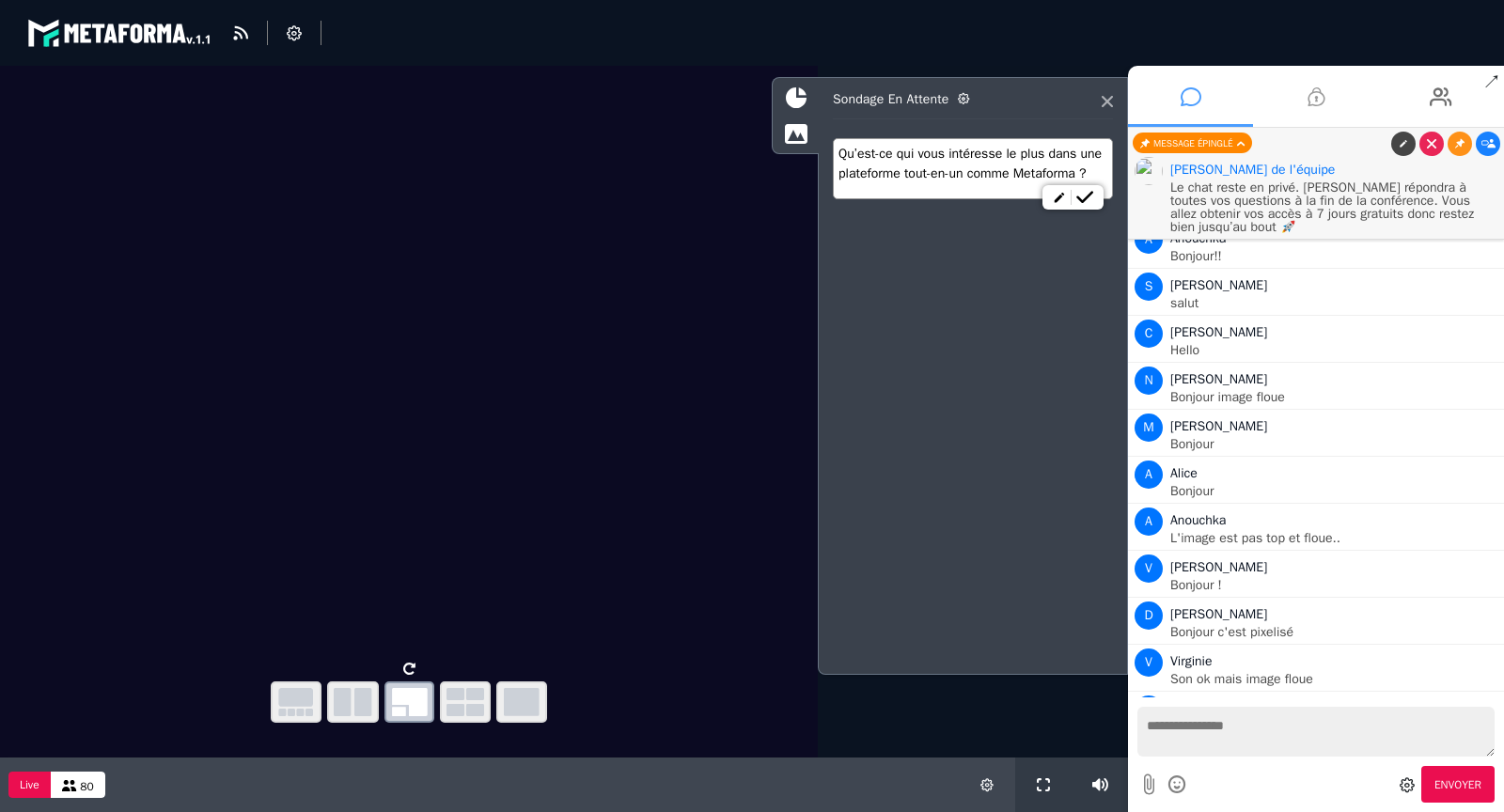 scroll, scrollTop: 6318, scrollLeft: 0, axis: vertical 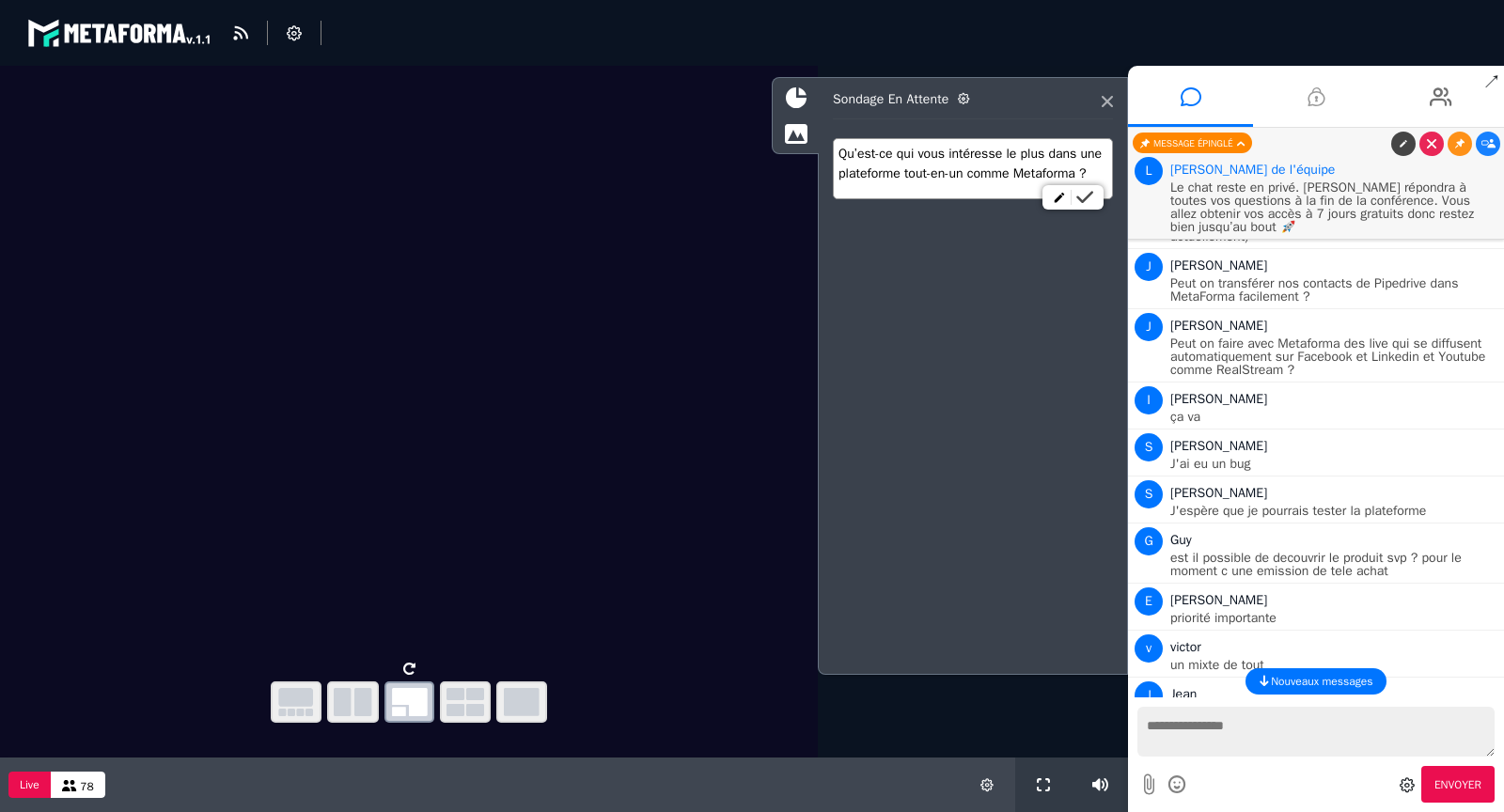 click at bounding box center (1085, 197) 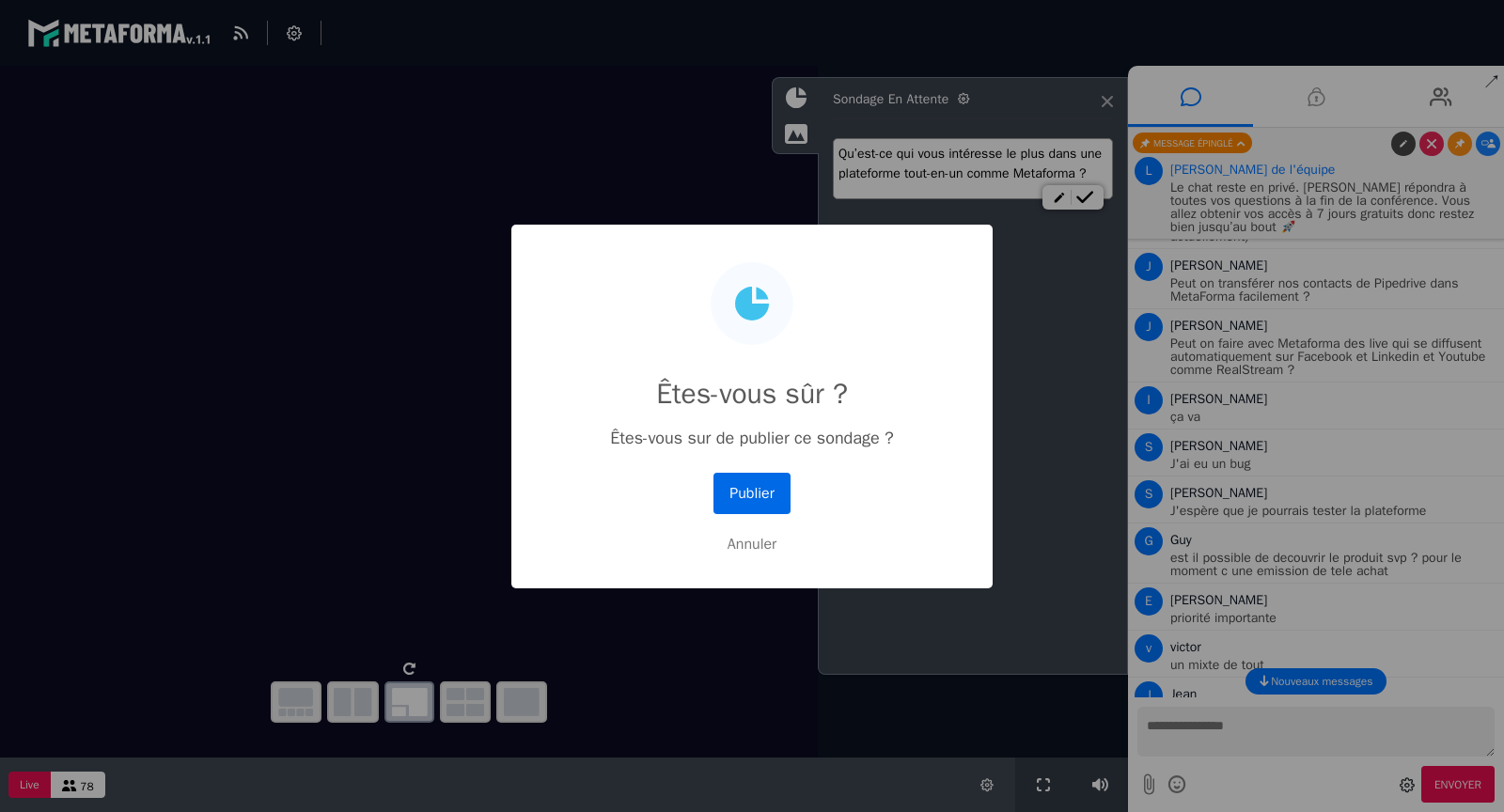 click on "Publier" at bounding box center [752, 493] 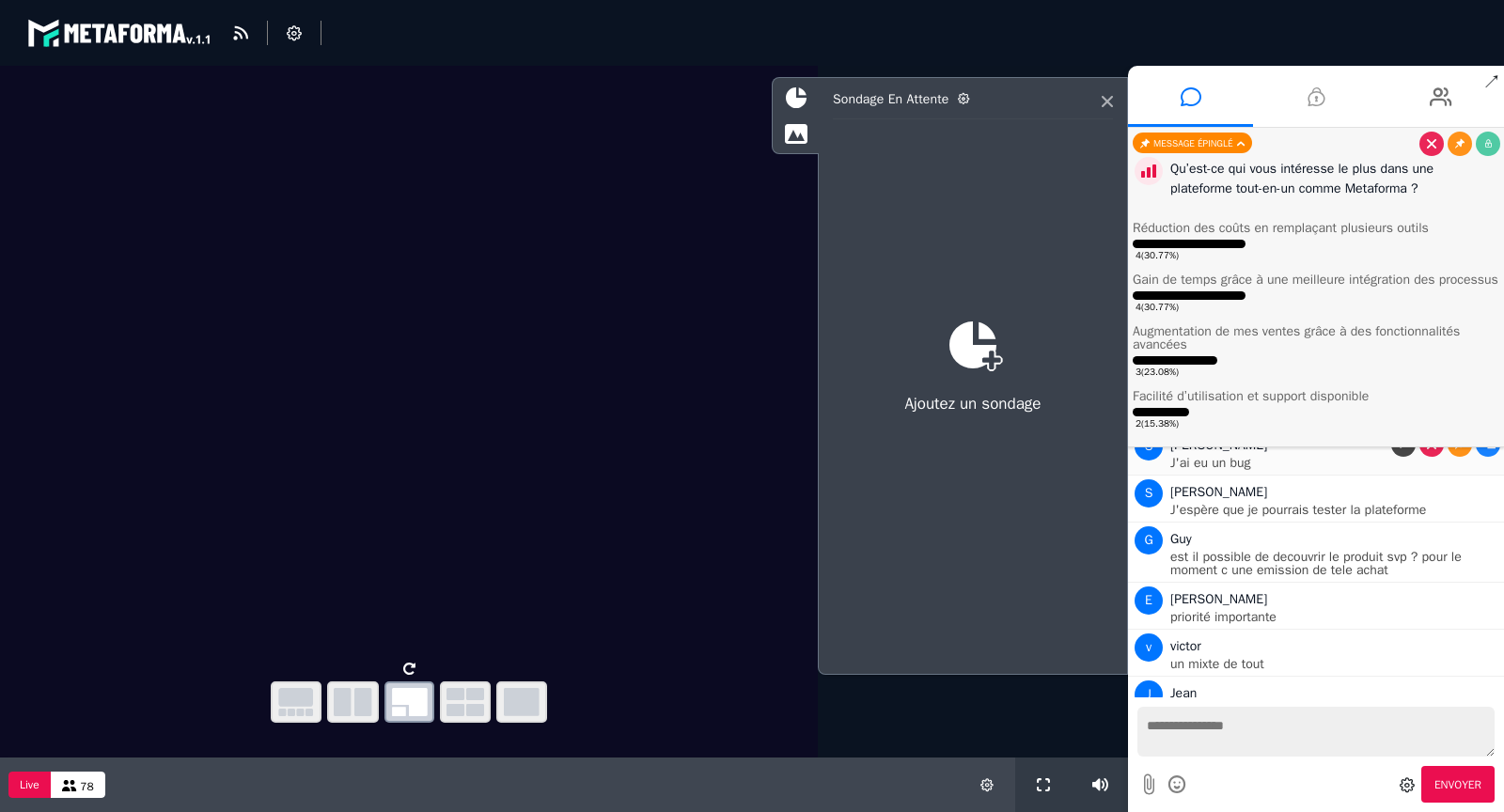 scroll, scrollTop: 6464, scrollLeft: 0, axis: vertical 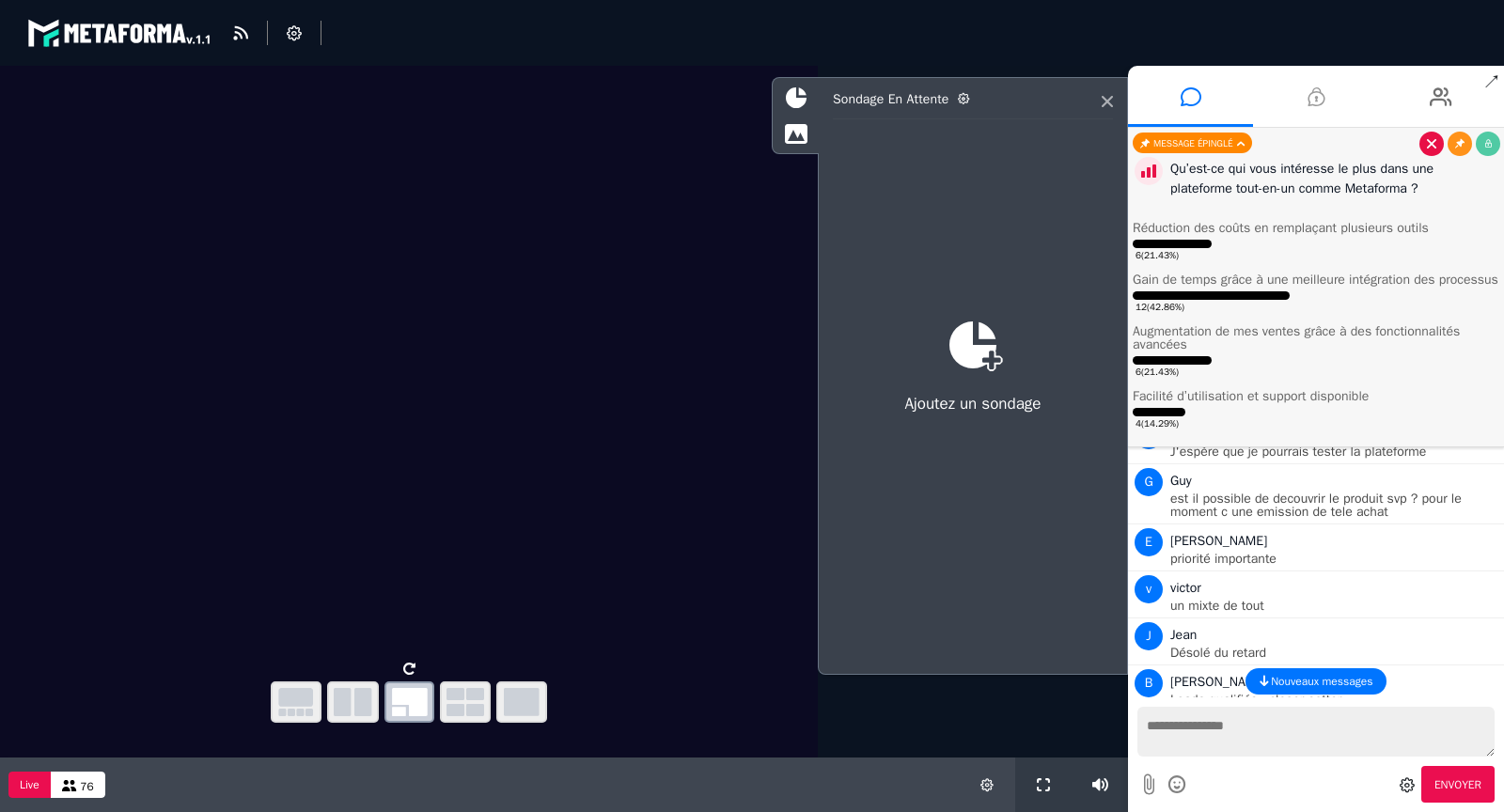 click at bounding box center [1432, 144] 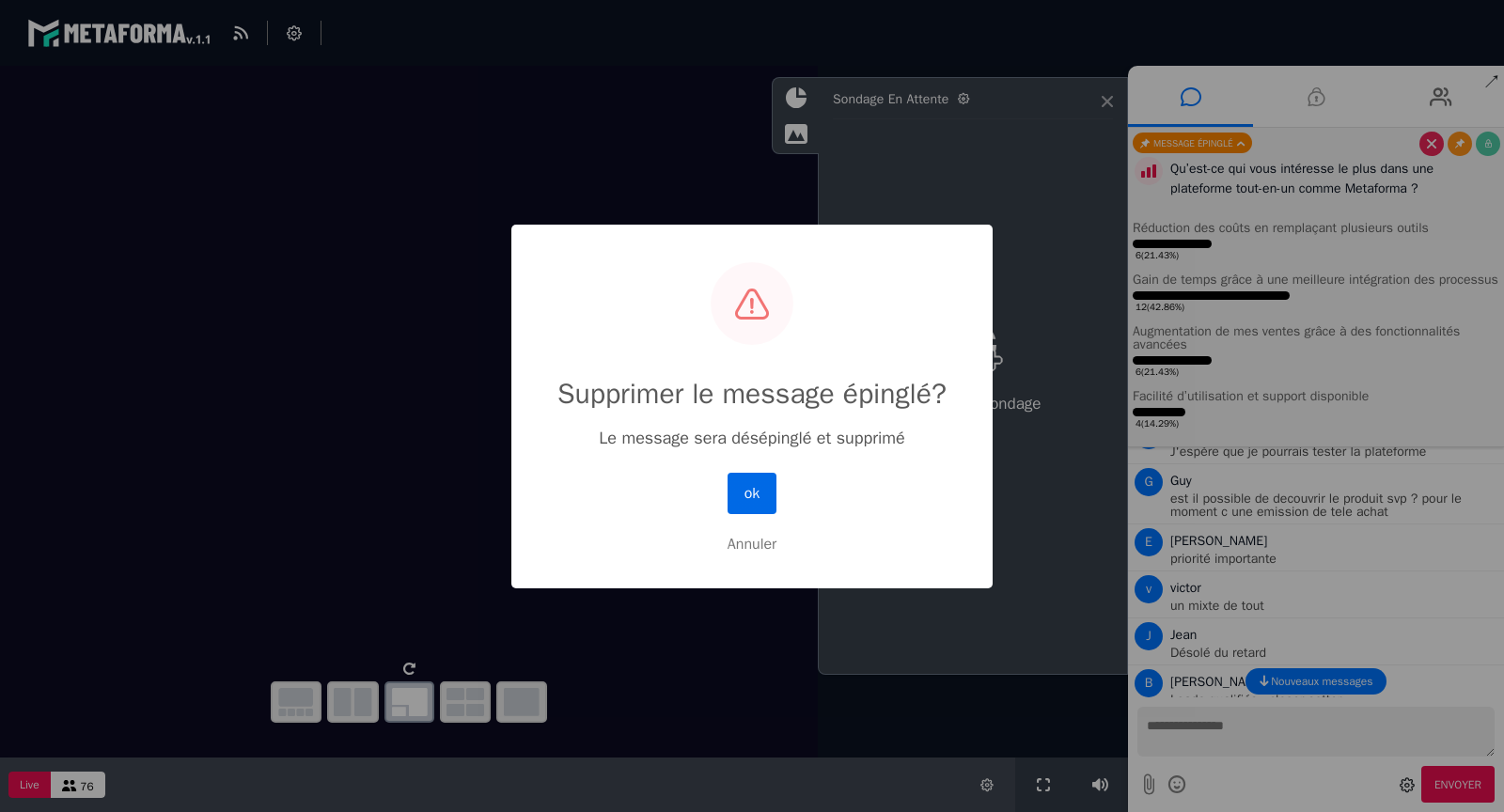 click on "ok" at bounding box center [752, 493] 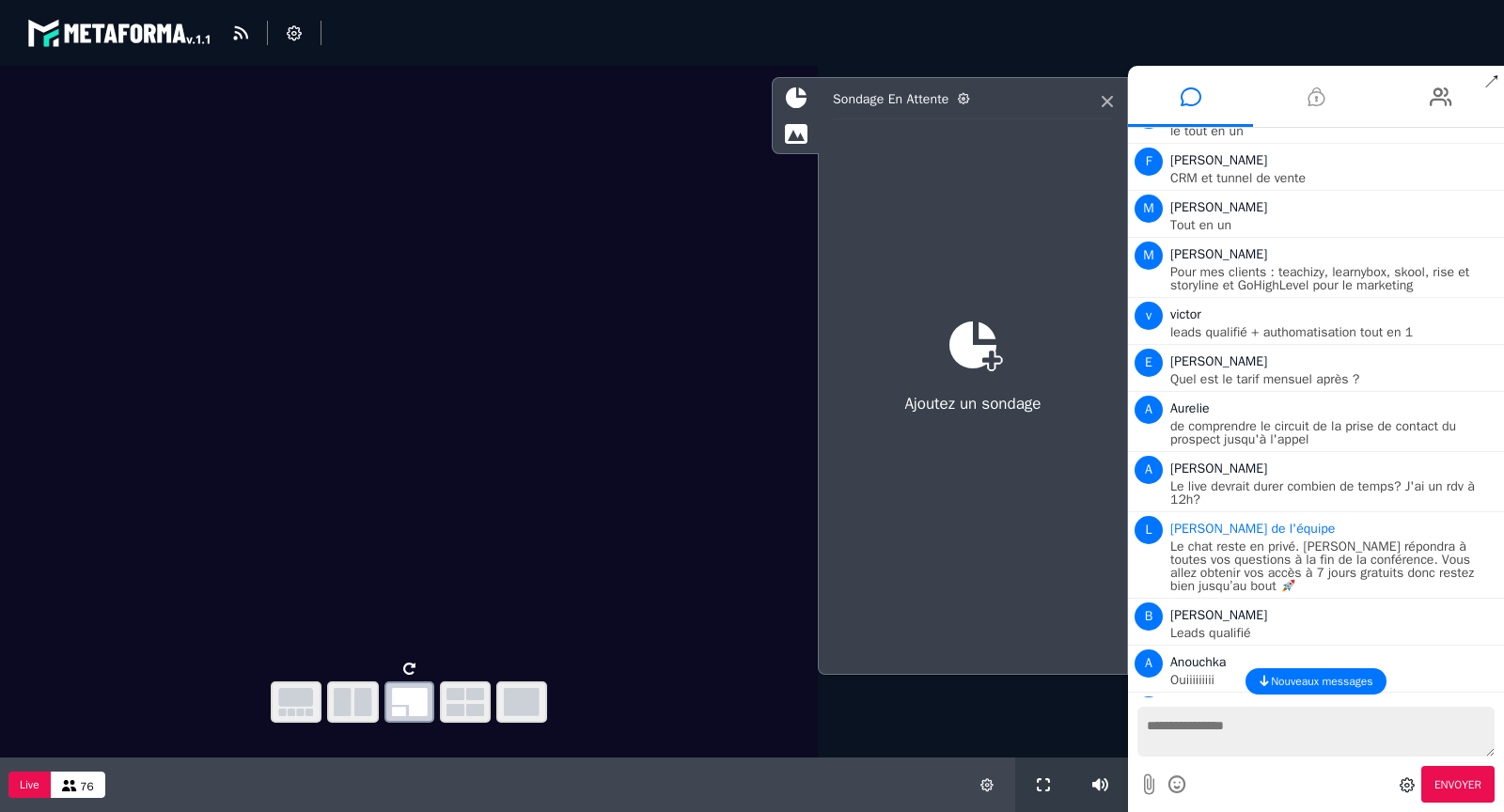 scroll, scrollTop: 4861, scrollLeft: 0, axis: vertical 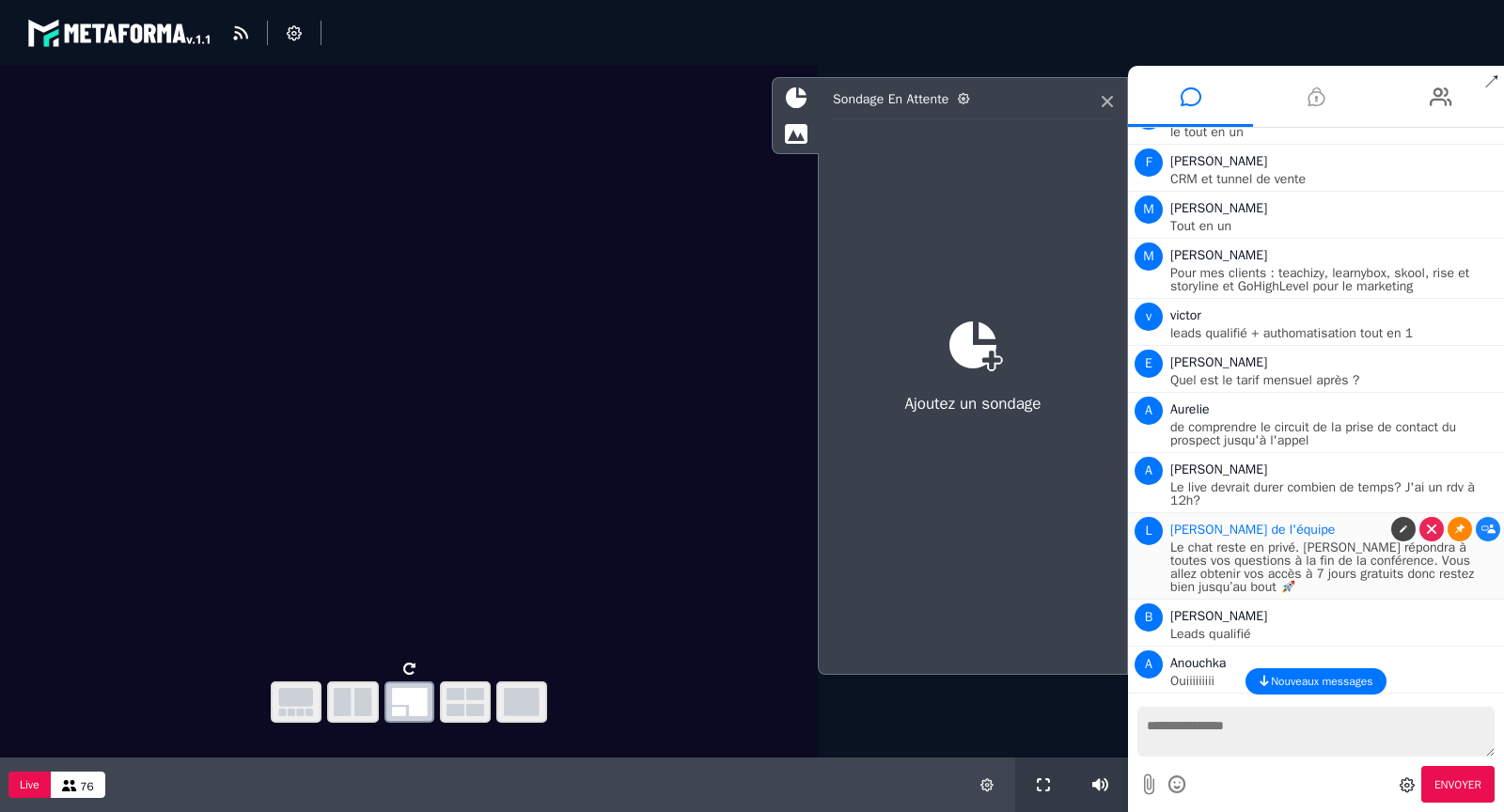 click at bounding box center [1460, 529] 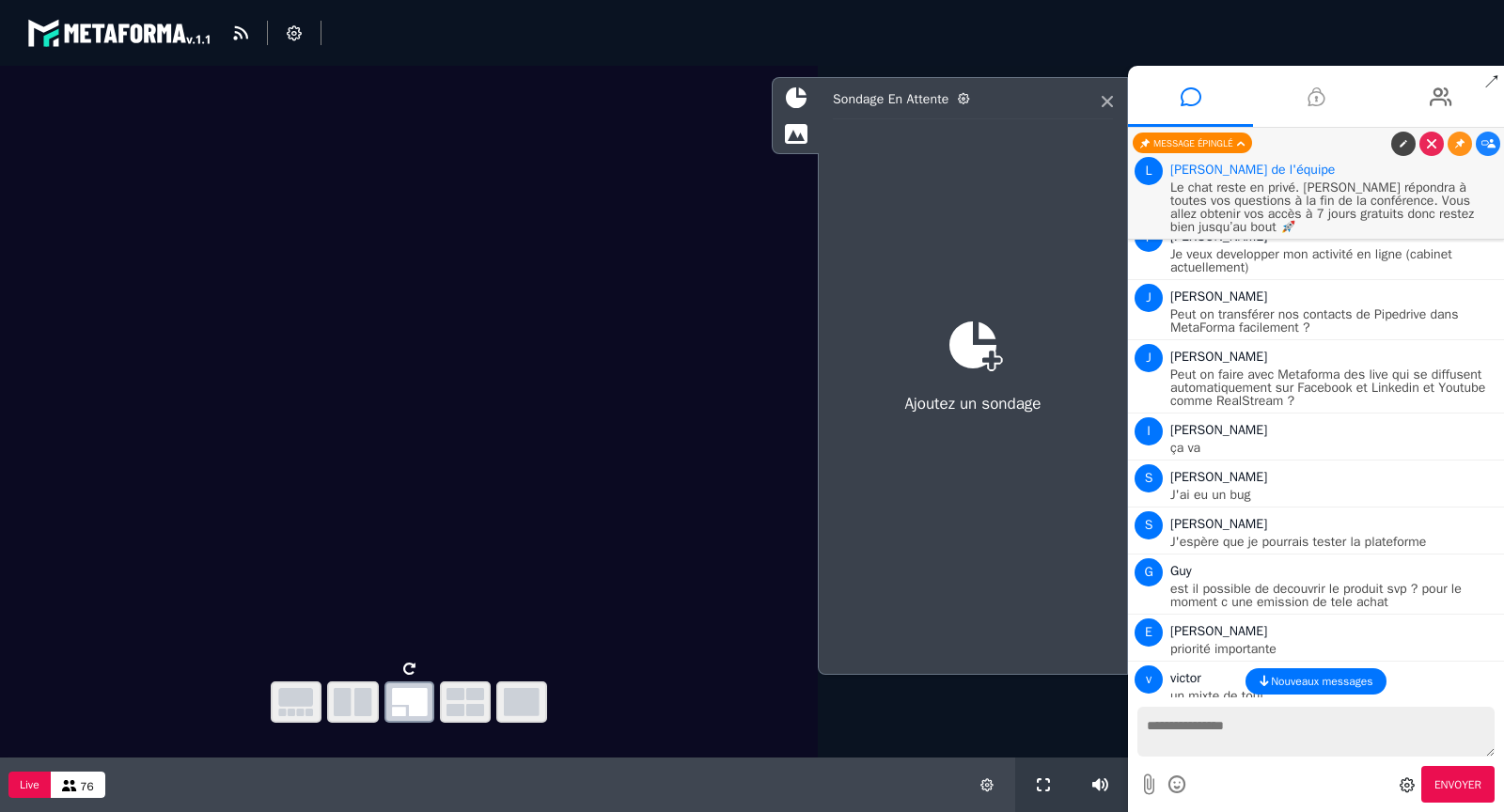 scroll, scrollTop: 6426, scrollLeft: 0, axis: vertical 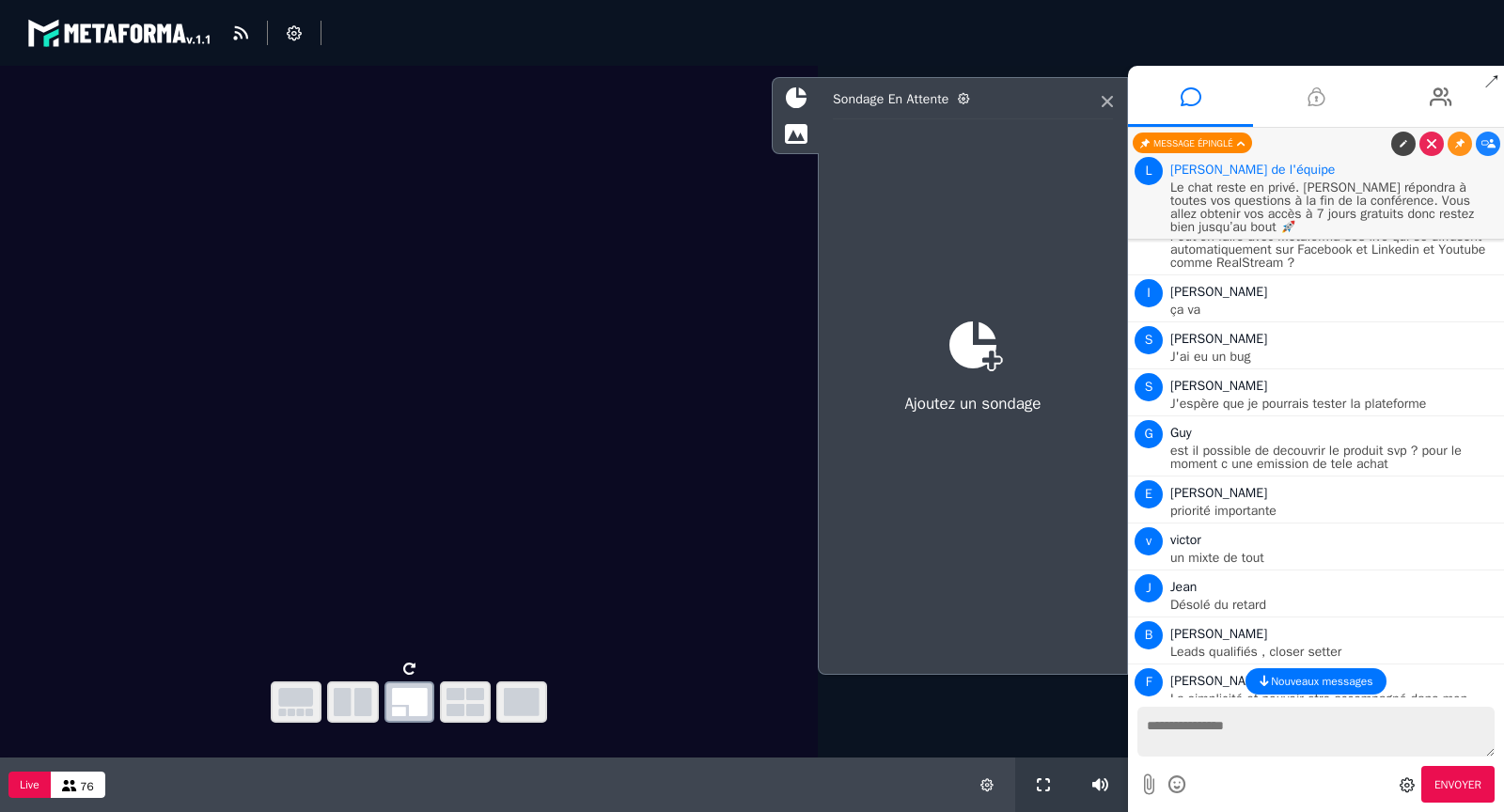 click on "Nouveaux messages" at bounding box center (1322, 681) 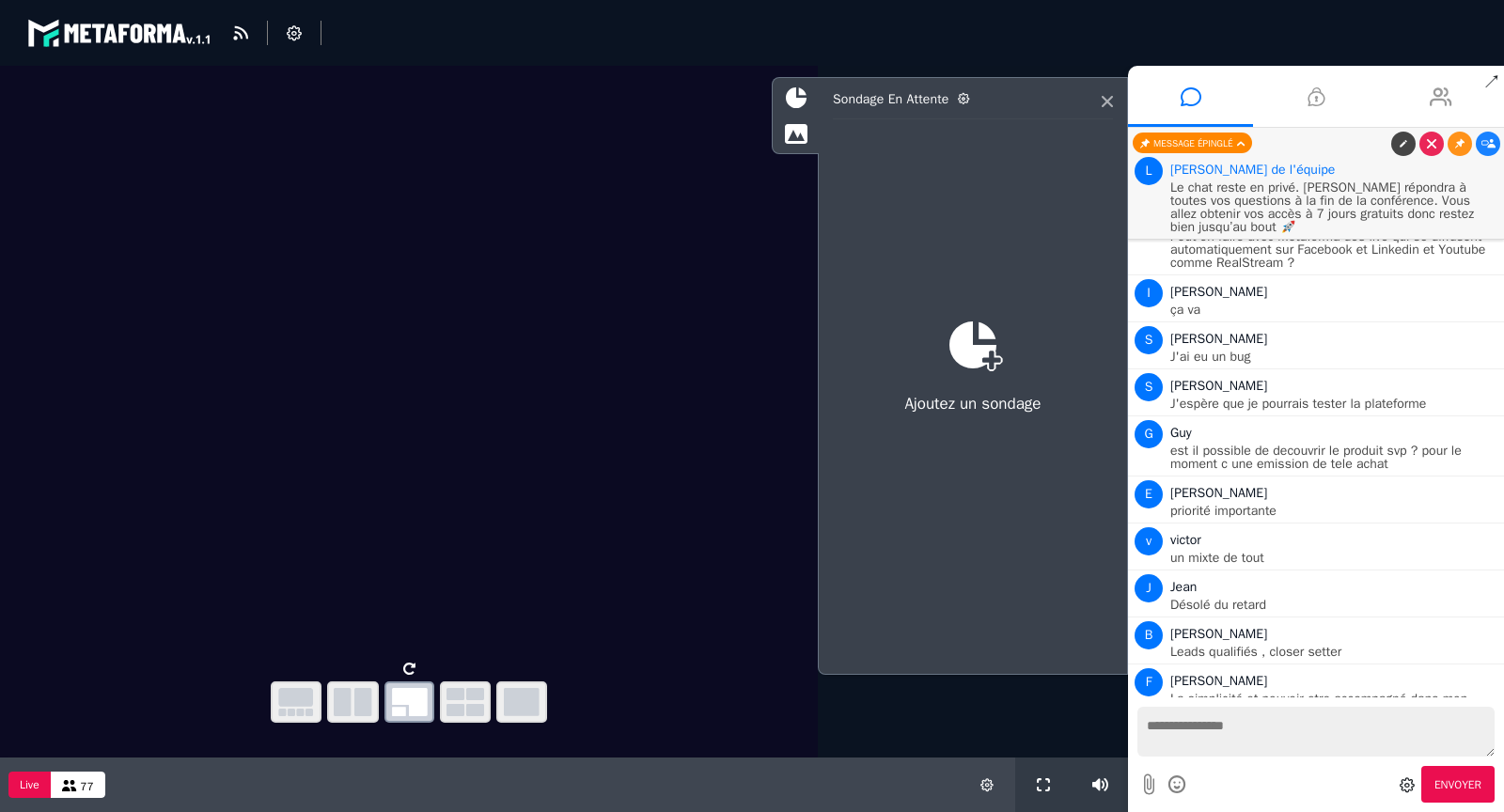 click at bounding box center (1441, 97) 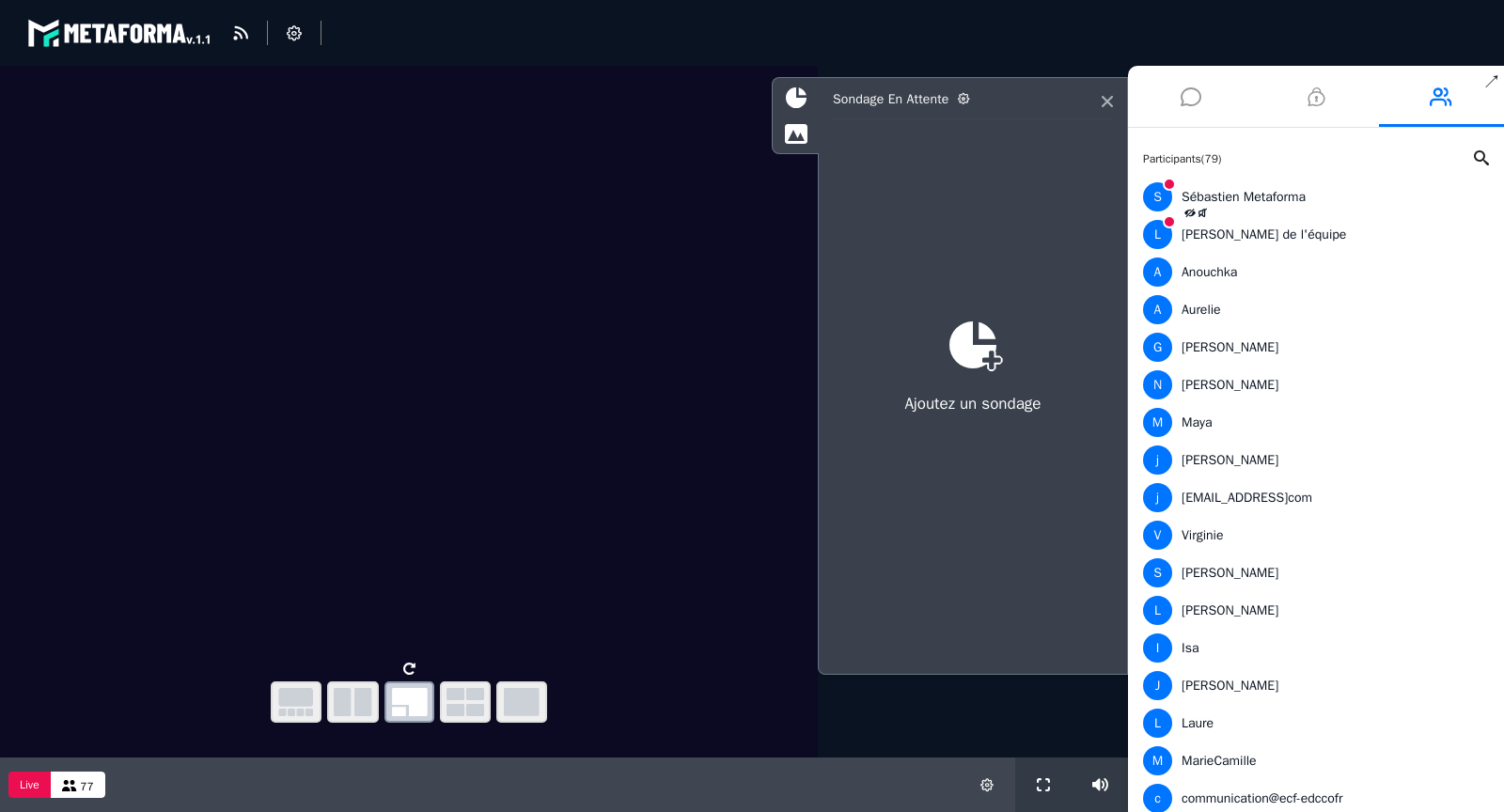 click at bounding box center [1190, 96] 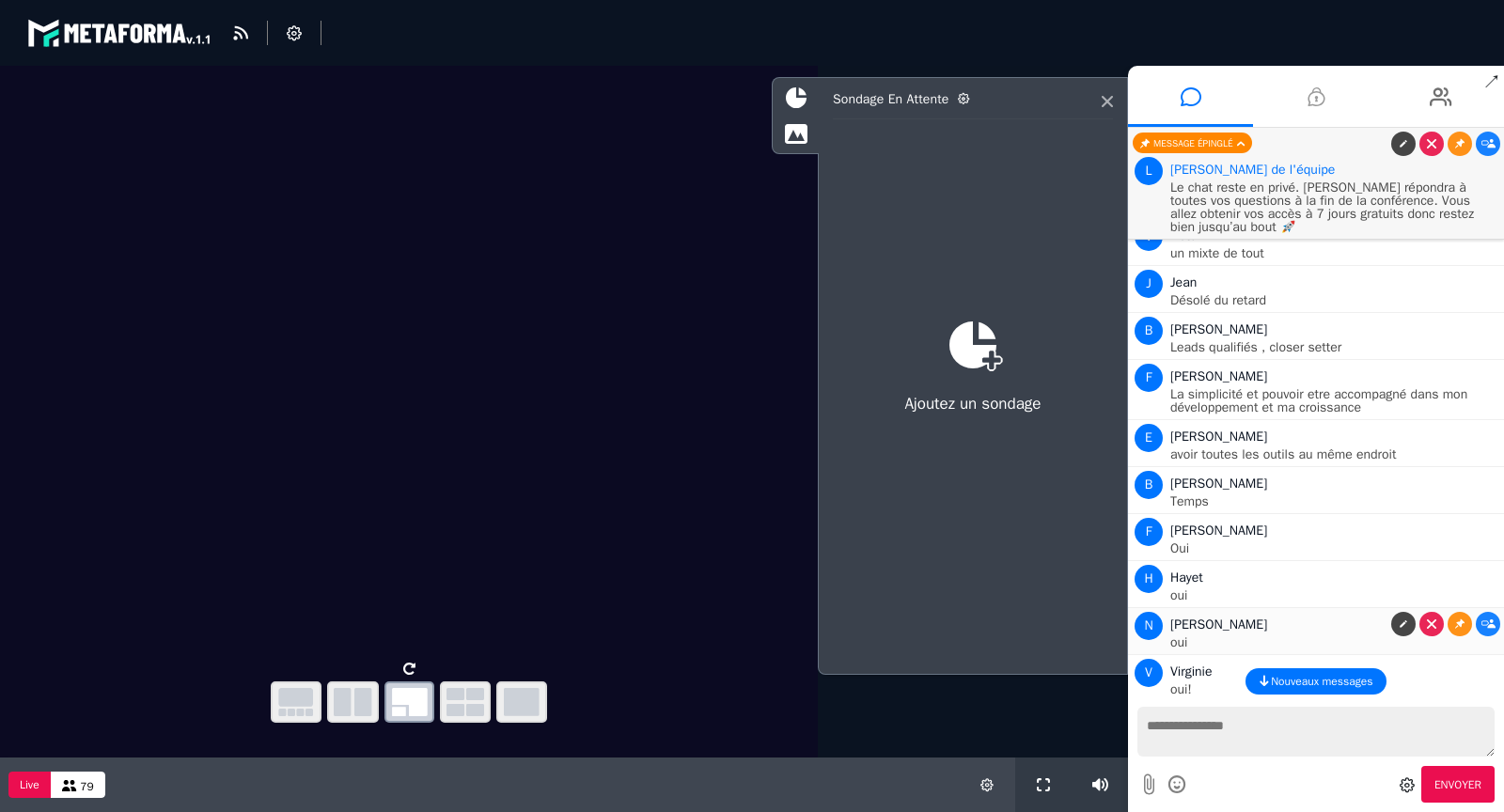 scroll, scrollTop: 6739, scrollLeft: 0, axis: vertical 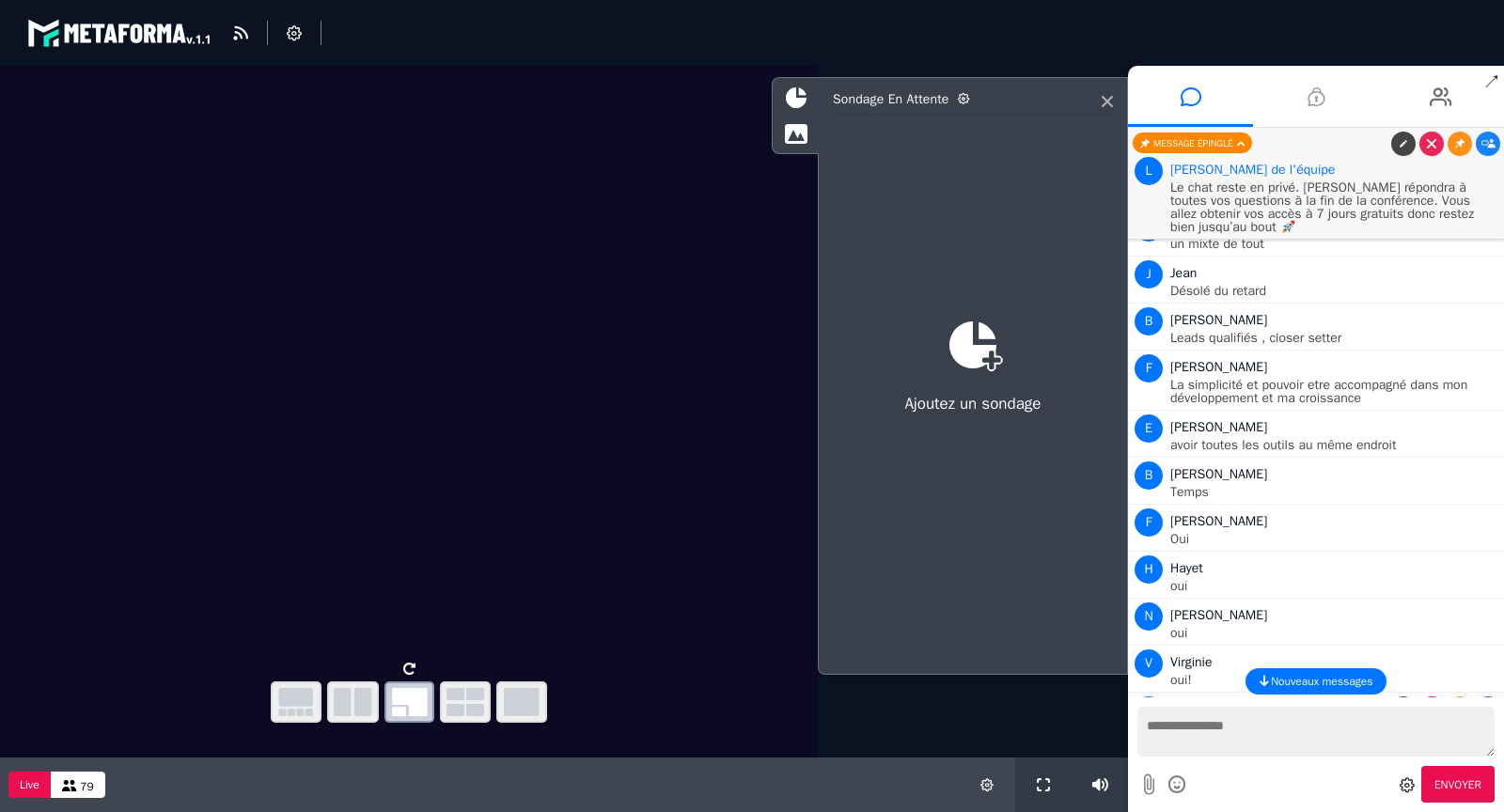 click at bounding box center (1488, 709) 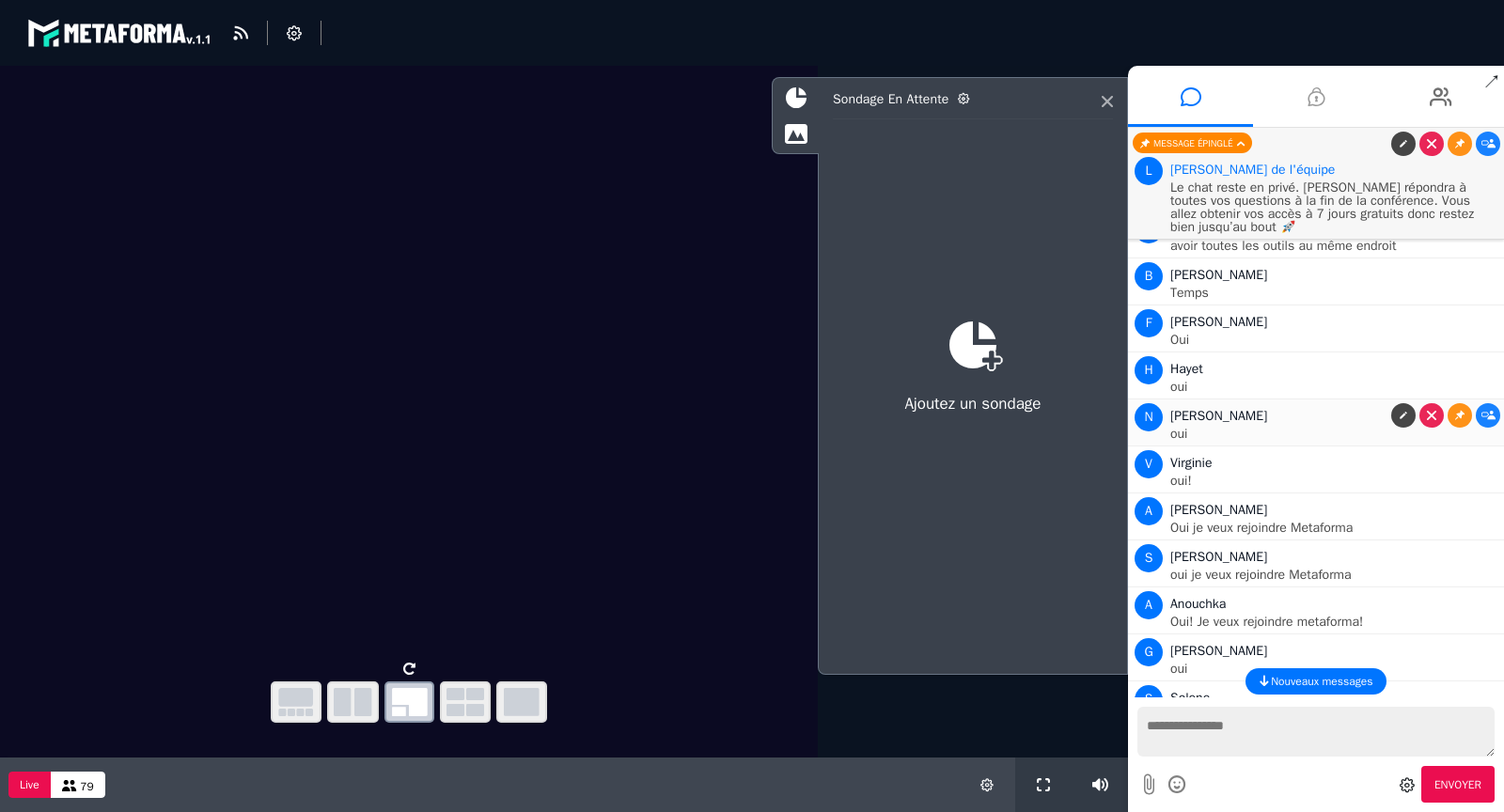scroll, scrollTop: 6945, scrollLeft: 0, axis: vertical 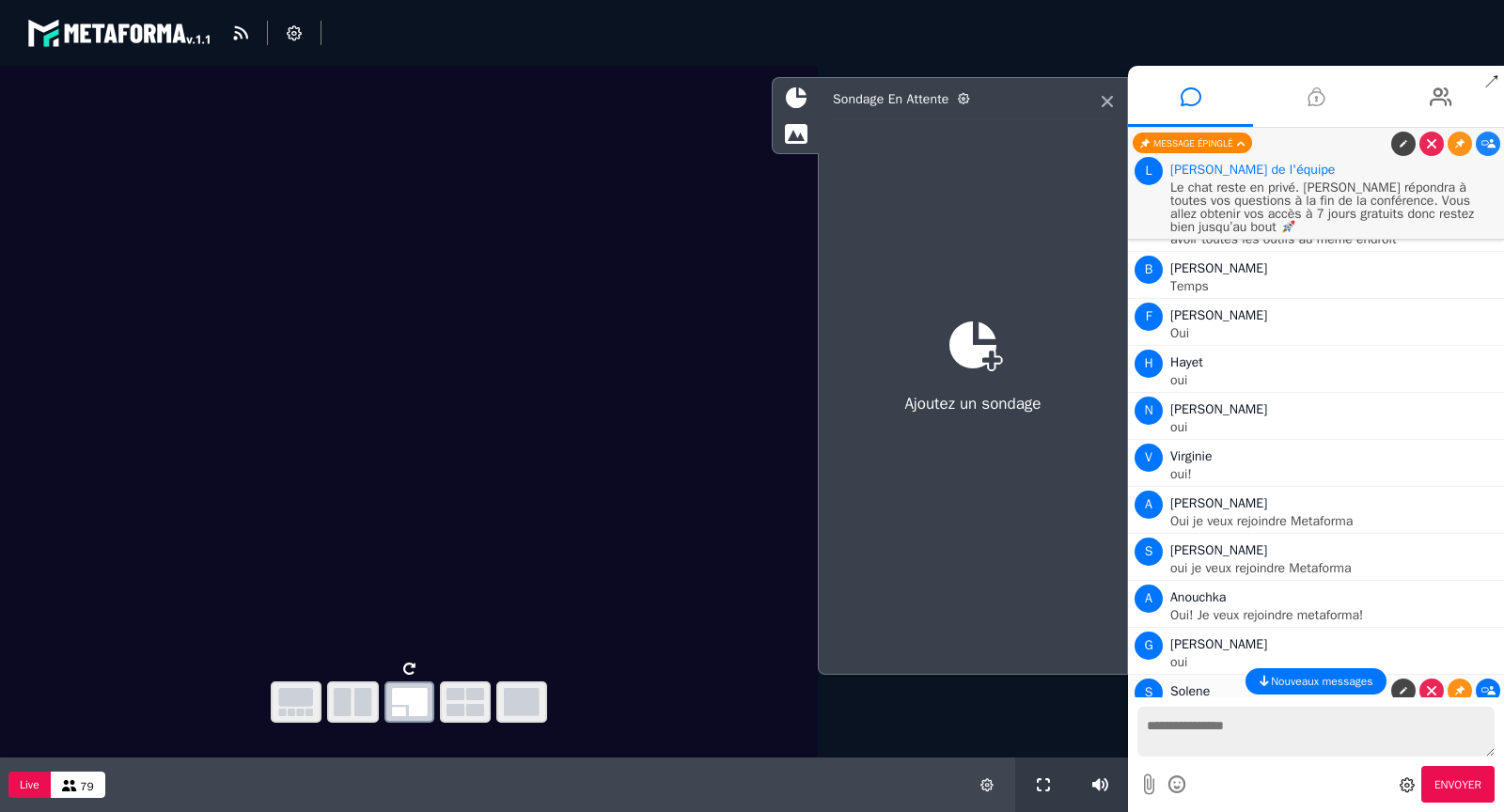 click at bounding box center (1488, 691) 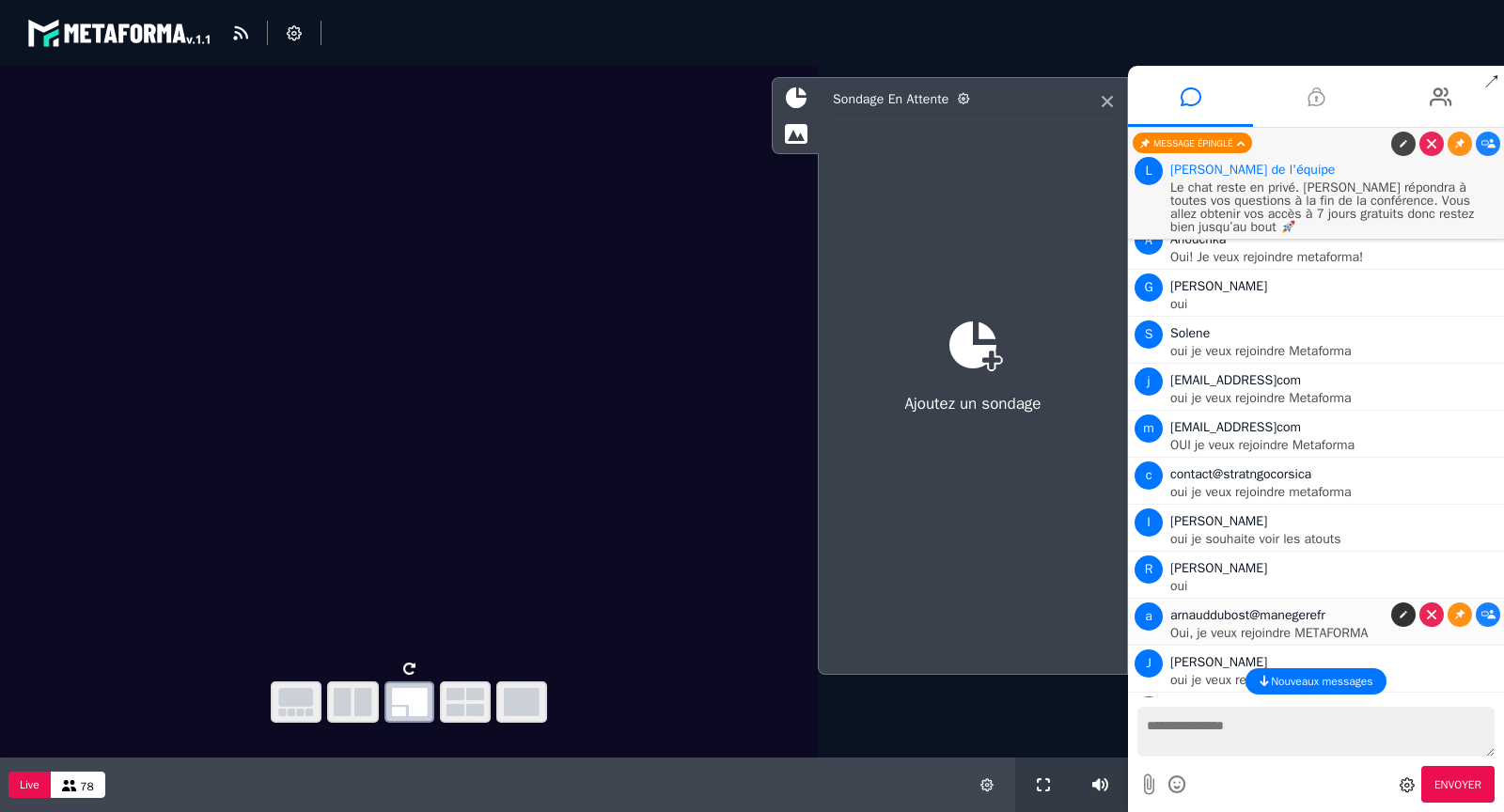 scroll, scrollTop: 7307, scrollLeft: 0, axis: vertical 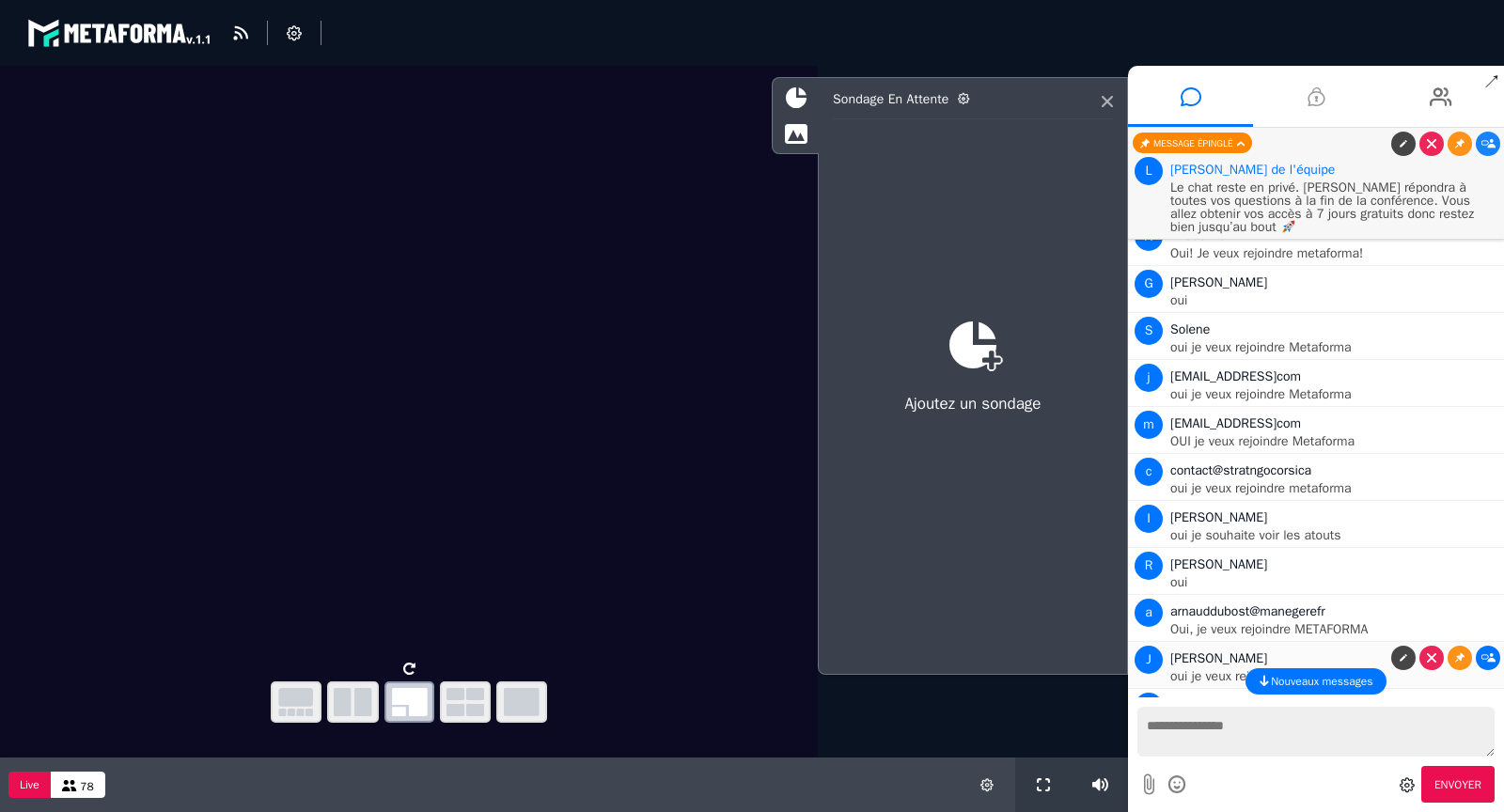 click at bounding box center (1488, 658) 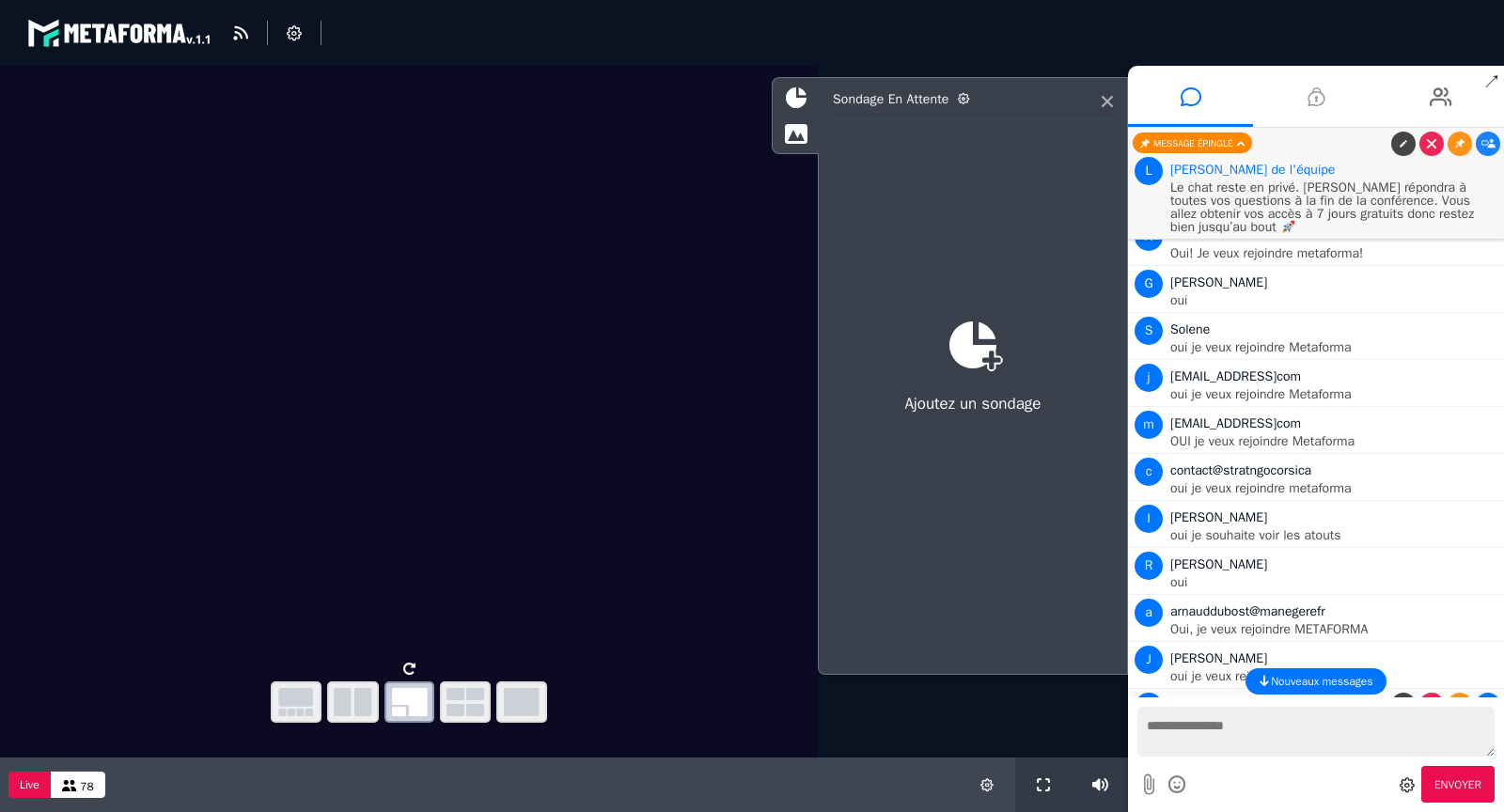 click at bounding box center [1488, 705] 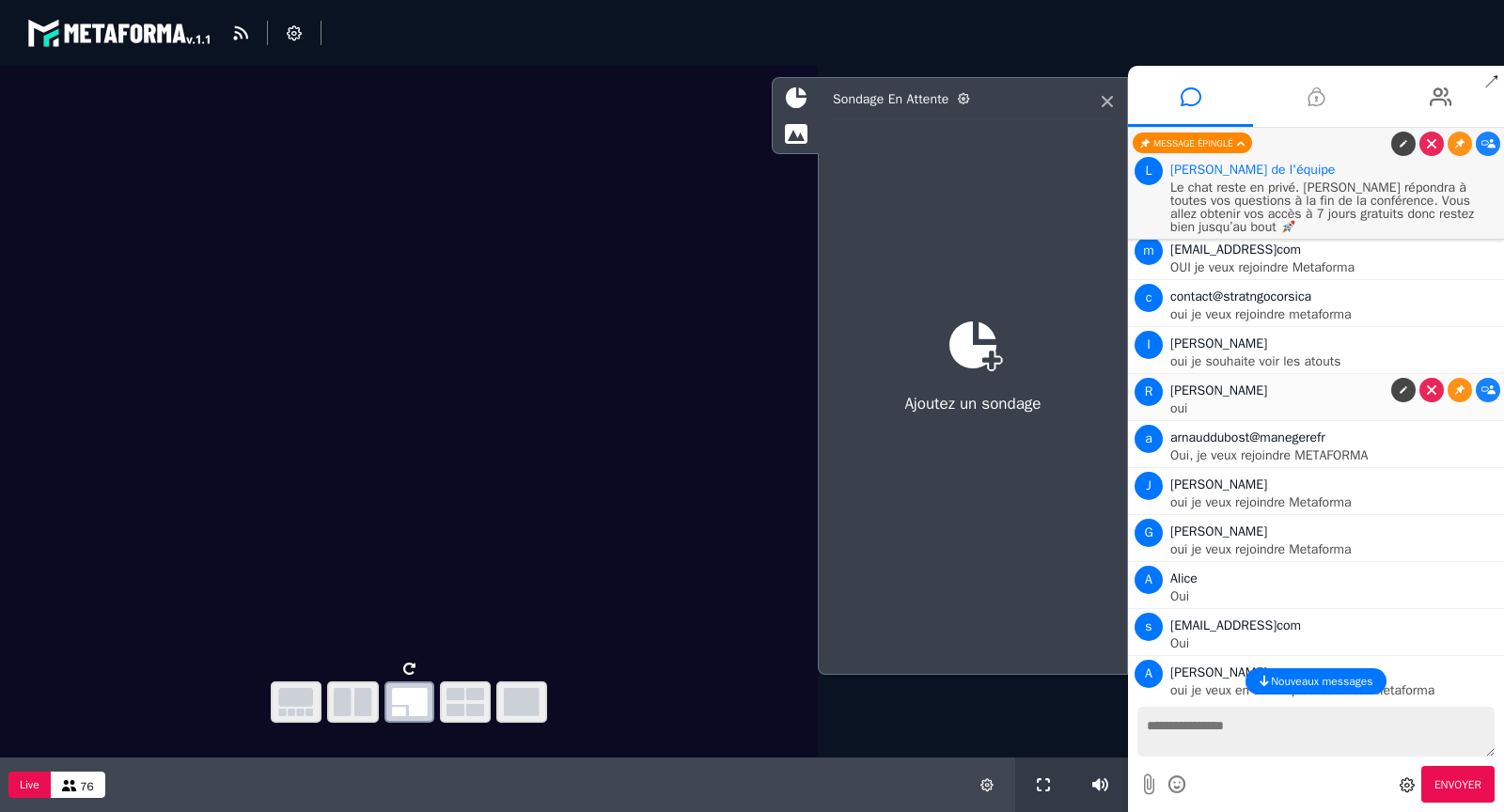 scroll, scrollTop: 8734, scrollLeft: 0, axis: vertical 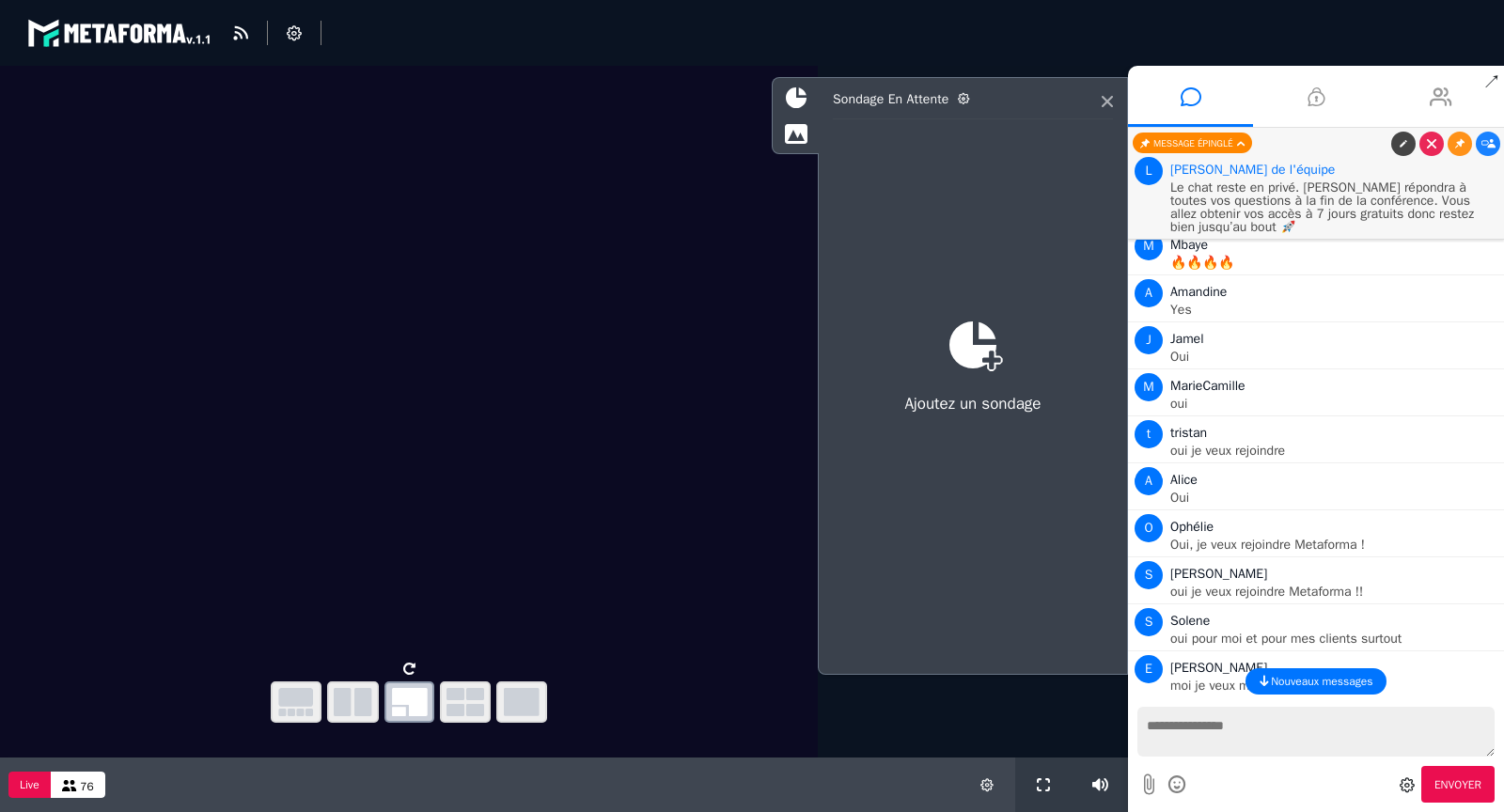 click at bounding box center [1441, 97] 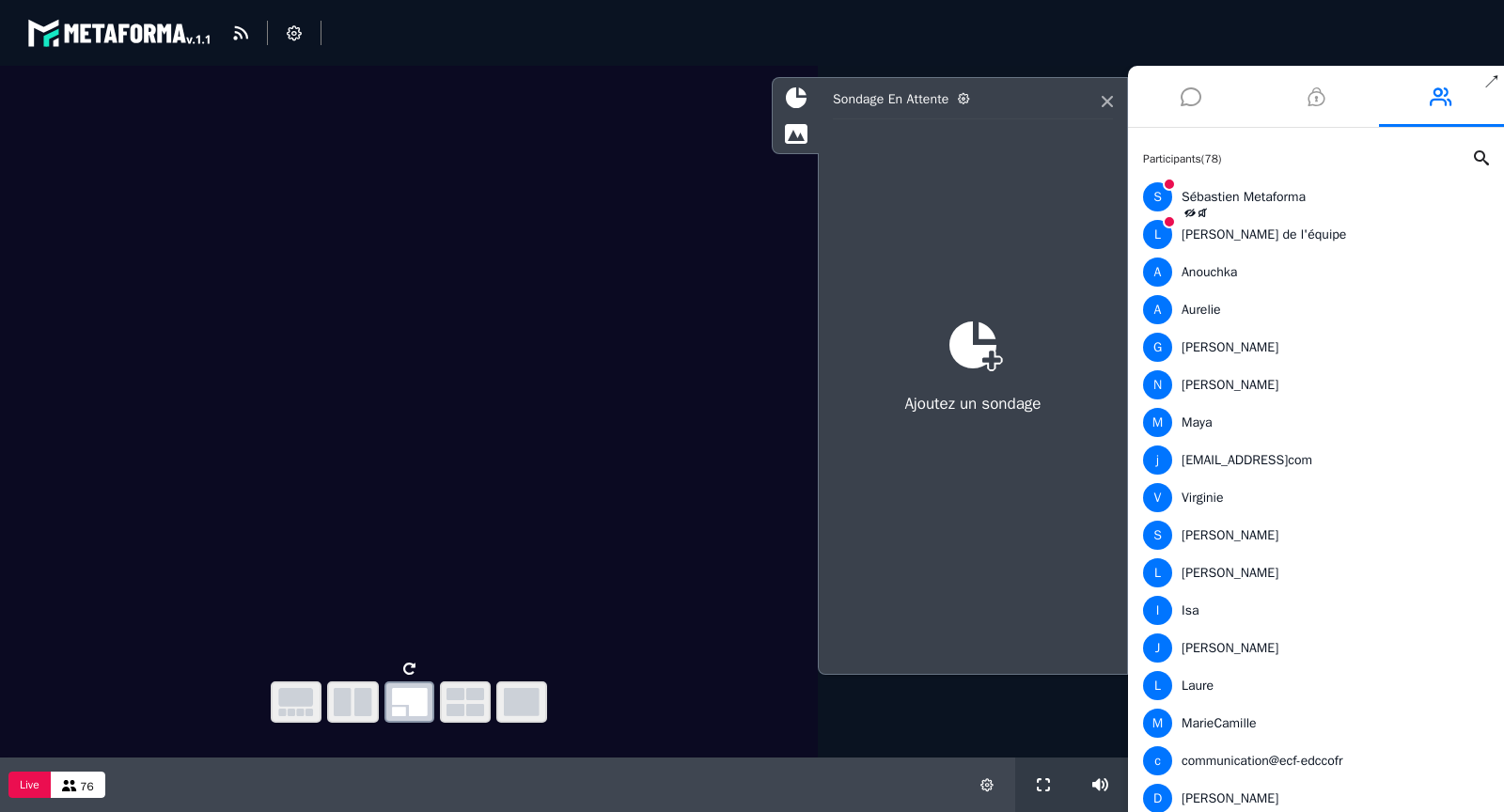 click at bounding box center [1191, 97] 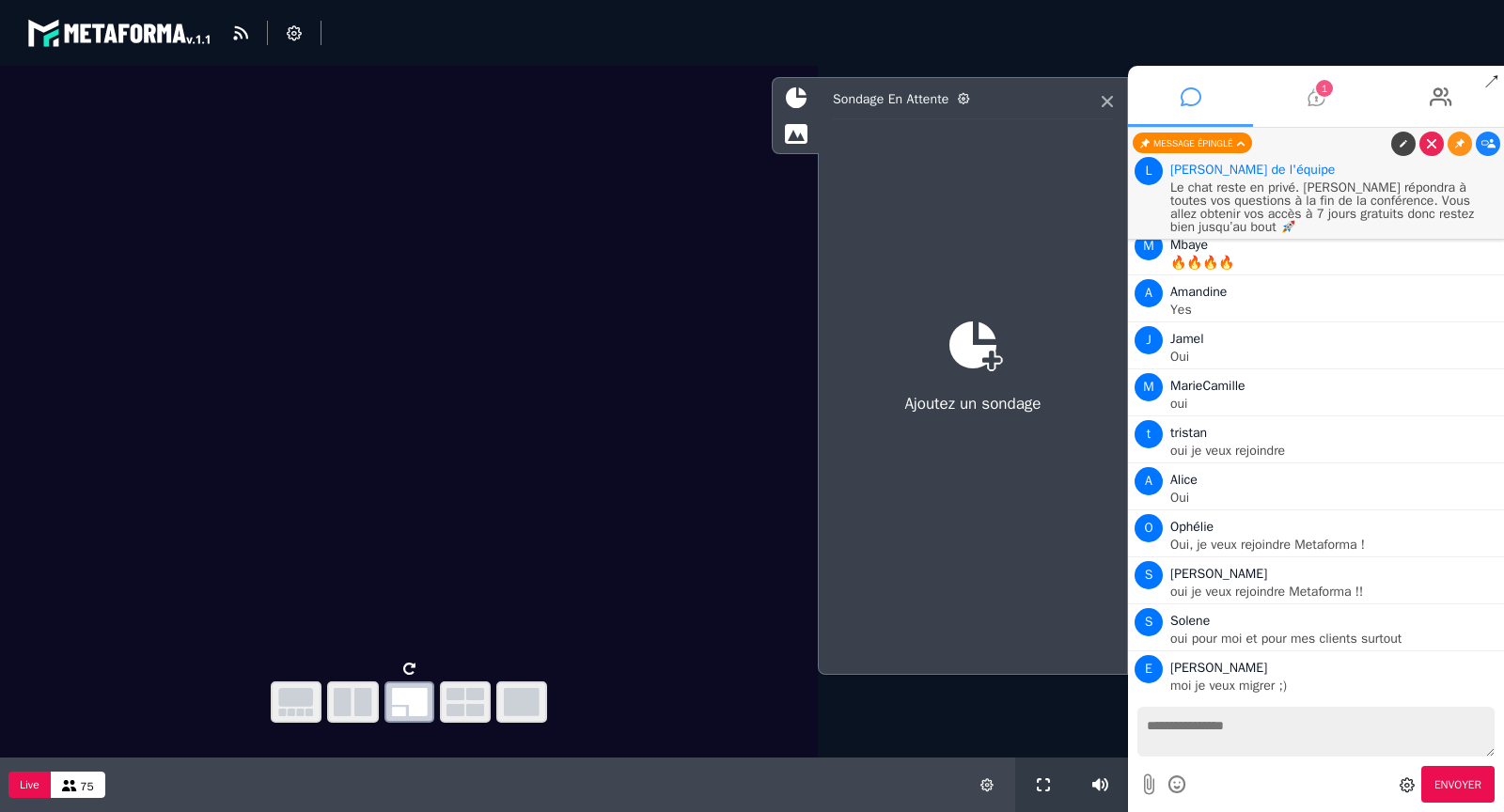 scroll, scrollTop: 8780, scrollLeft: 0, axis: vertical 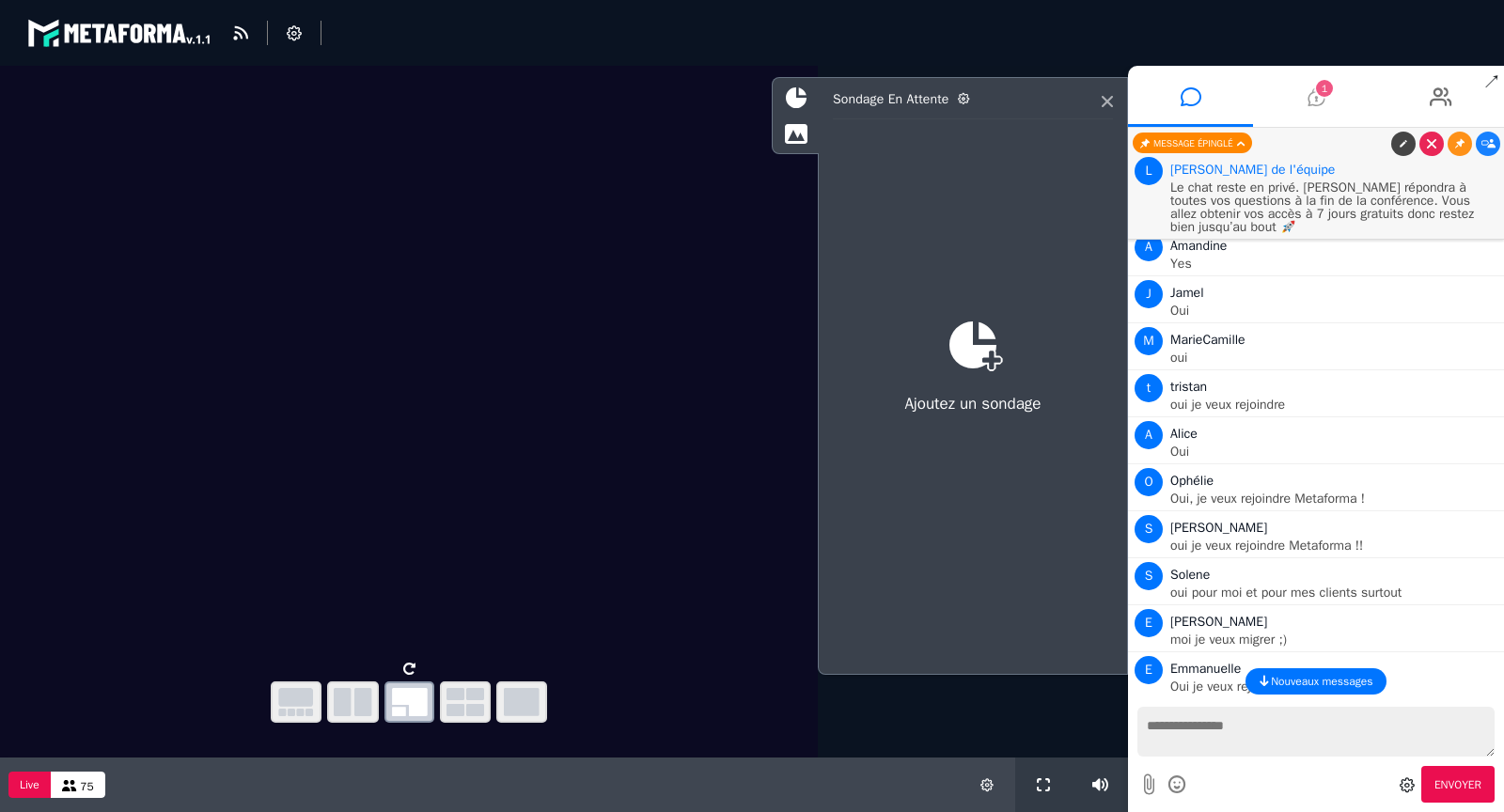 click on "1" at bounding box center (1324, 88) 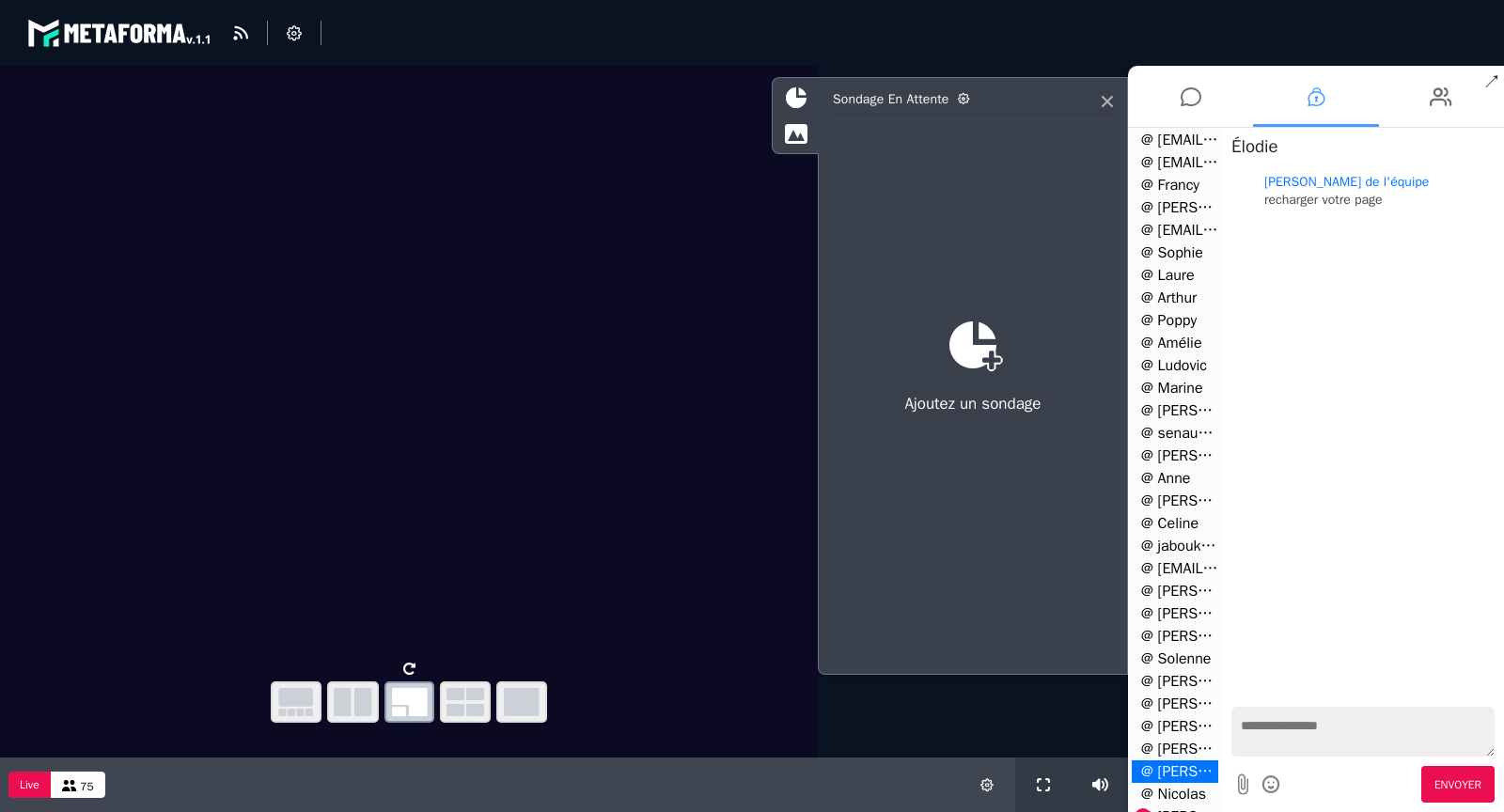 scroll, scrollTop: 978, scrollLeft: 0, axis: vertical 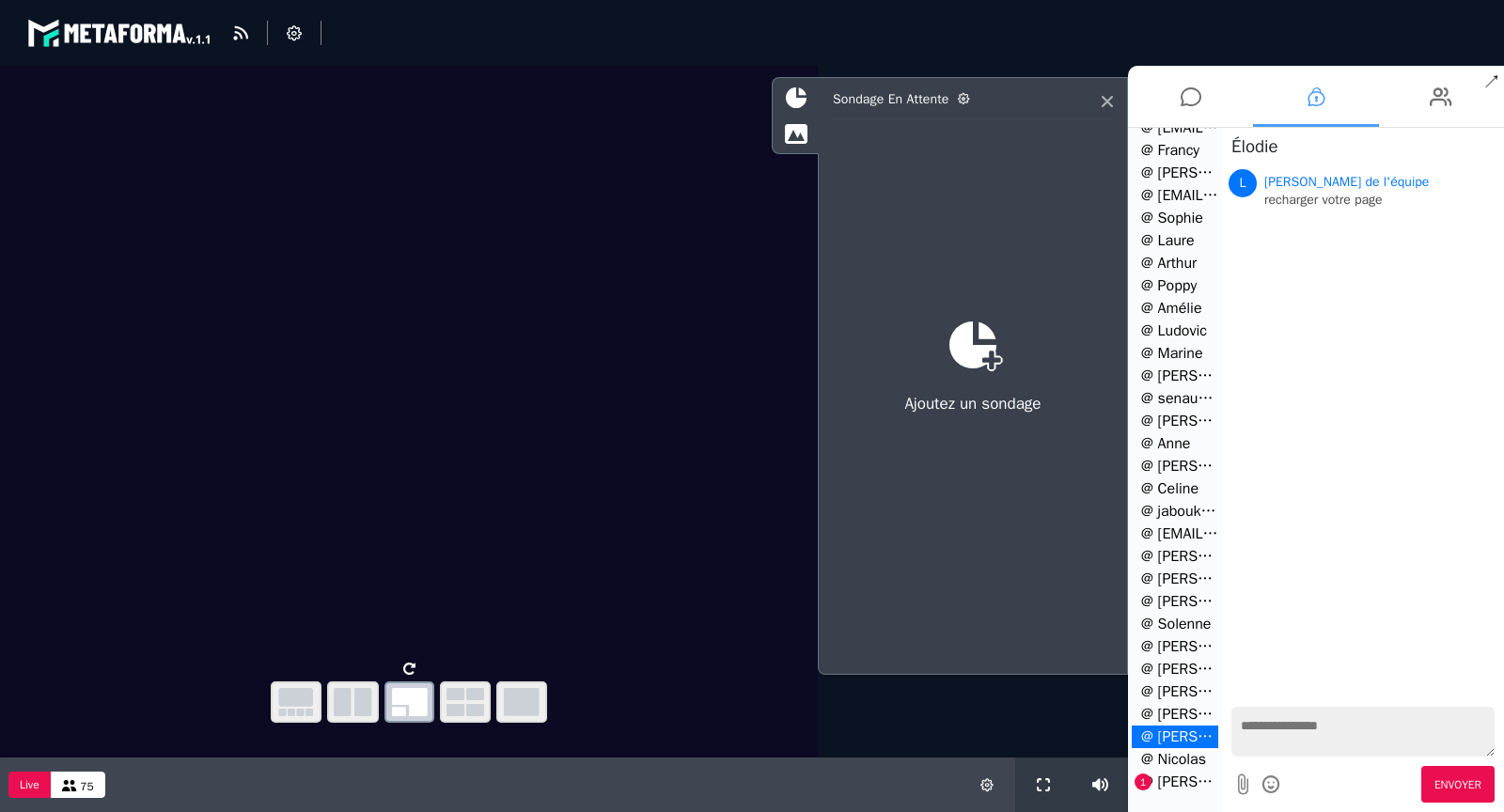 click on "@ Jean Marc 1" at bounding box center [1175, 782] 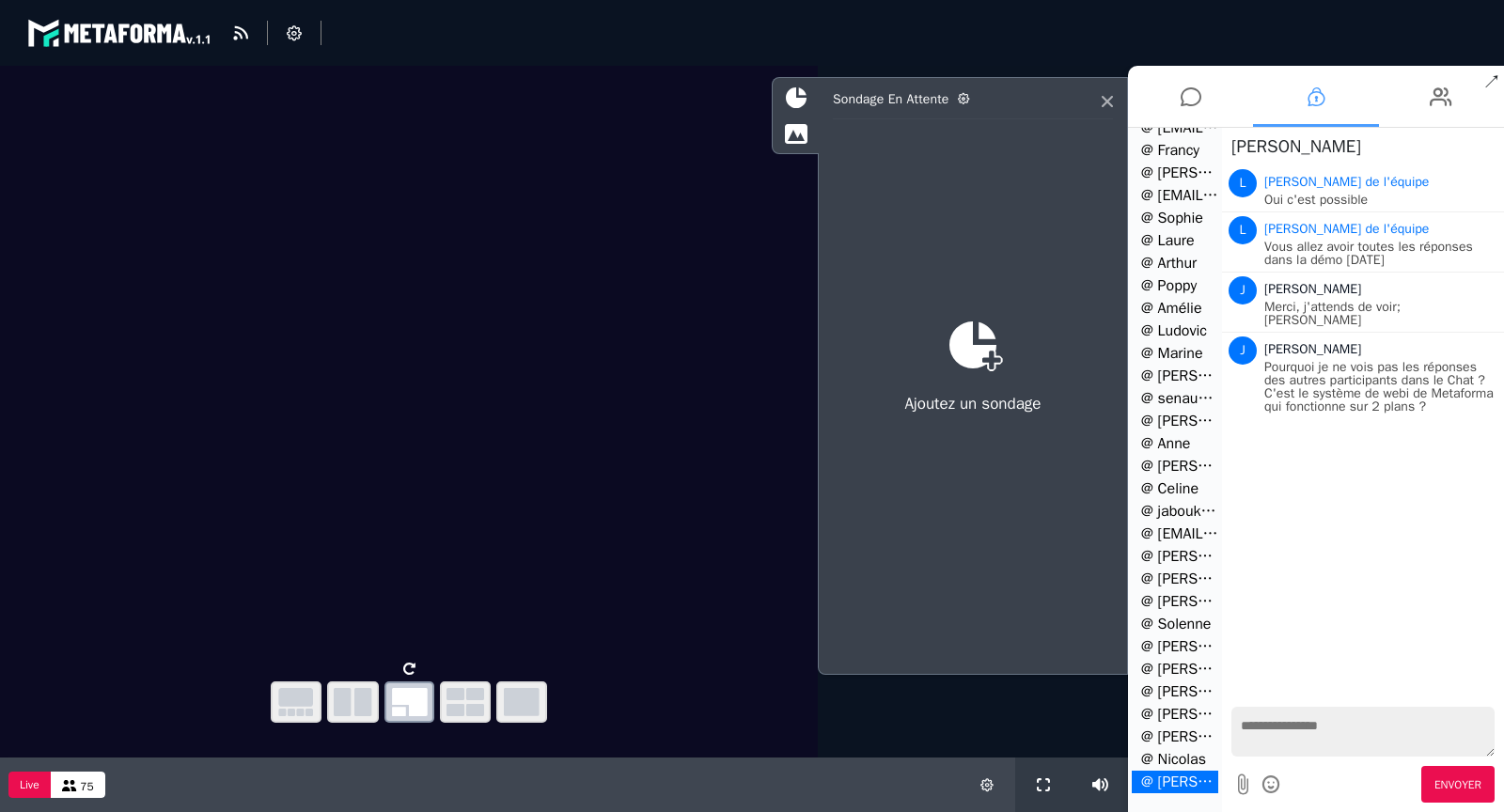 click at bounding box center (1363, 731) 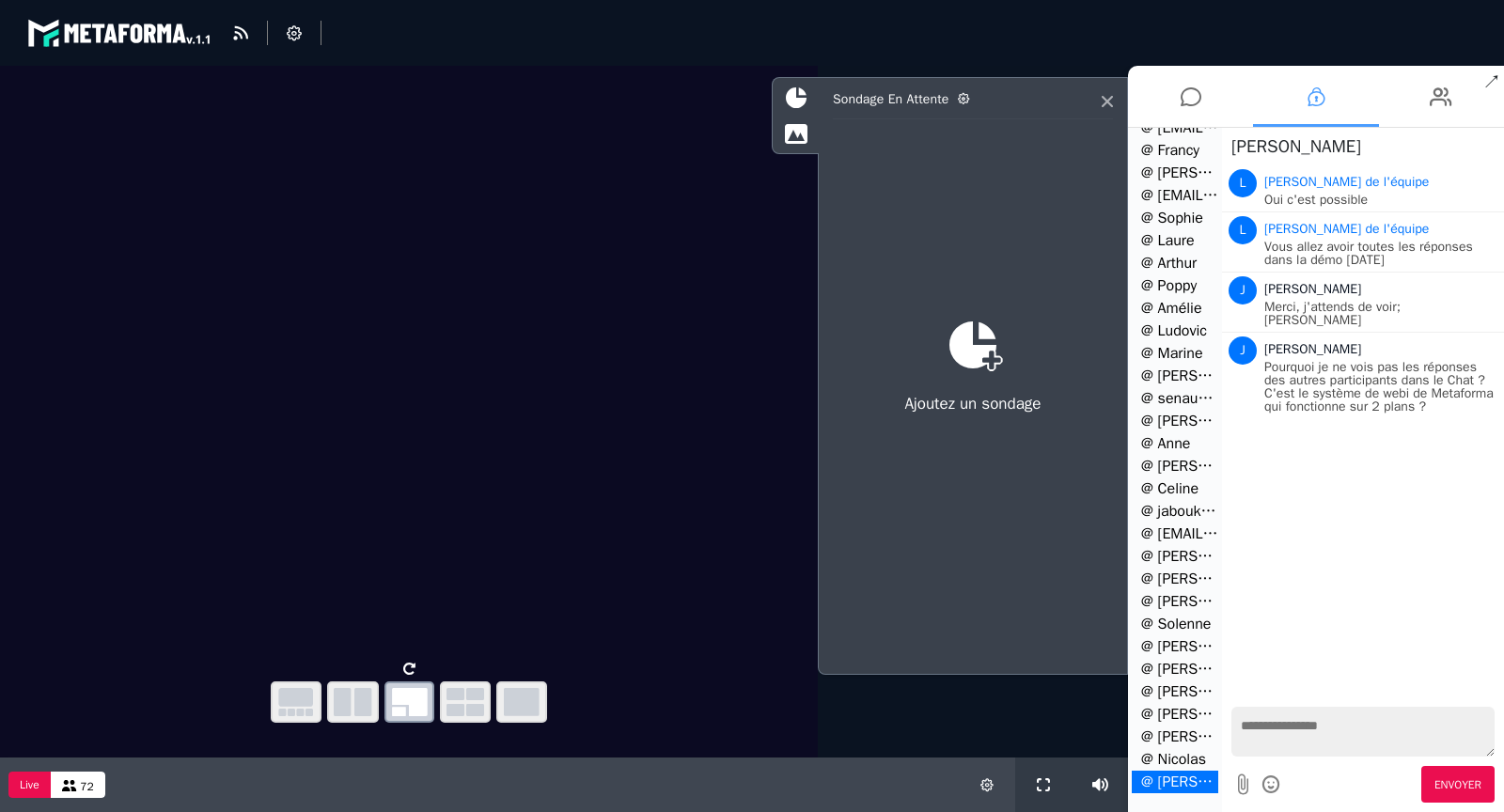 type on "*" 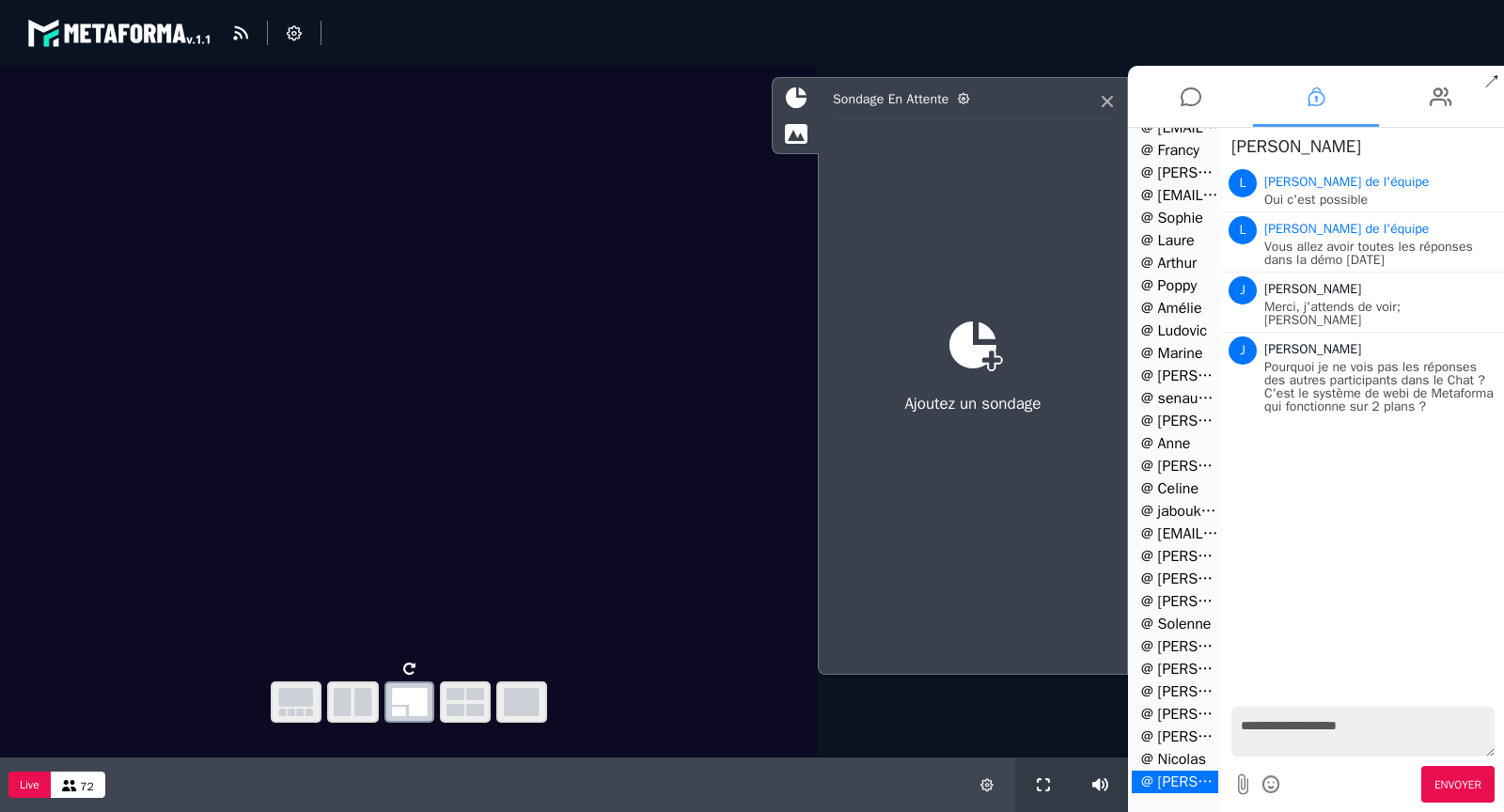 type on "**********" 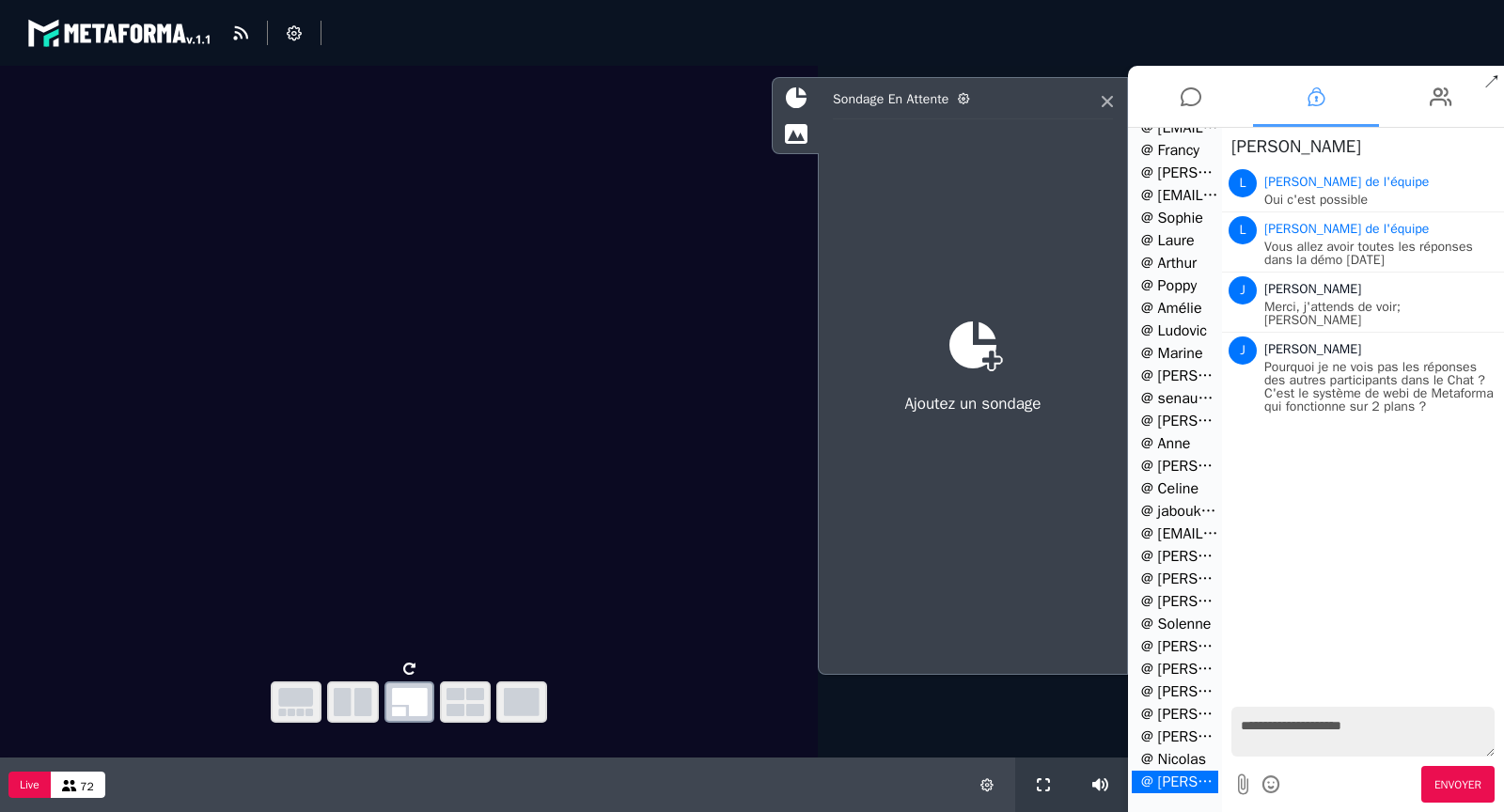 type 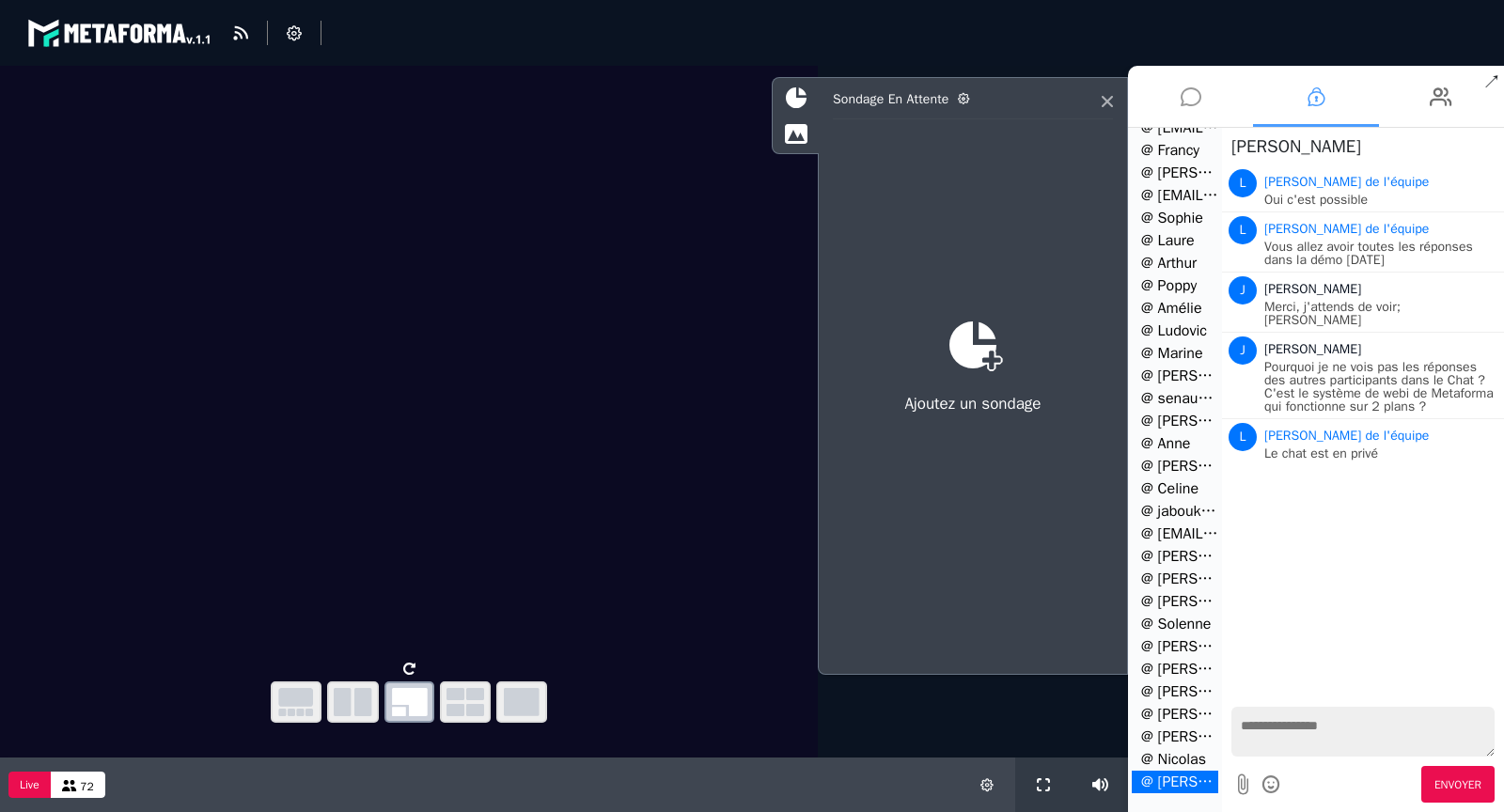 click at bounding box center [1191, 97] 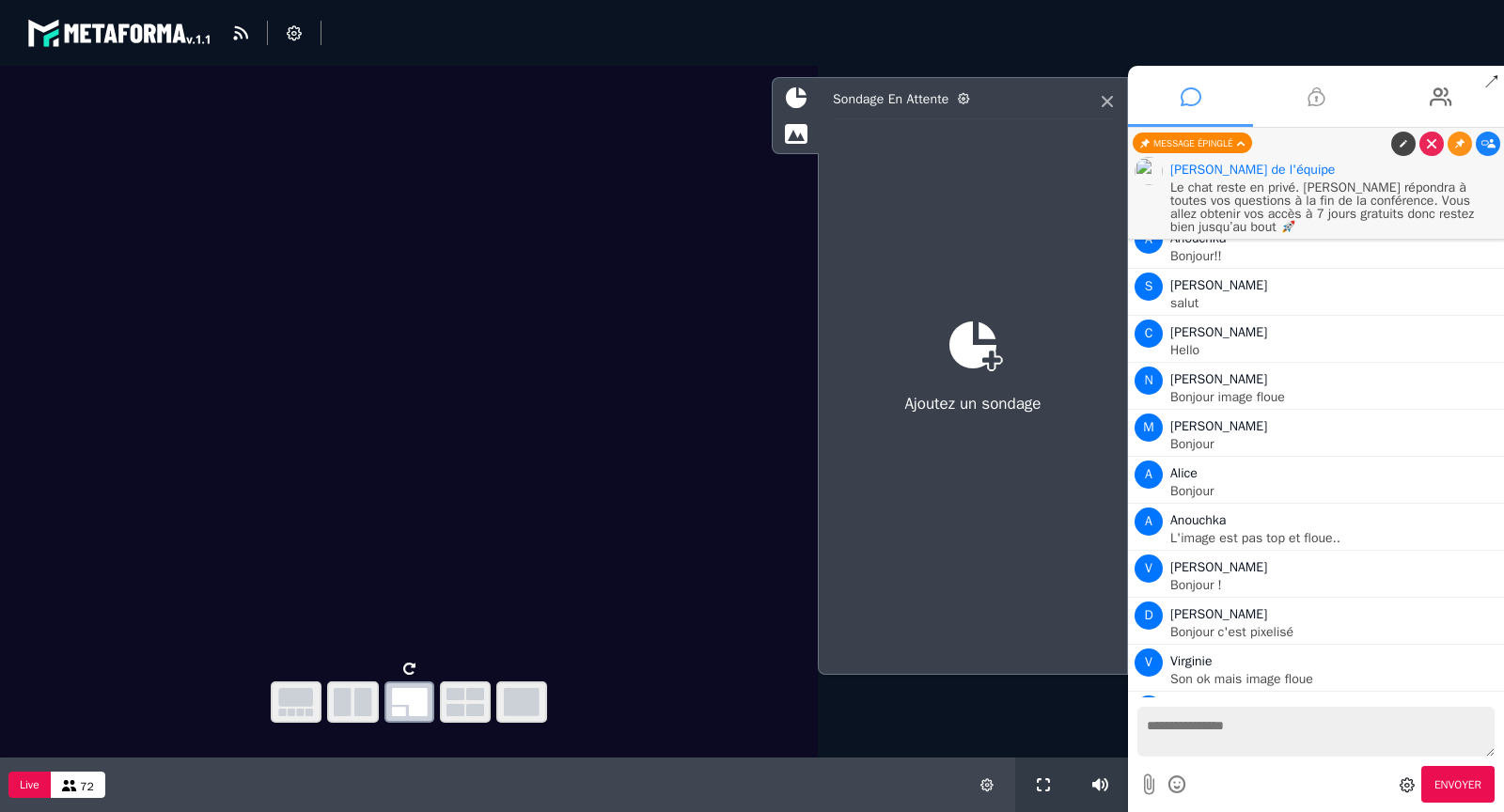 scroll, scrollTop: 8780, scrollLeft: 0, axis: vertical 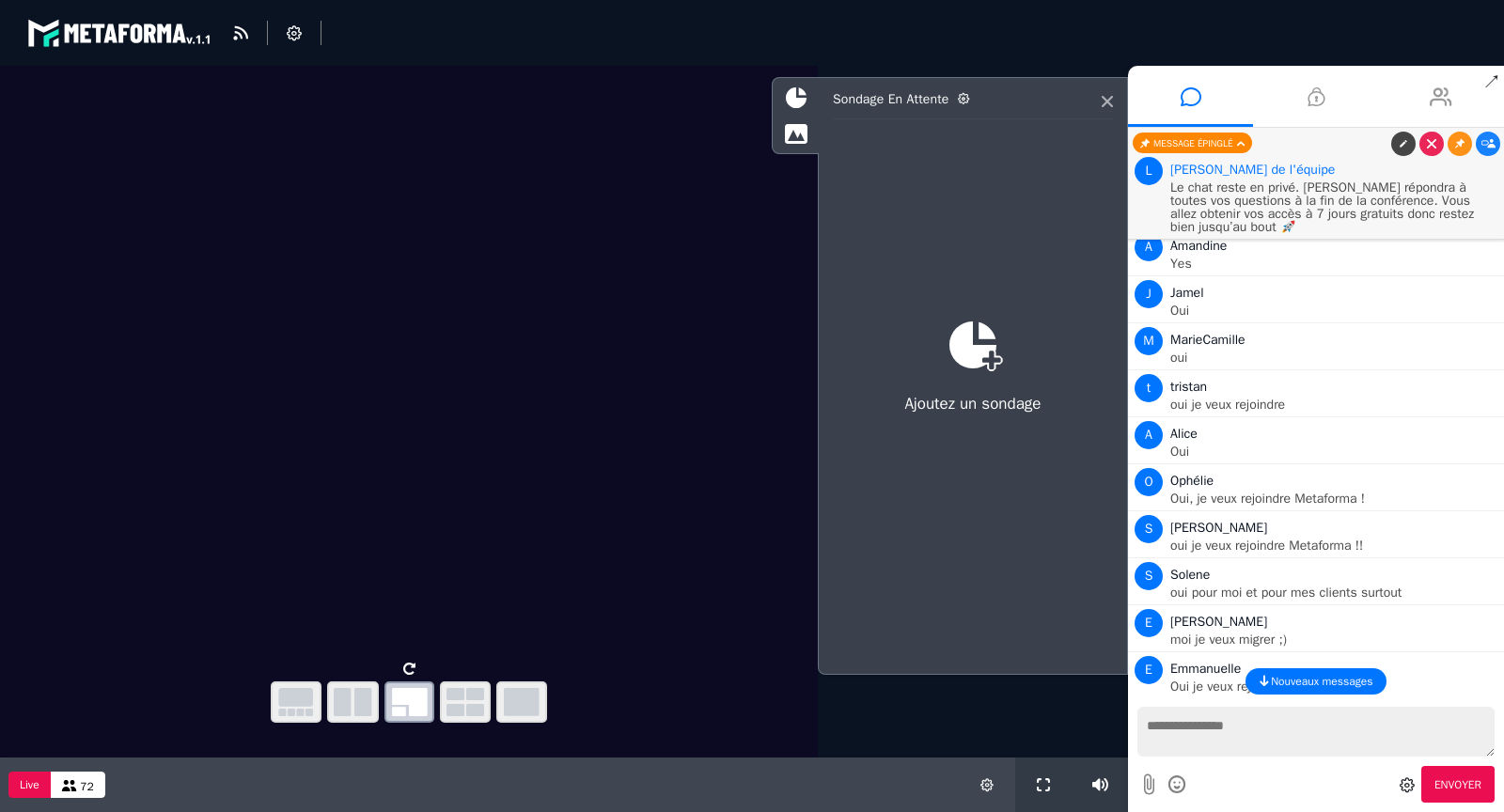 click at bounding box center [1441, 96] 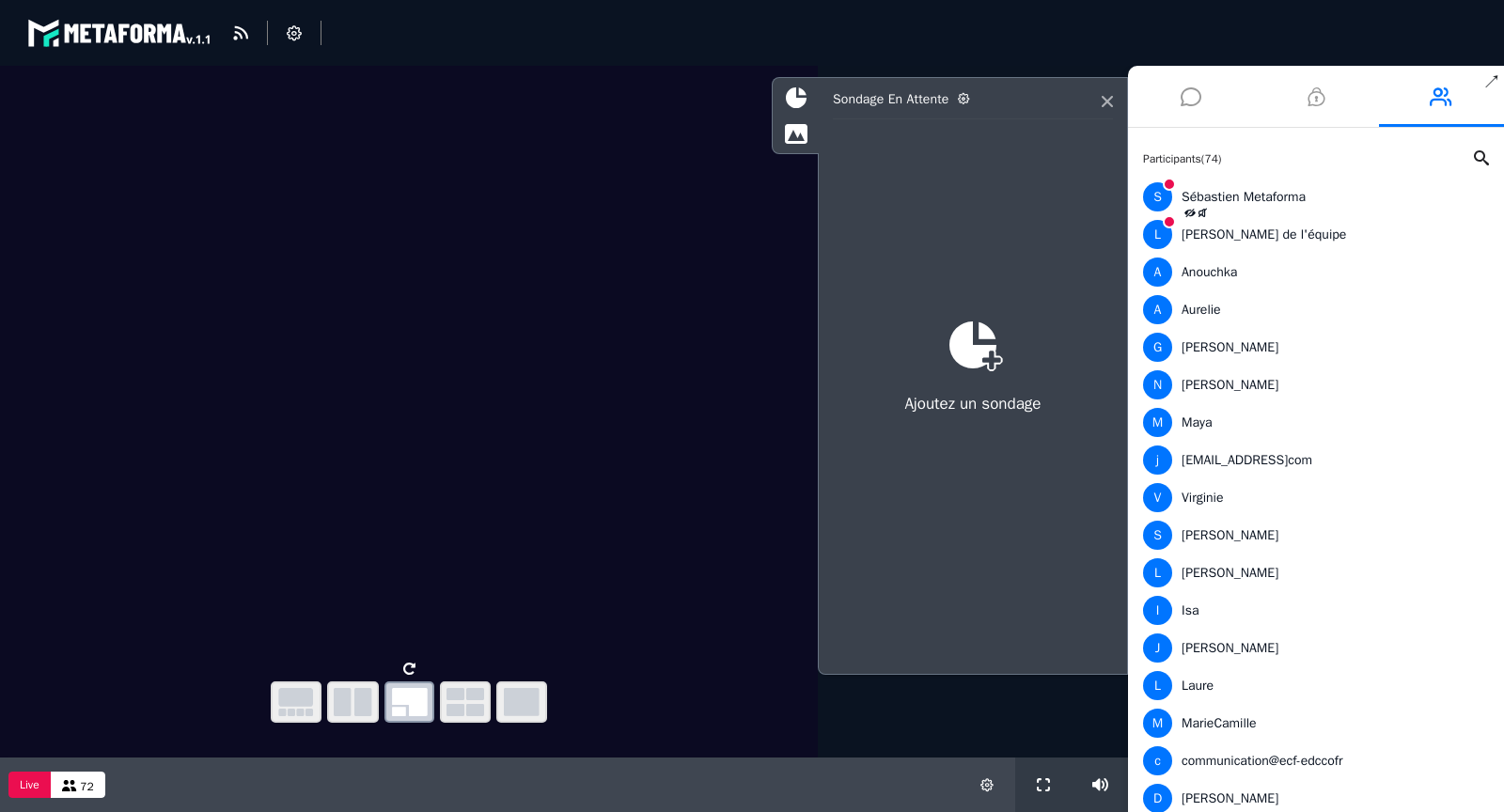 click at bounding box center (1191, 97) 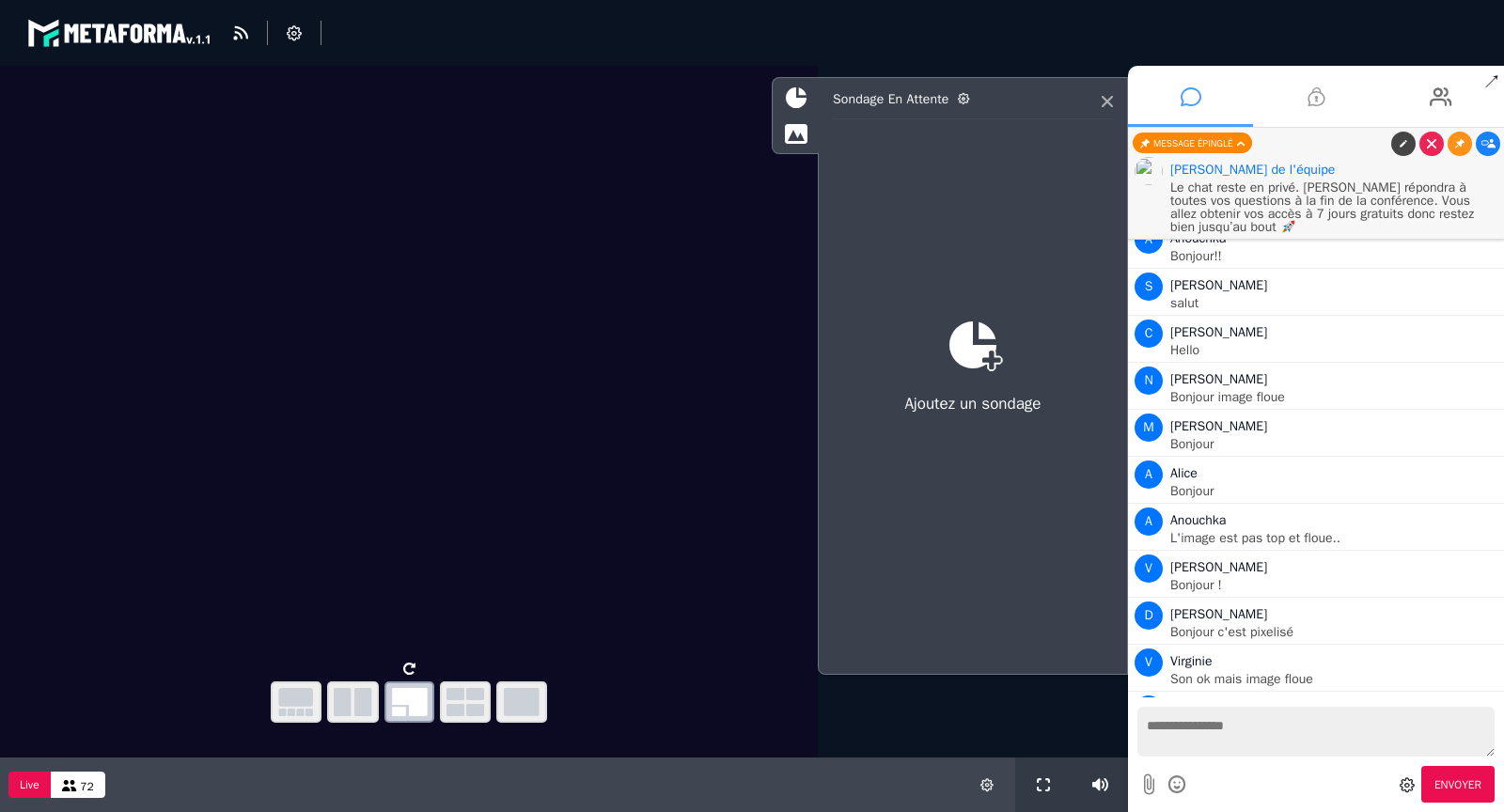 scroll, scrollTop: 8780, scrollLeft: 0, axis: vertical 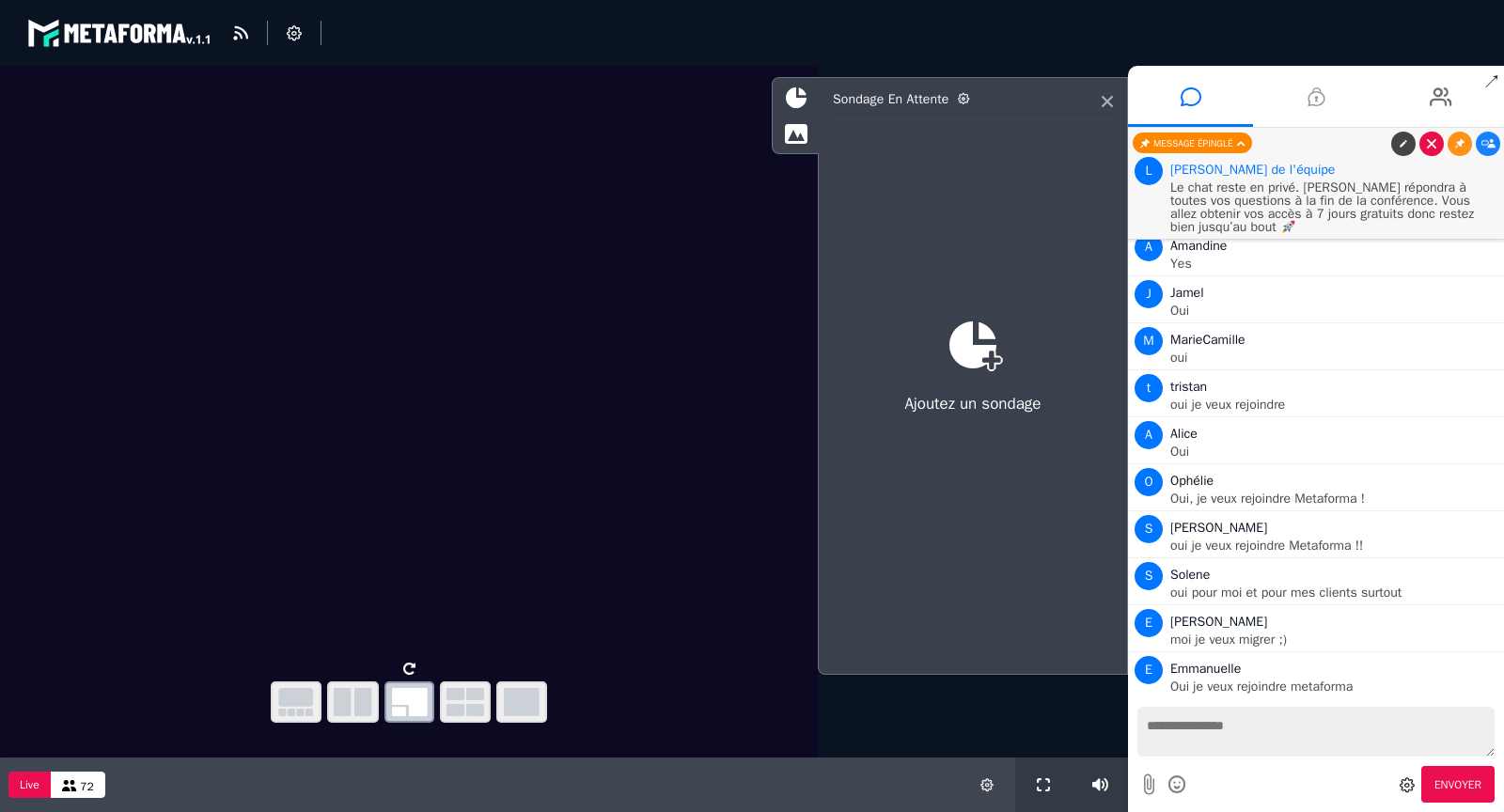 click at bounding box center [1432, 144] 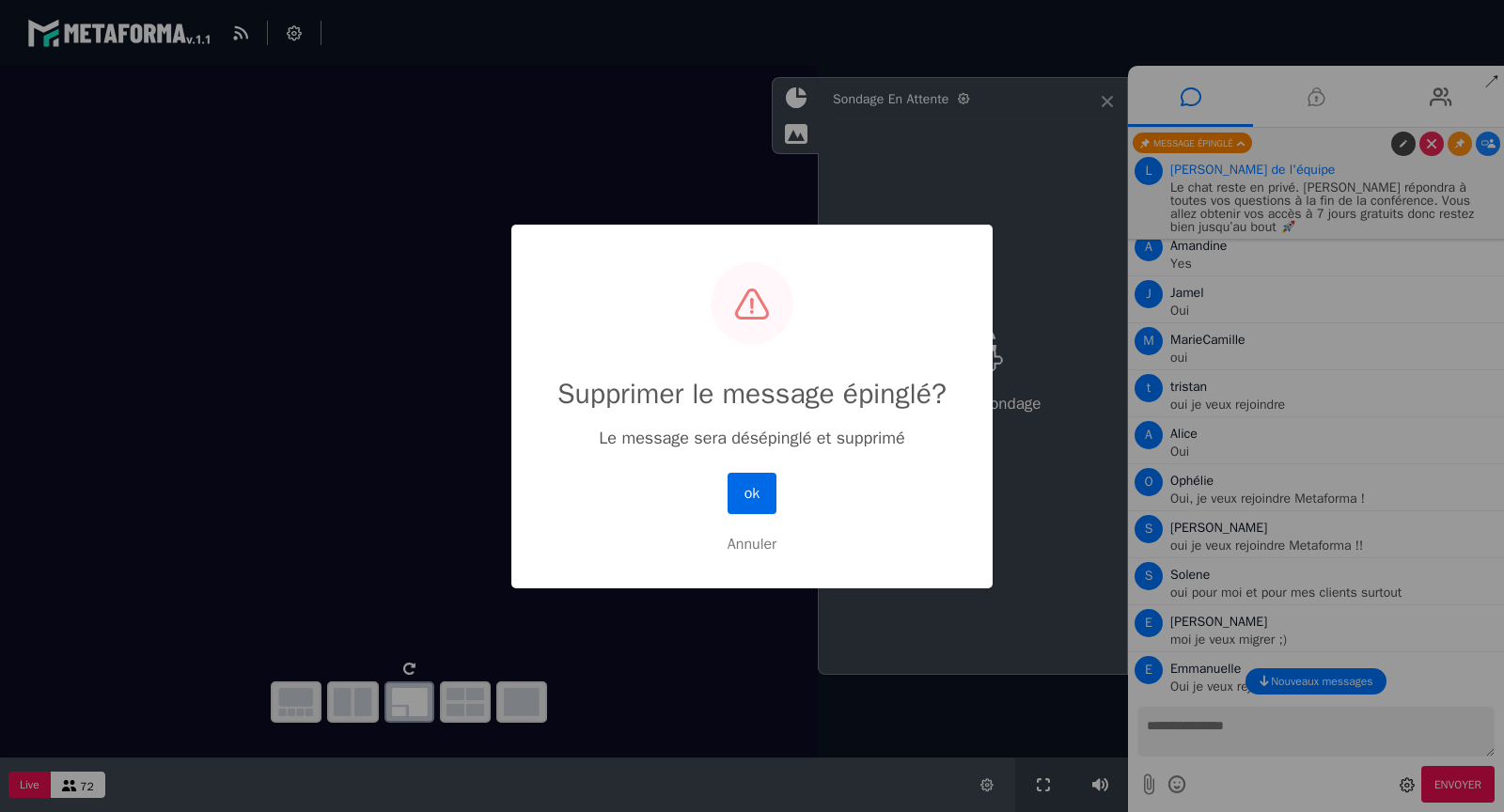 click on "ok" at bounding box center (752, 493) 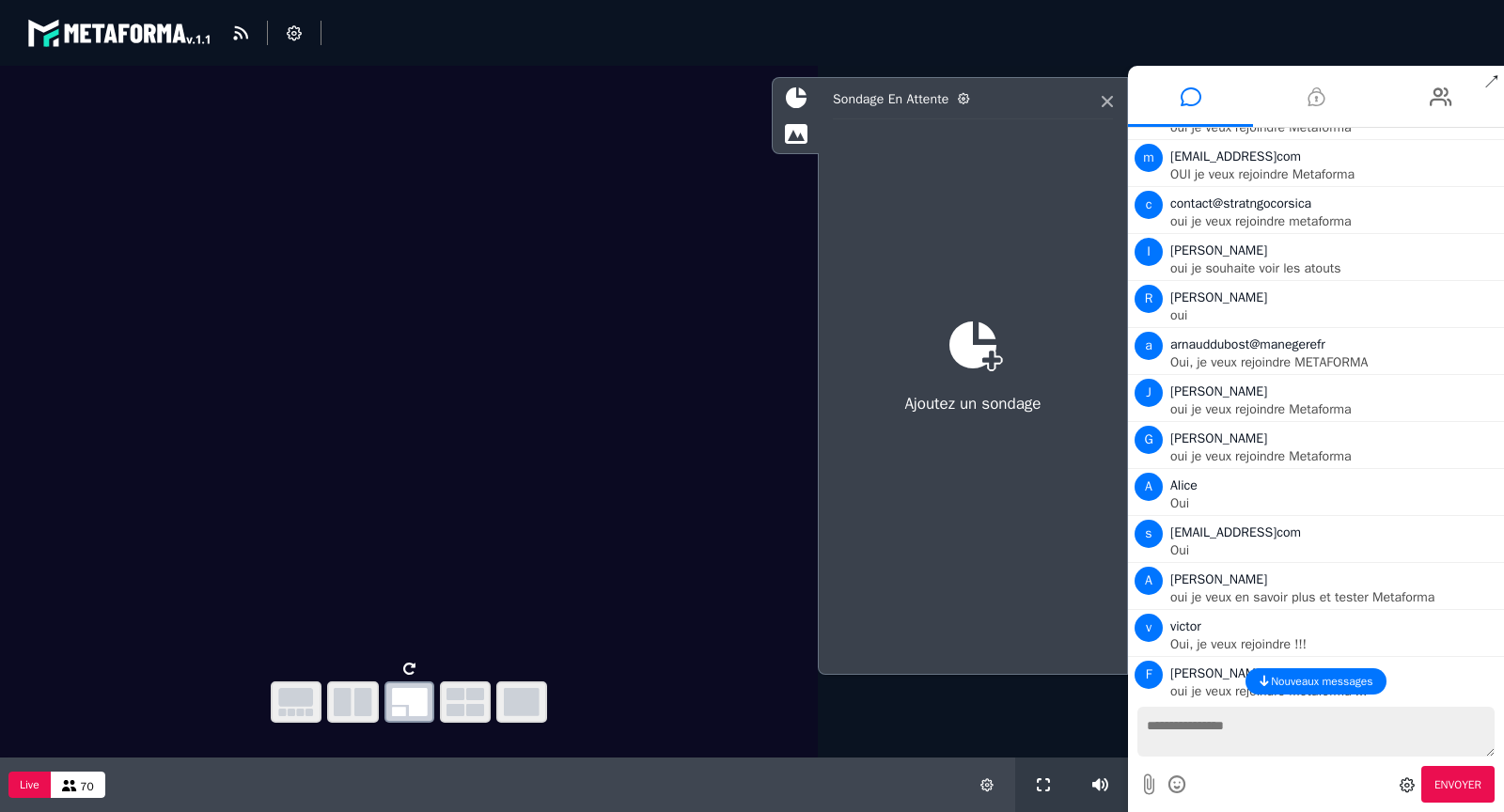 scroll, scrollTop: 7599, scrollLeft: 0, axis: vertical 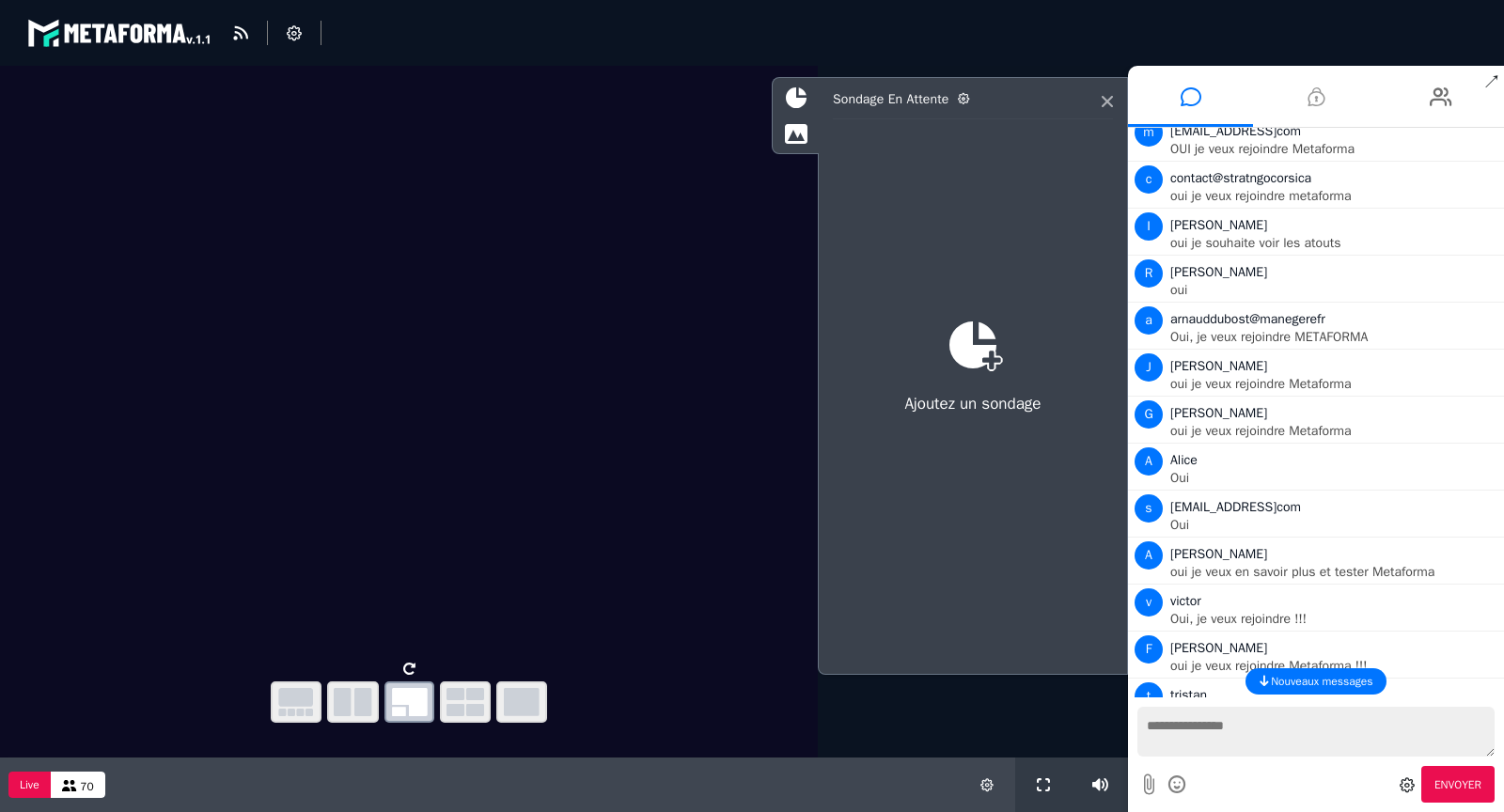 click at bounding box center (1316, 731) 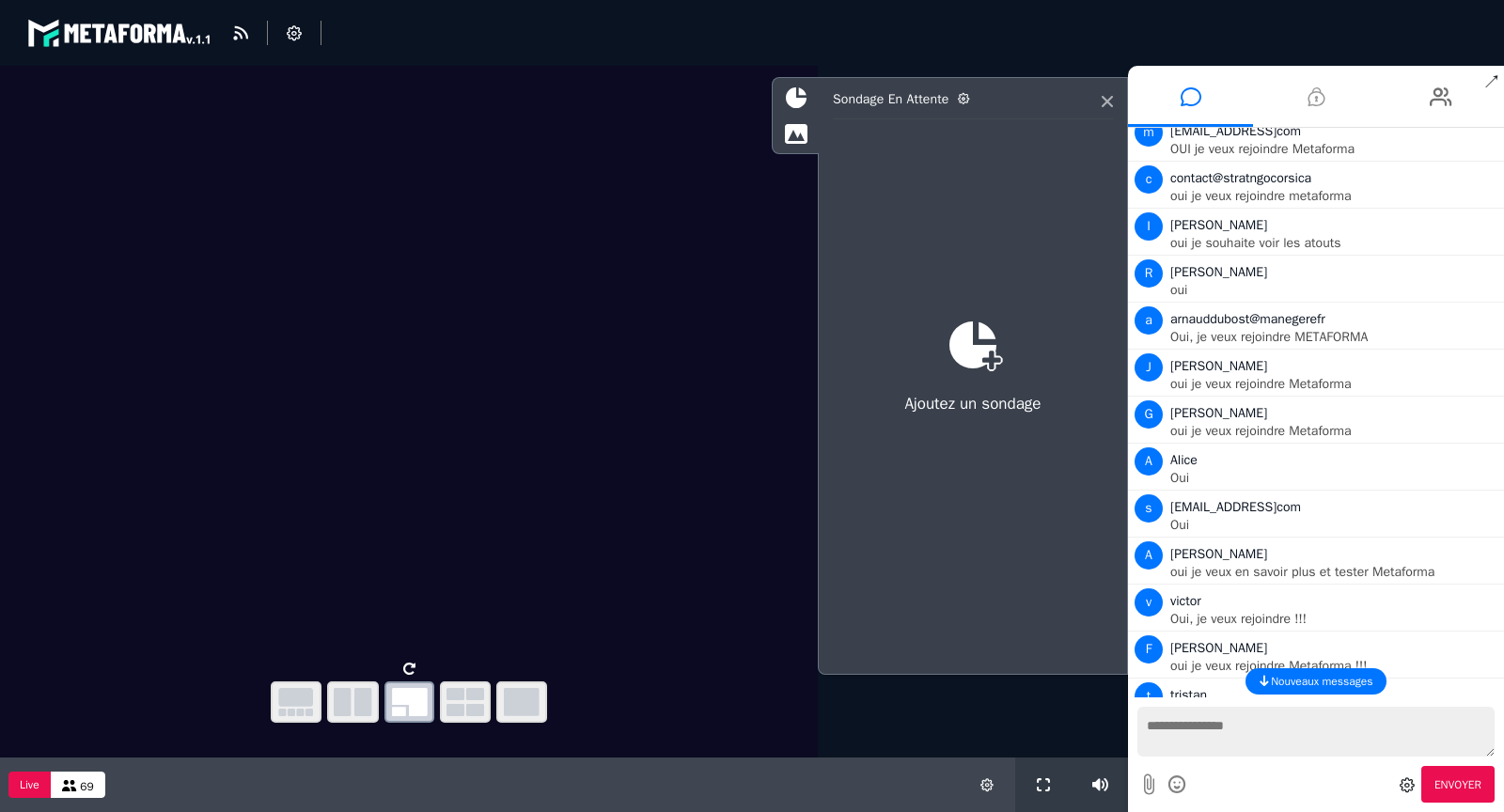 paste on "**********" 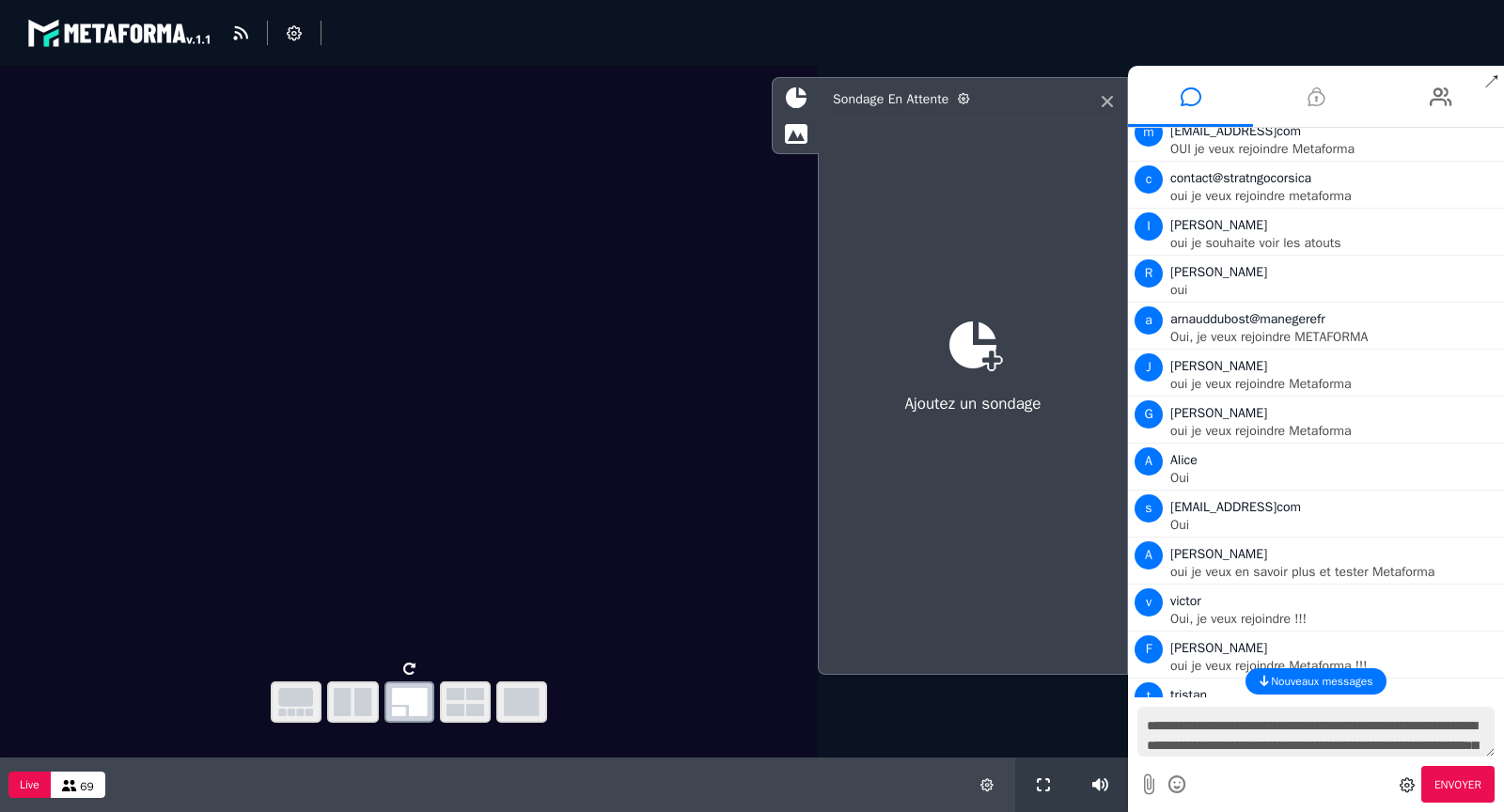 scroll, scrollTop: 55, scrollLeft: 0, axis: vertical 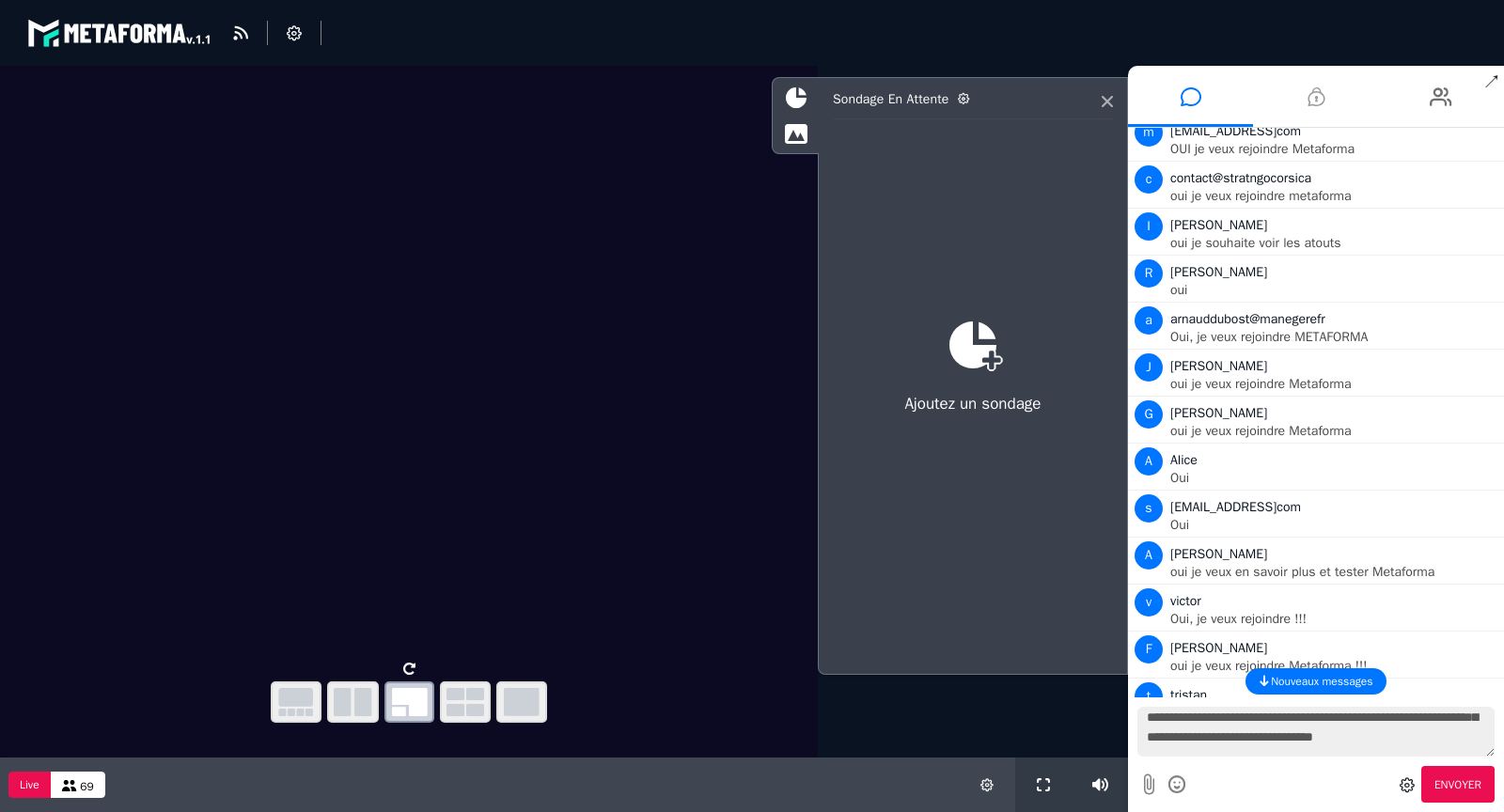 type 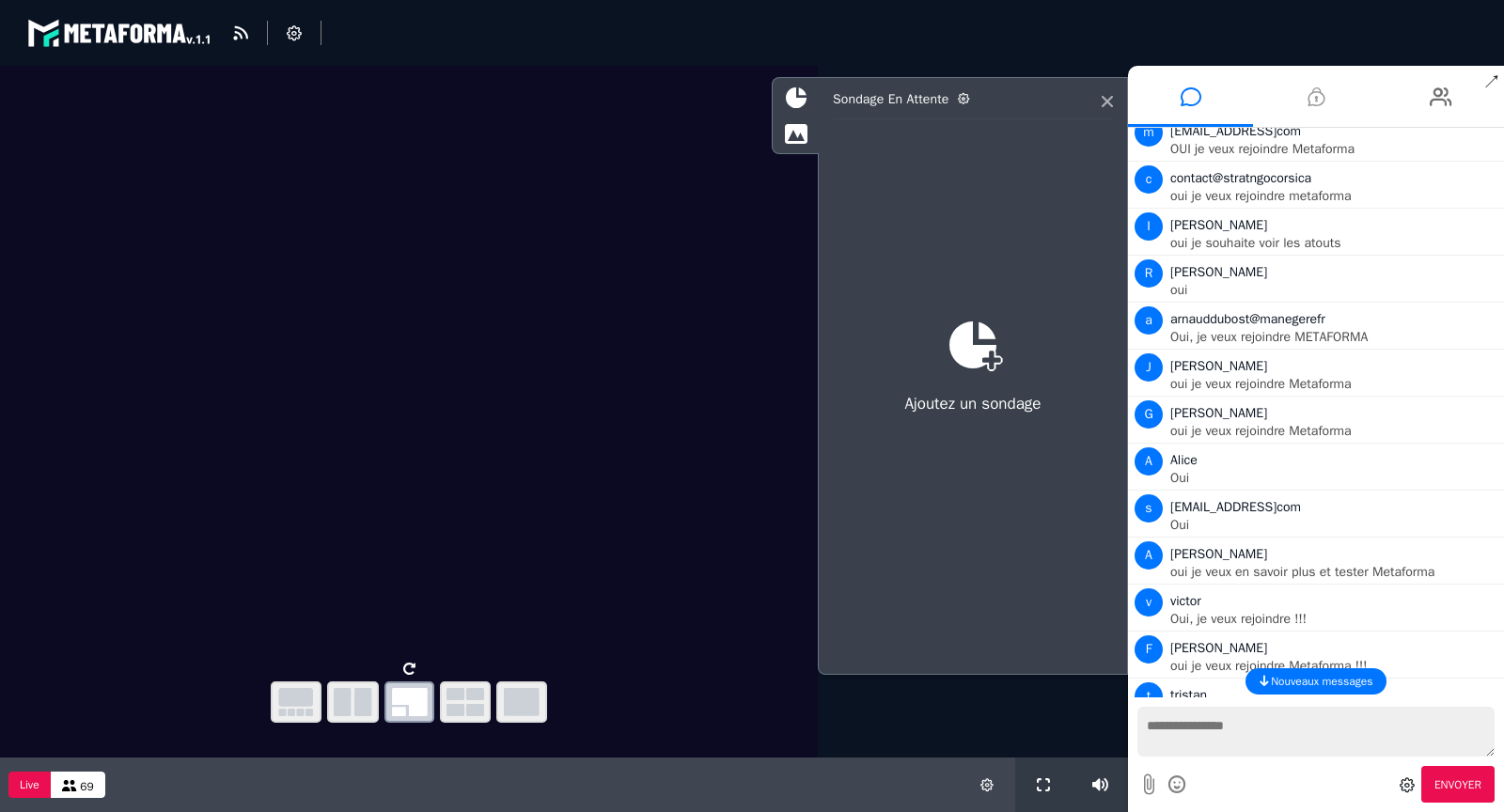 scroll, scrollTop: 0, scrollLeft: 0, axis: both 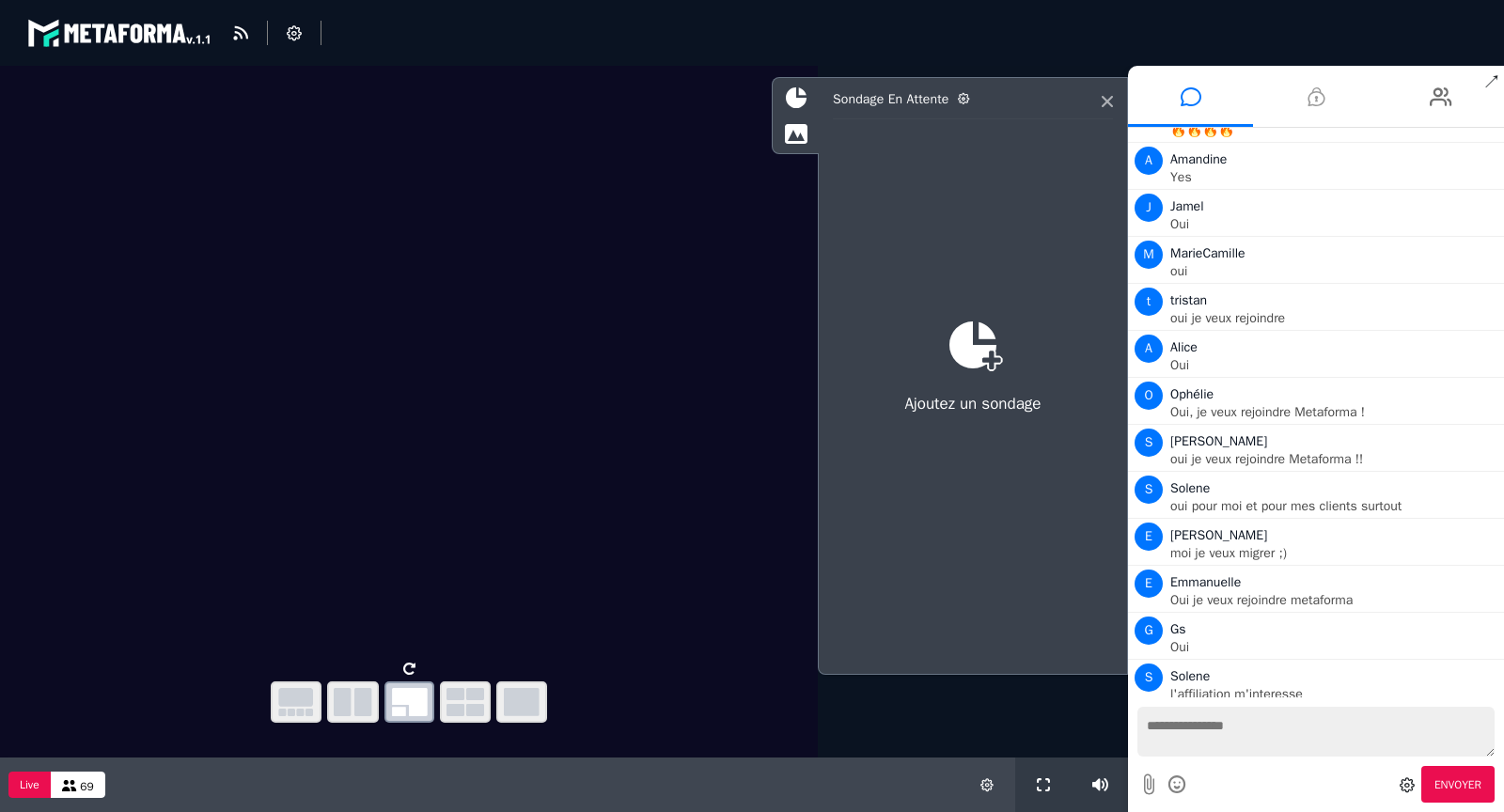 click at bounding box center [1460, 723] 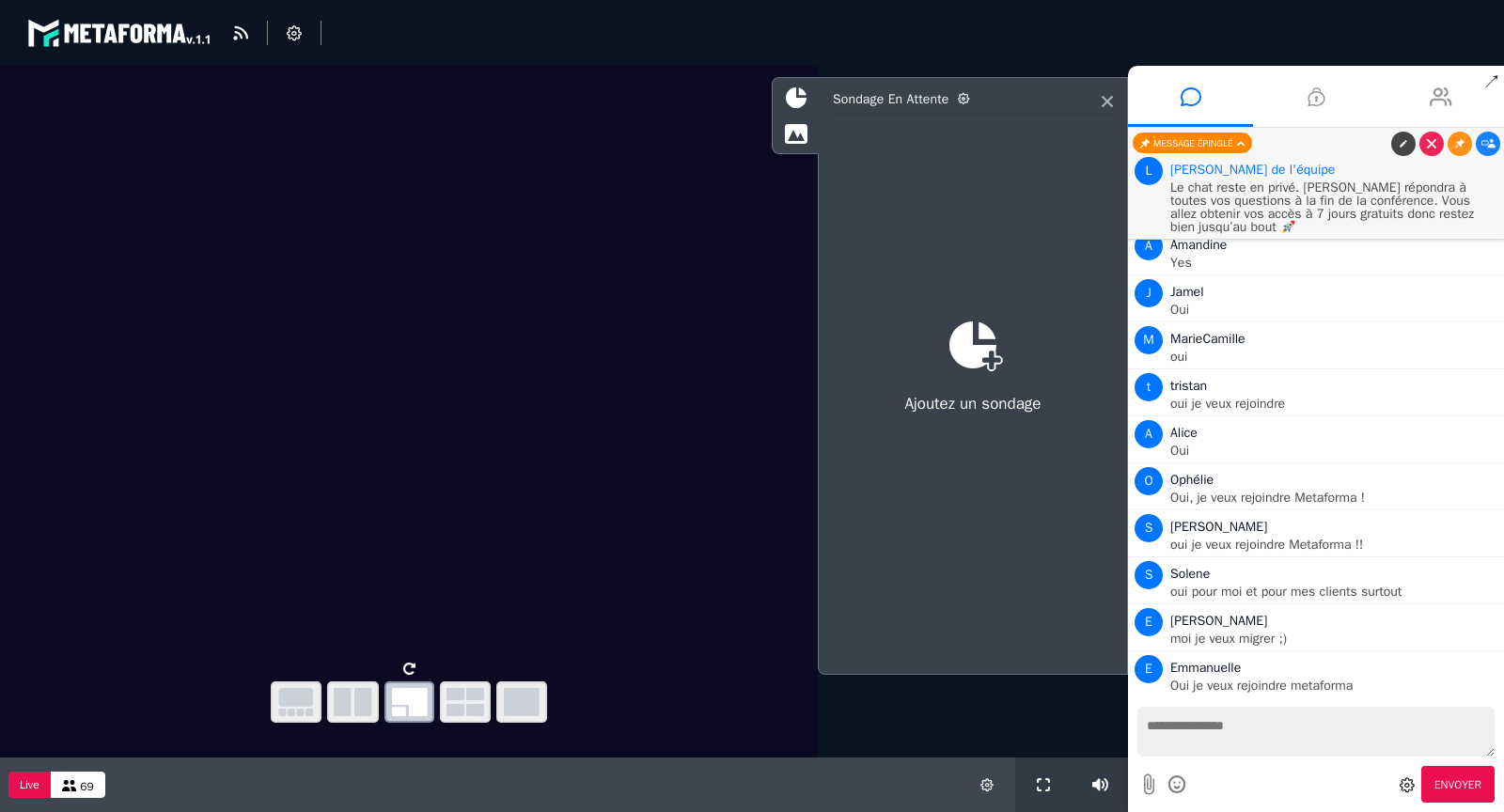 click at bounding box center [1441, 97] 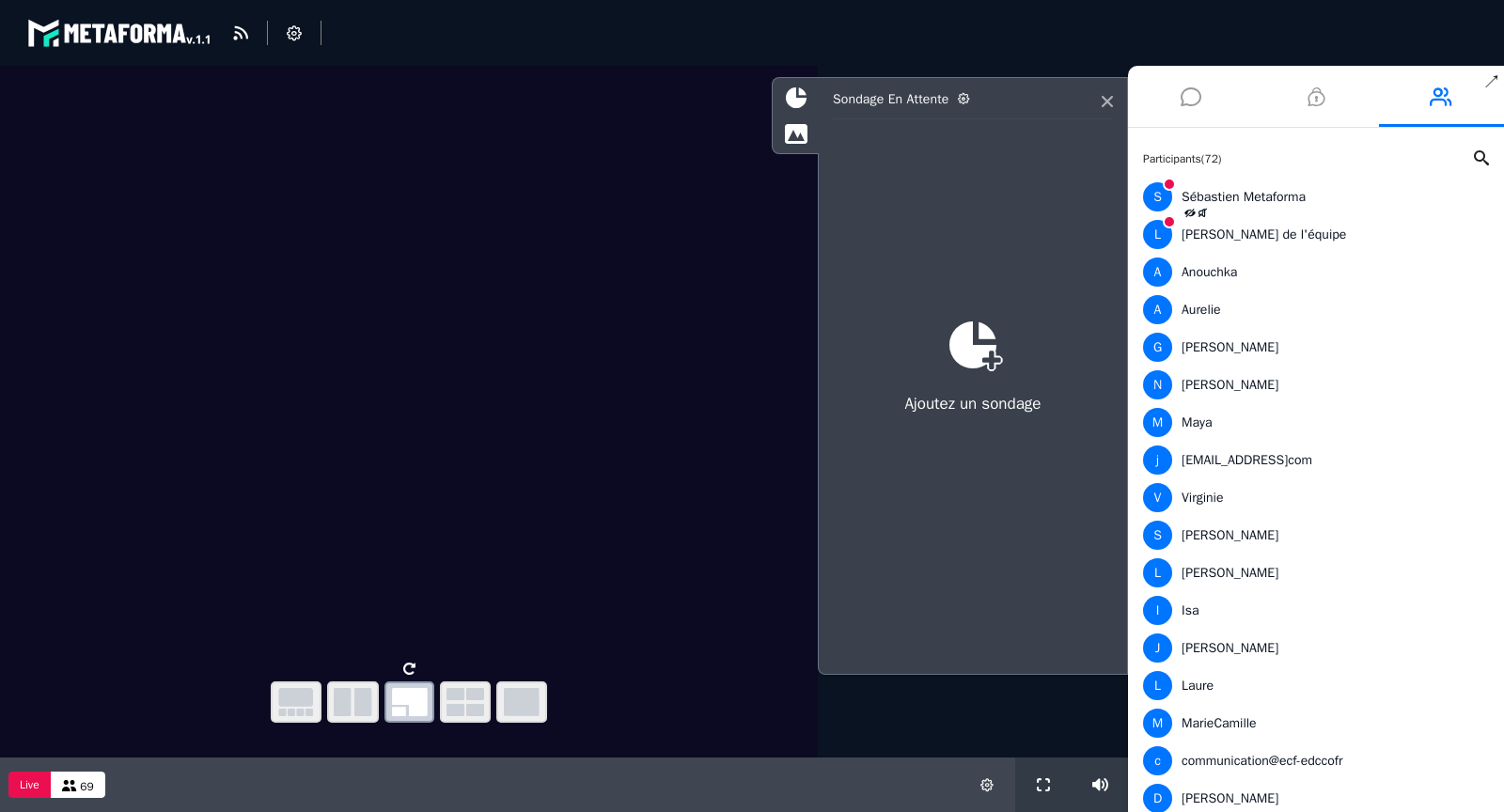 click at bounding box center (1190, 96) 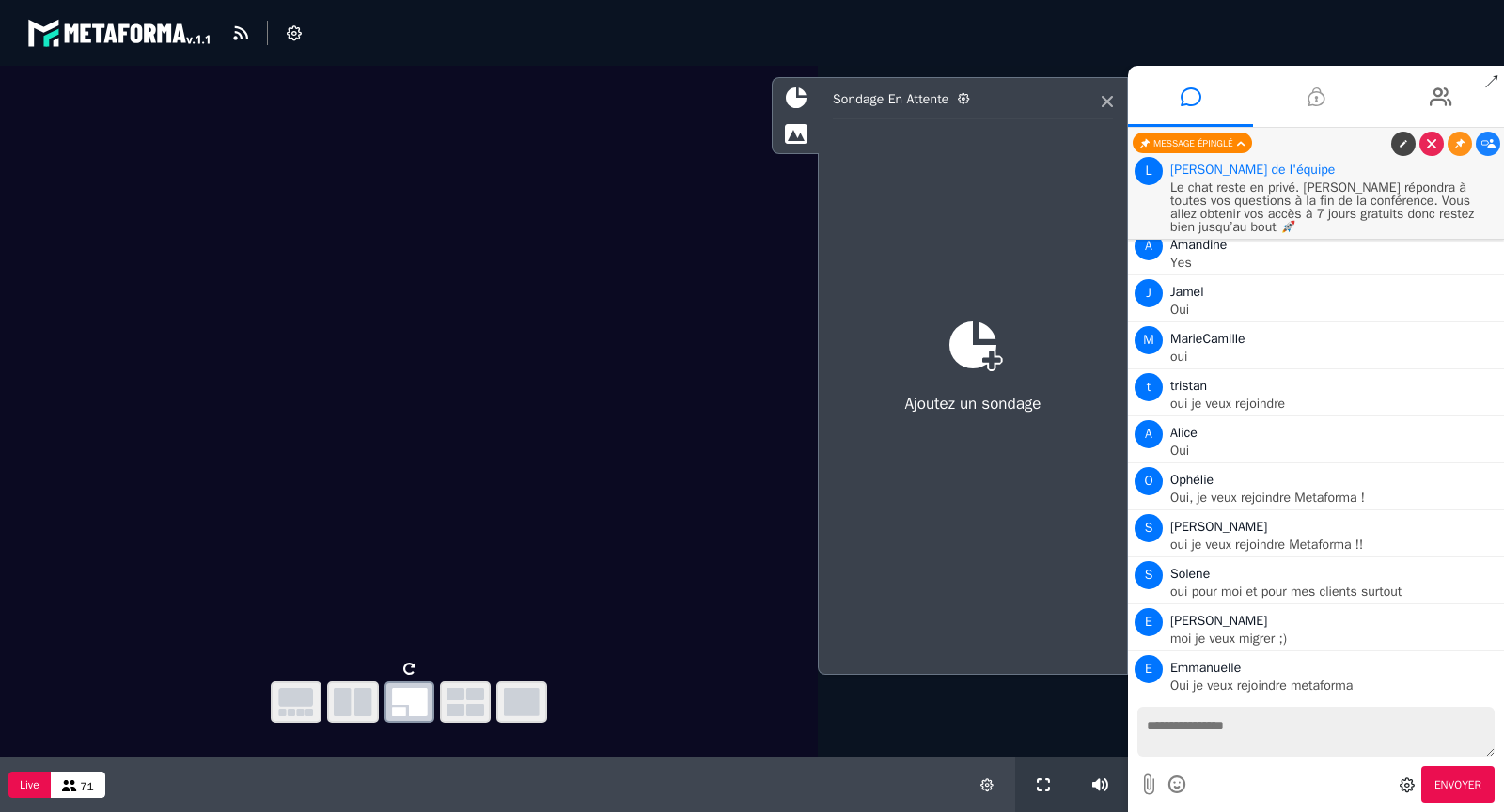 scroll, scrollTop: 8827, scrollLeft: 0, axis: vertical 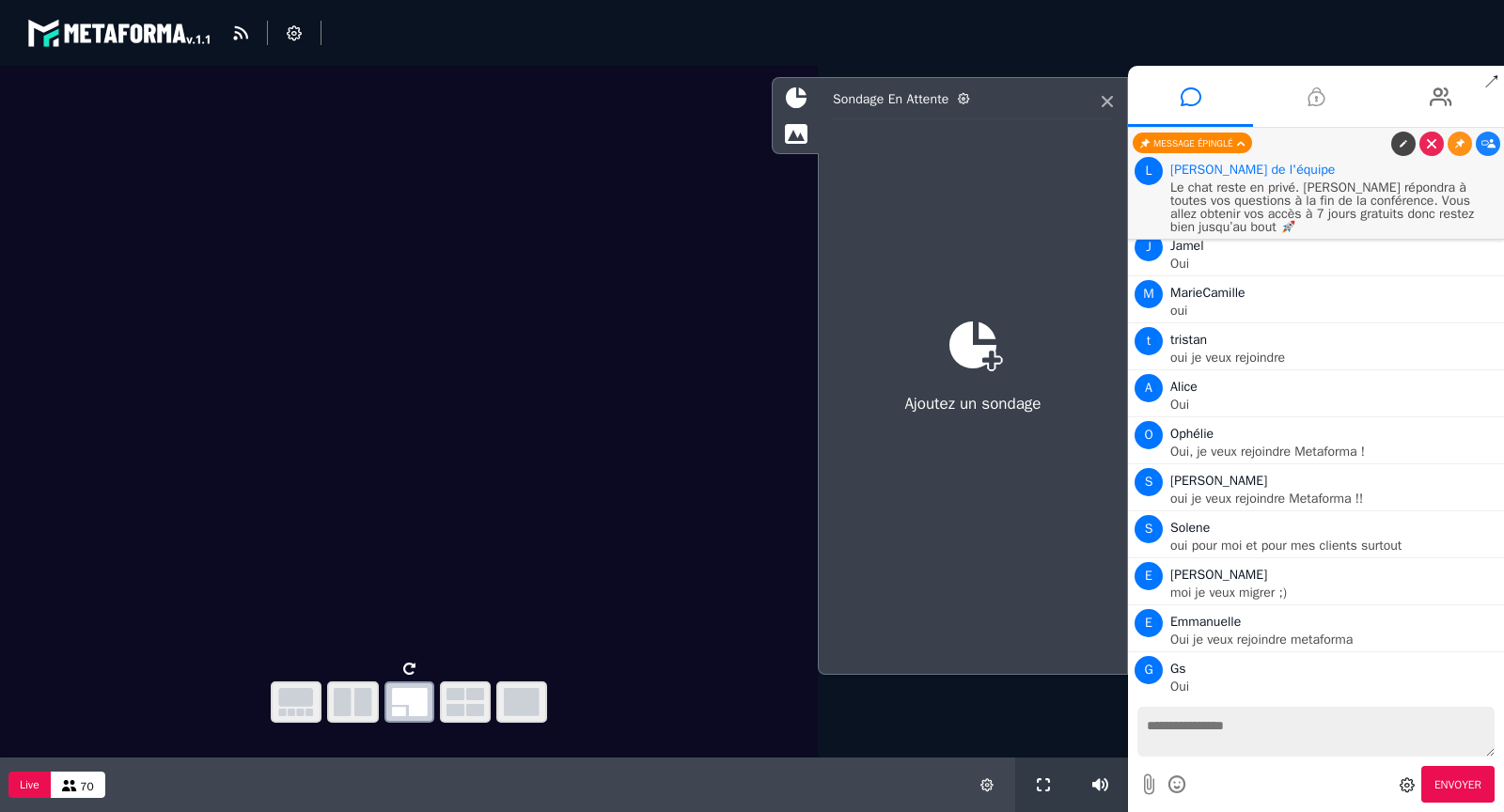 click at bounding box center (1488, 762) 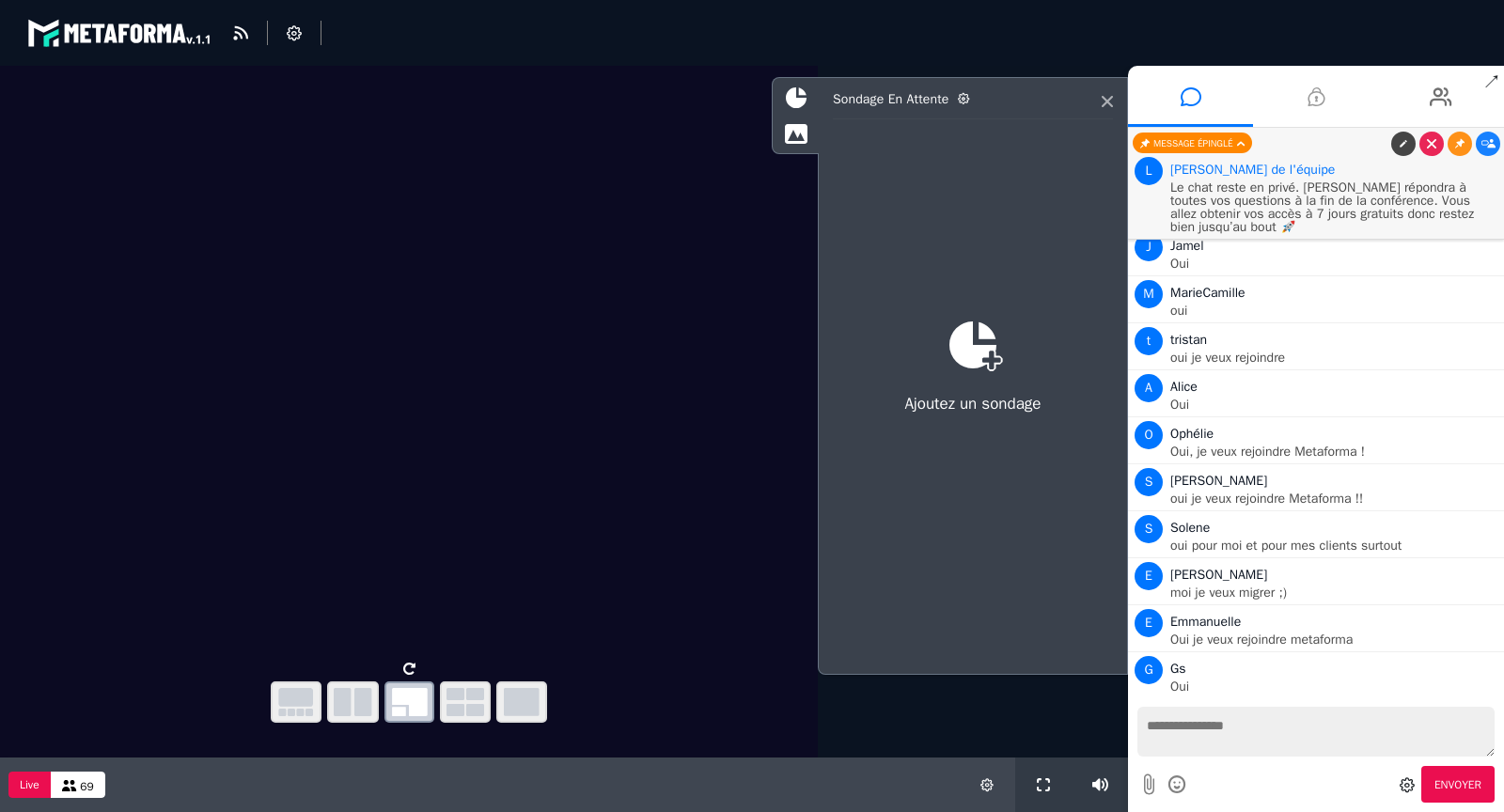 scroll, scrollTop: 8946, scrollLeft: 0, axis: vertical 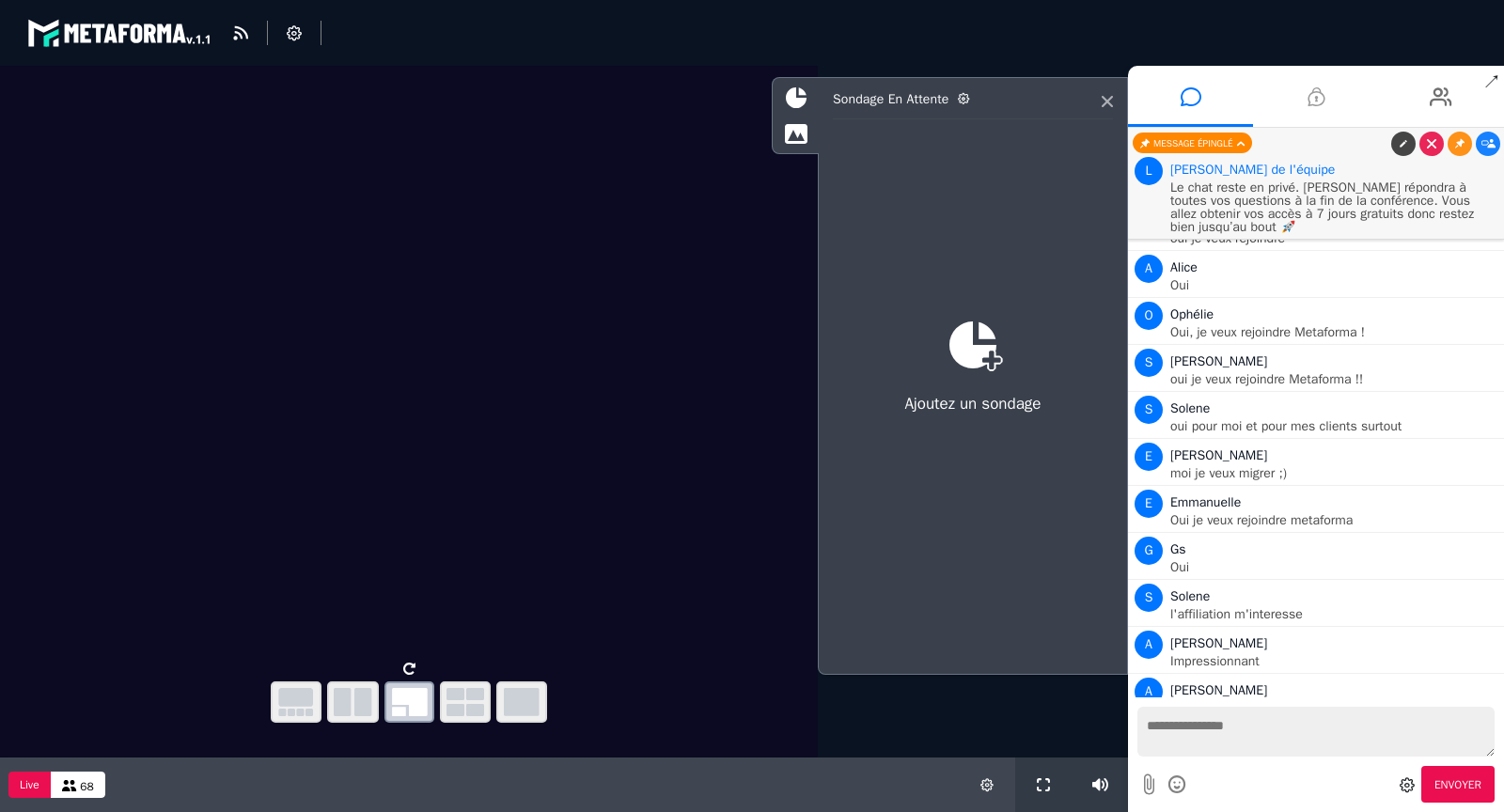 click on "Sonia" at bounding box center (1218, 750) 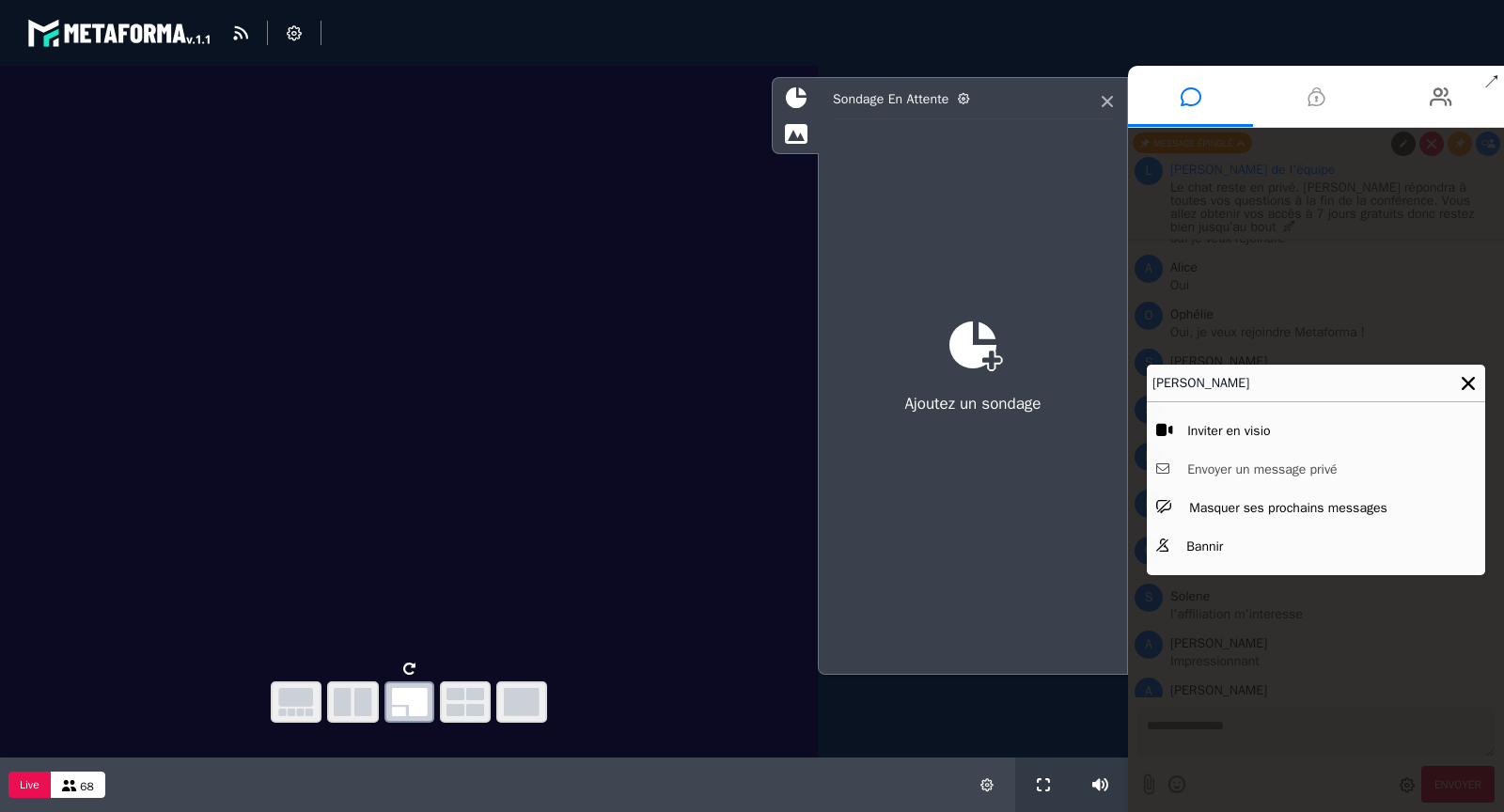 click on "Envoyer un message privé" at bounding box center (1316, 469) 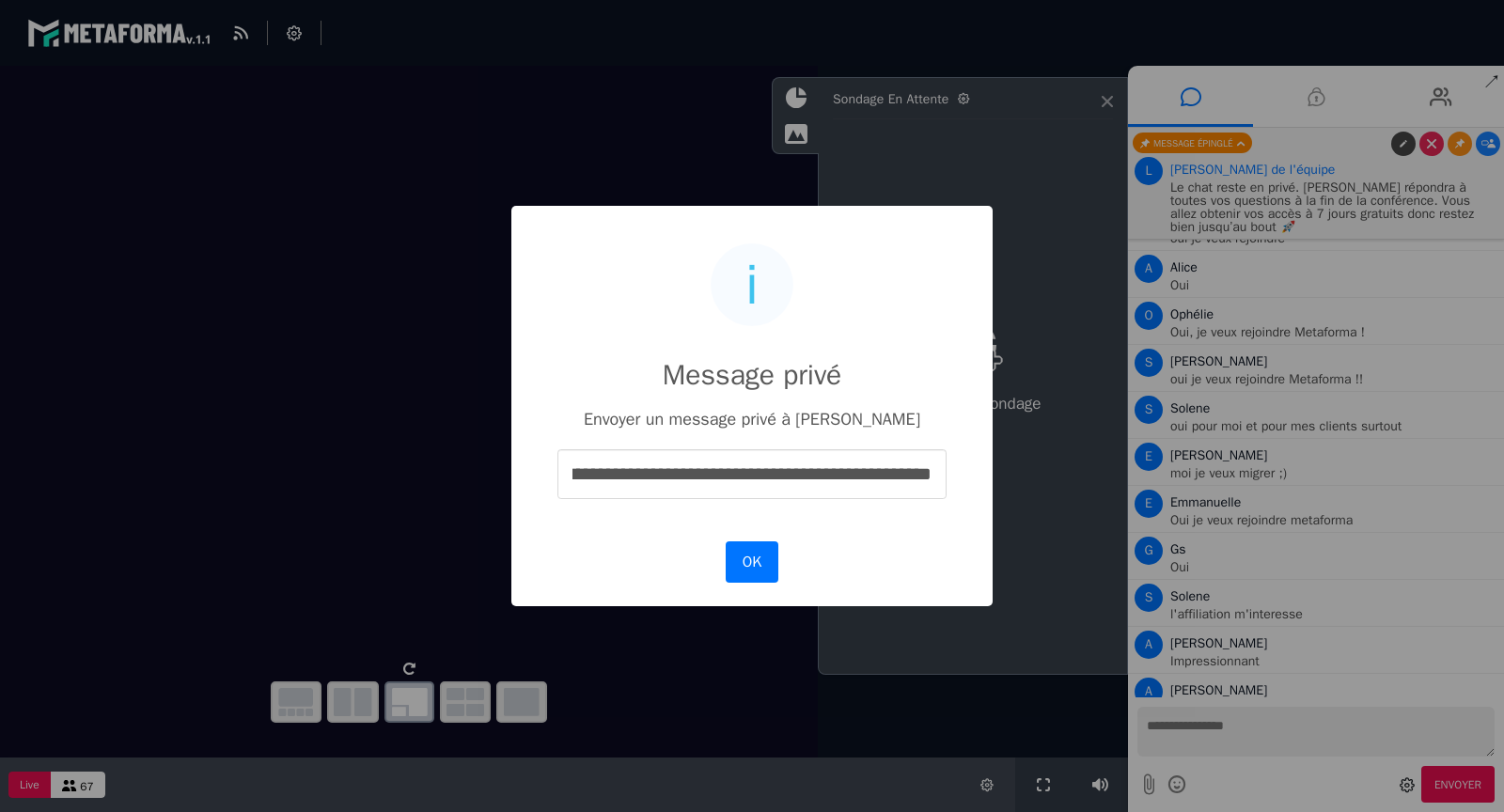 scroll, scrollTop: 0, scrollLeft: 277, axis: horizontal 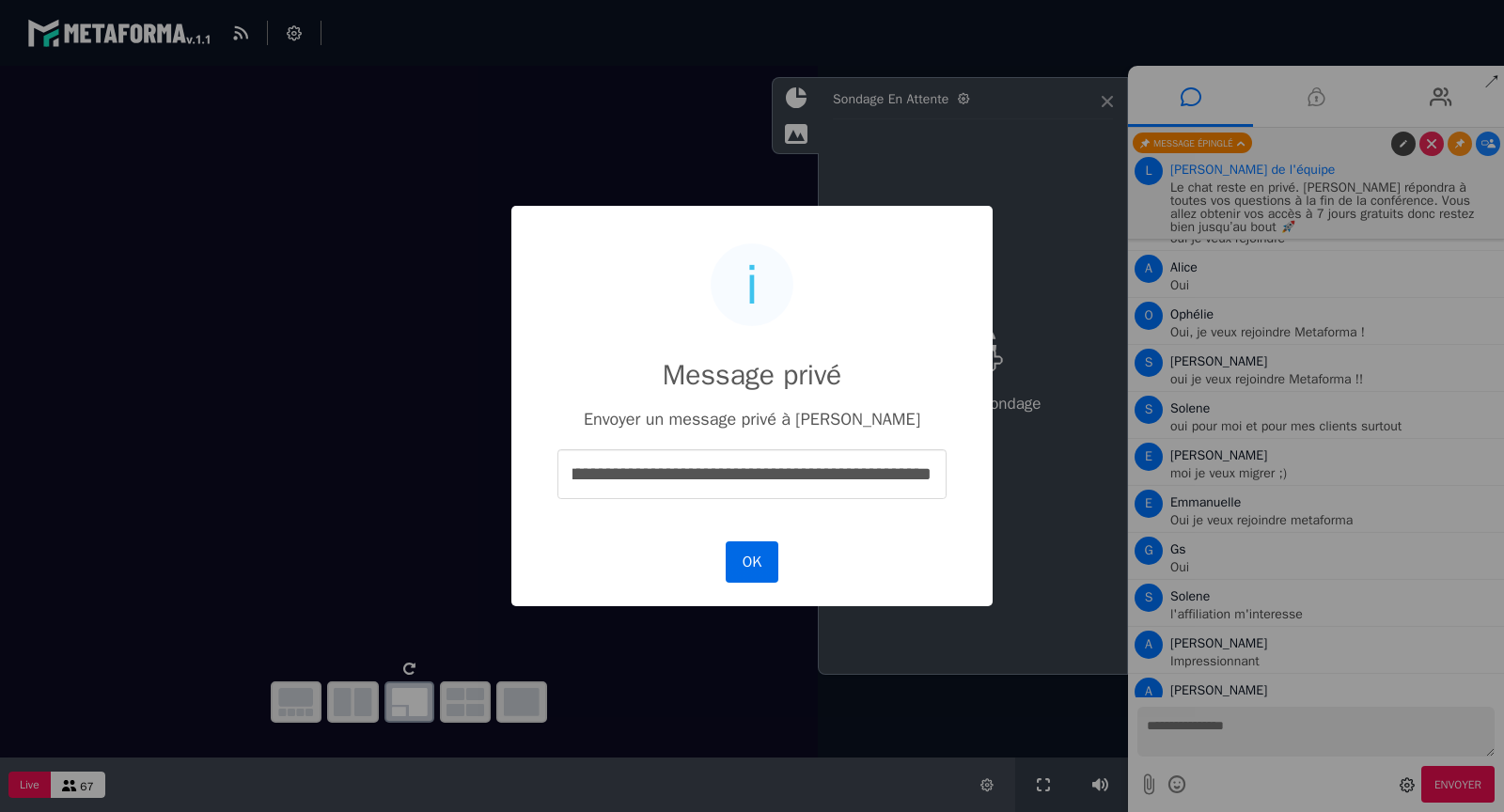 type on "**********" 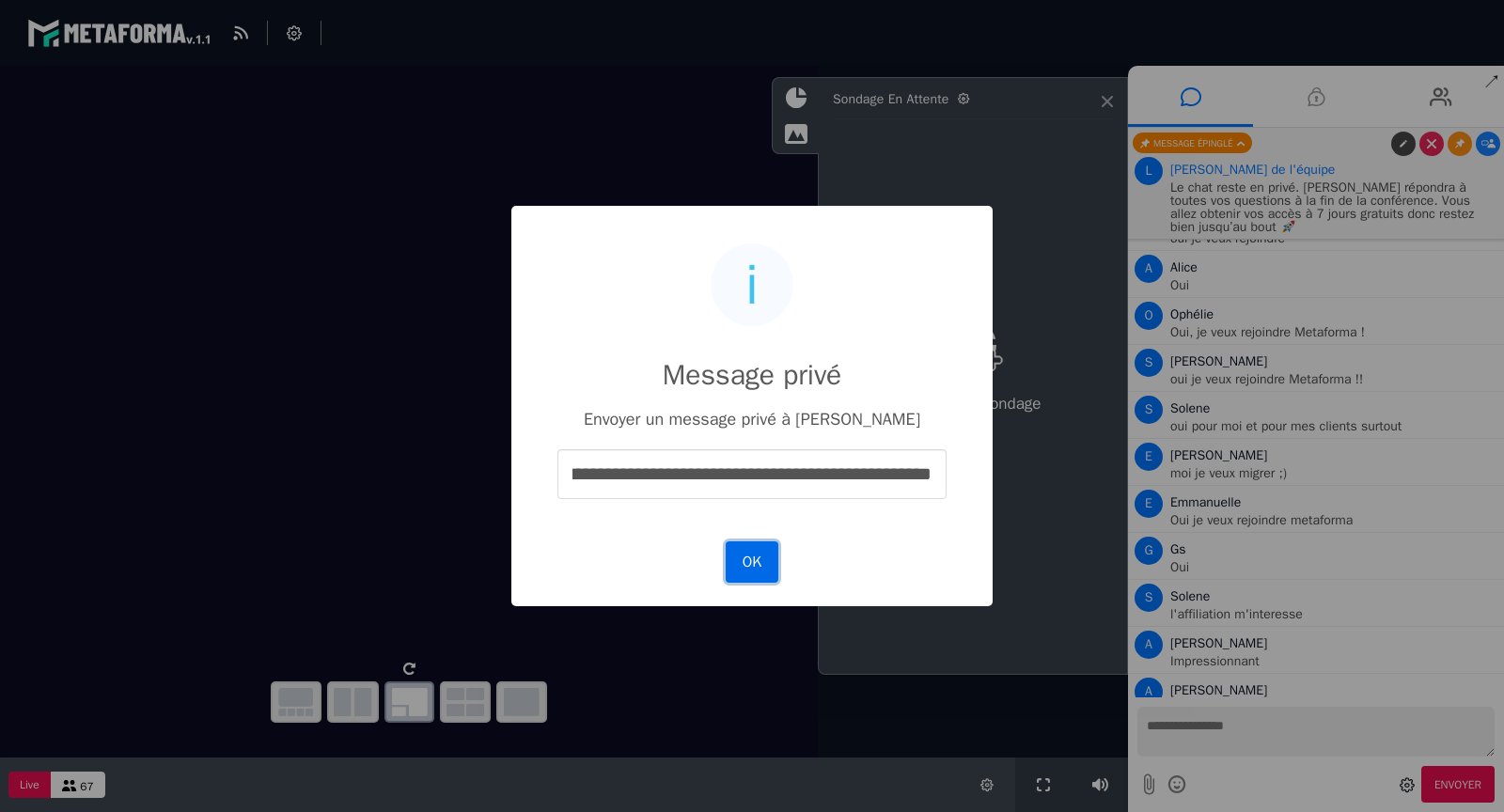 click on "OK" at bounding box center [752, 562] 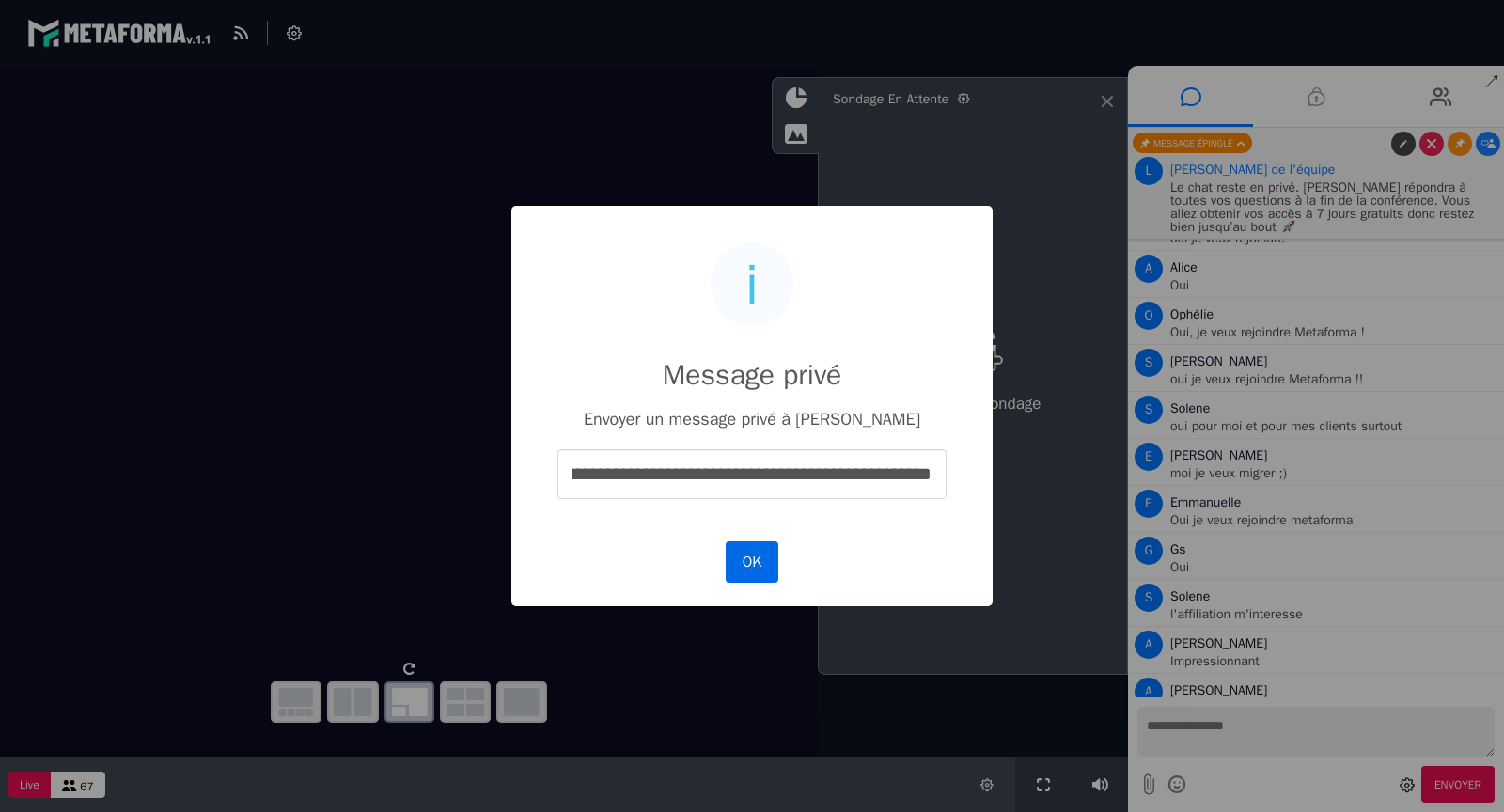 scroll, scrollTop: 0, scrollLeft: 0, axis: both 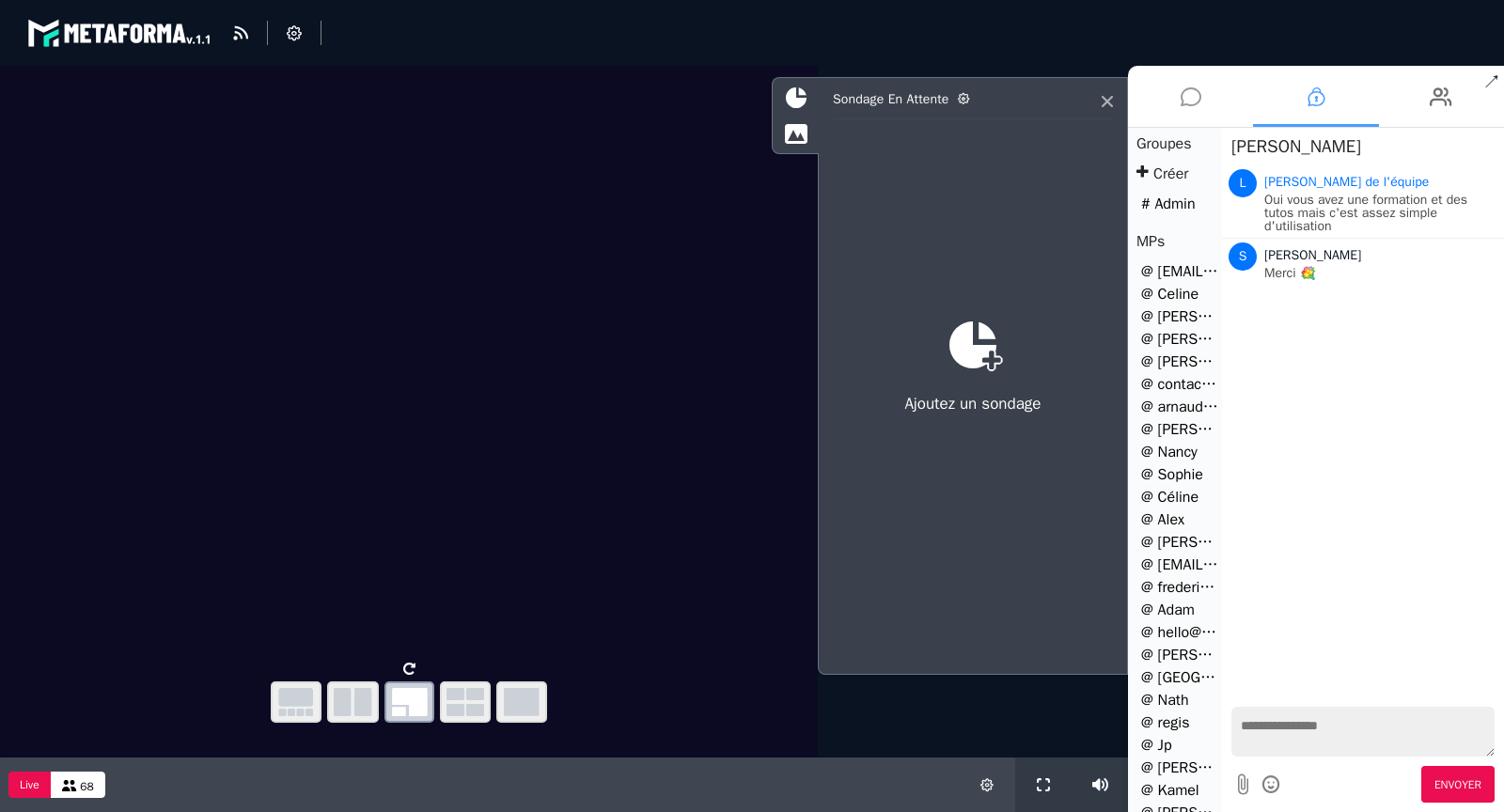 click at bounding box center (1190, 96) 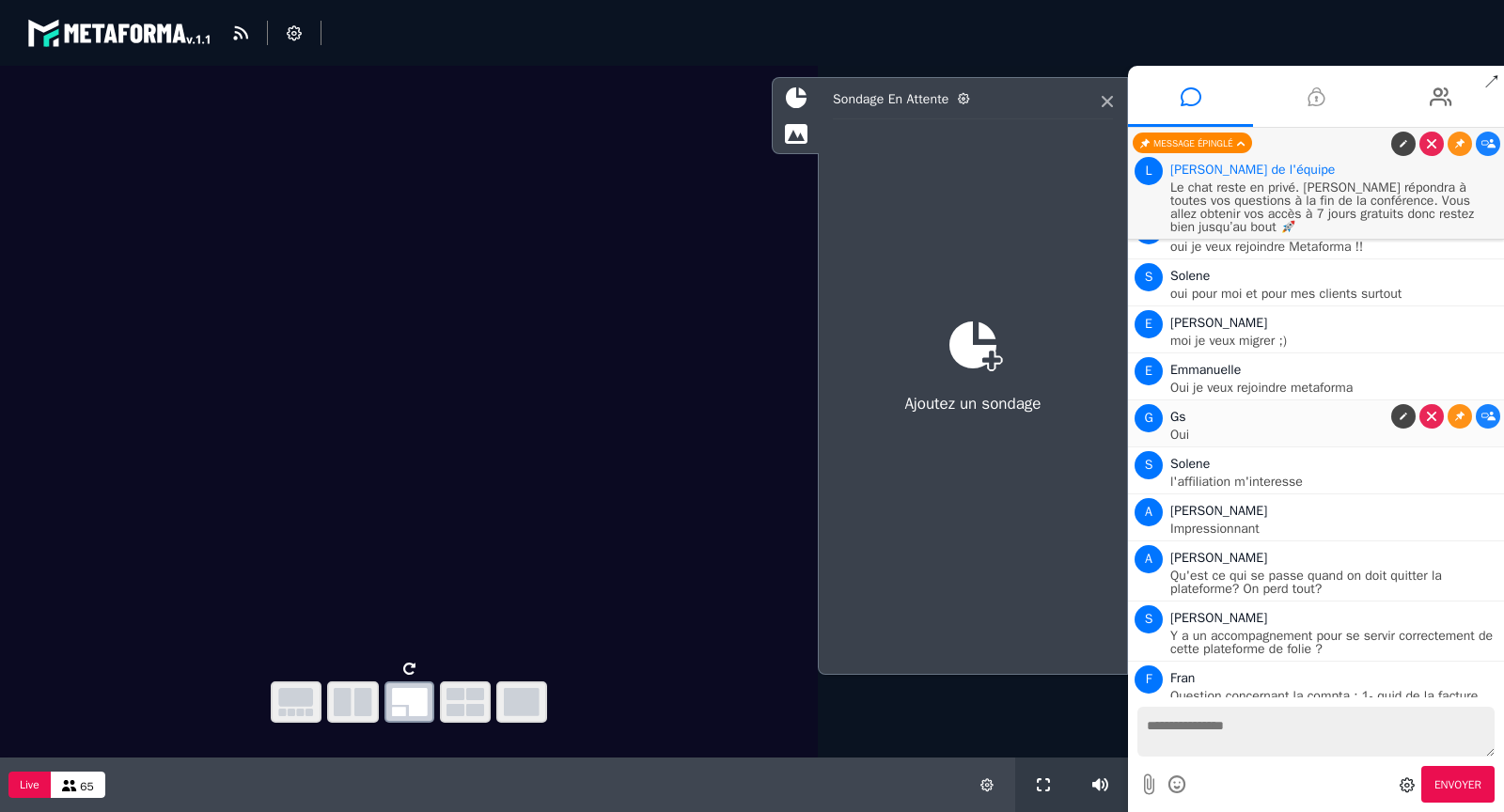 scroll, scrollTop: 9126, scrollLeft: 0, axis: vertical 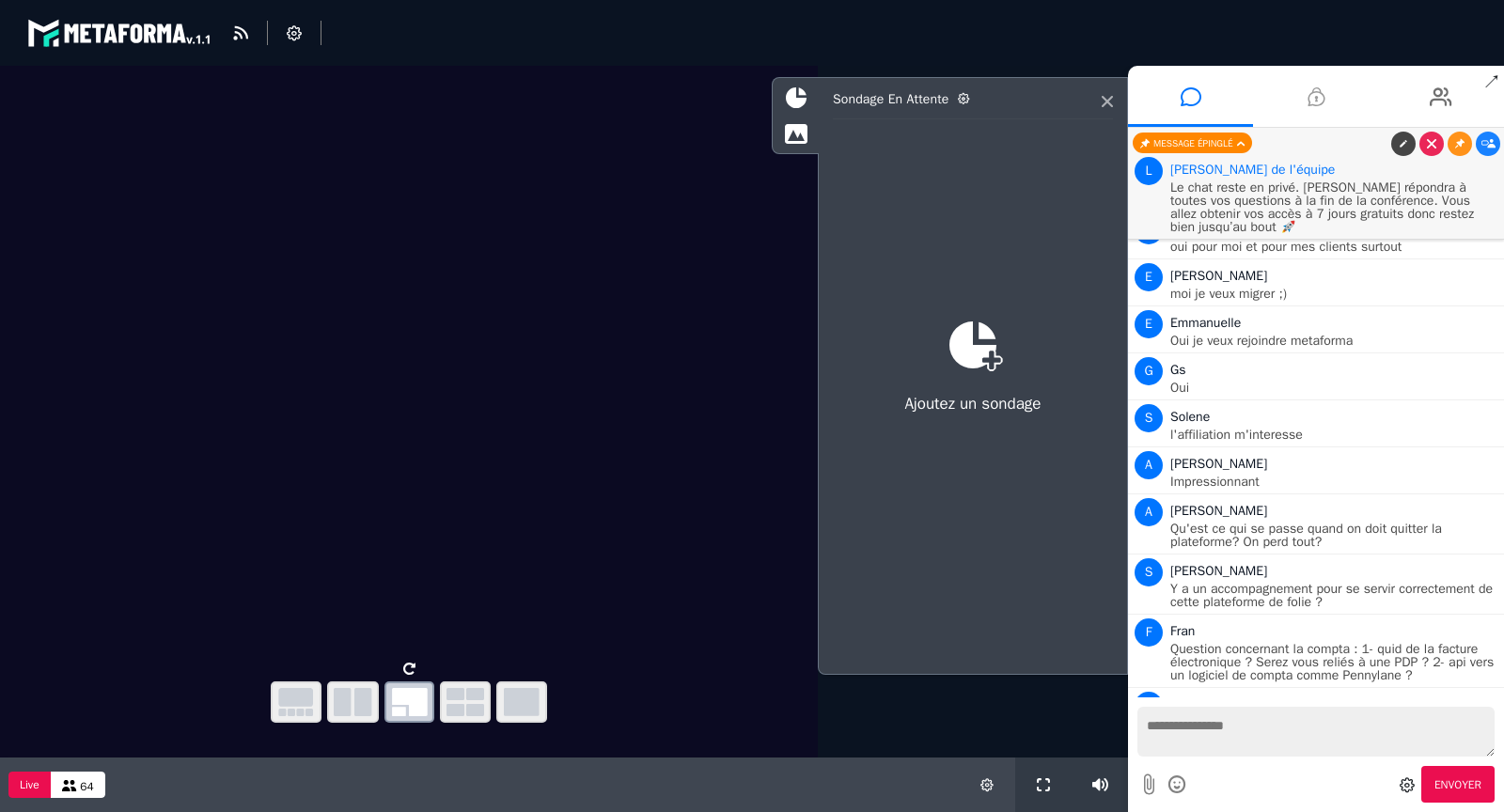 click at bounding box center (1488, 764) 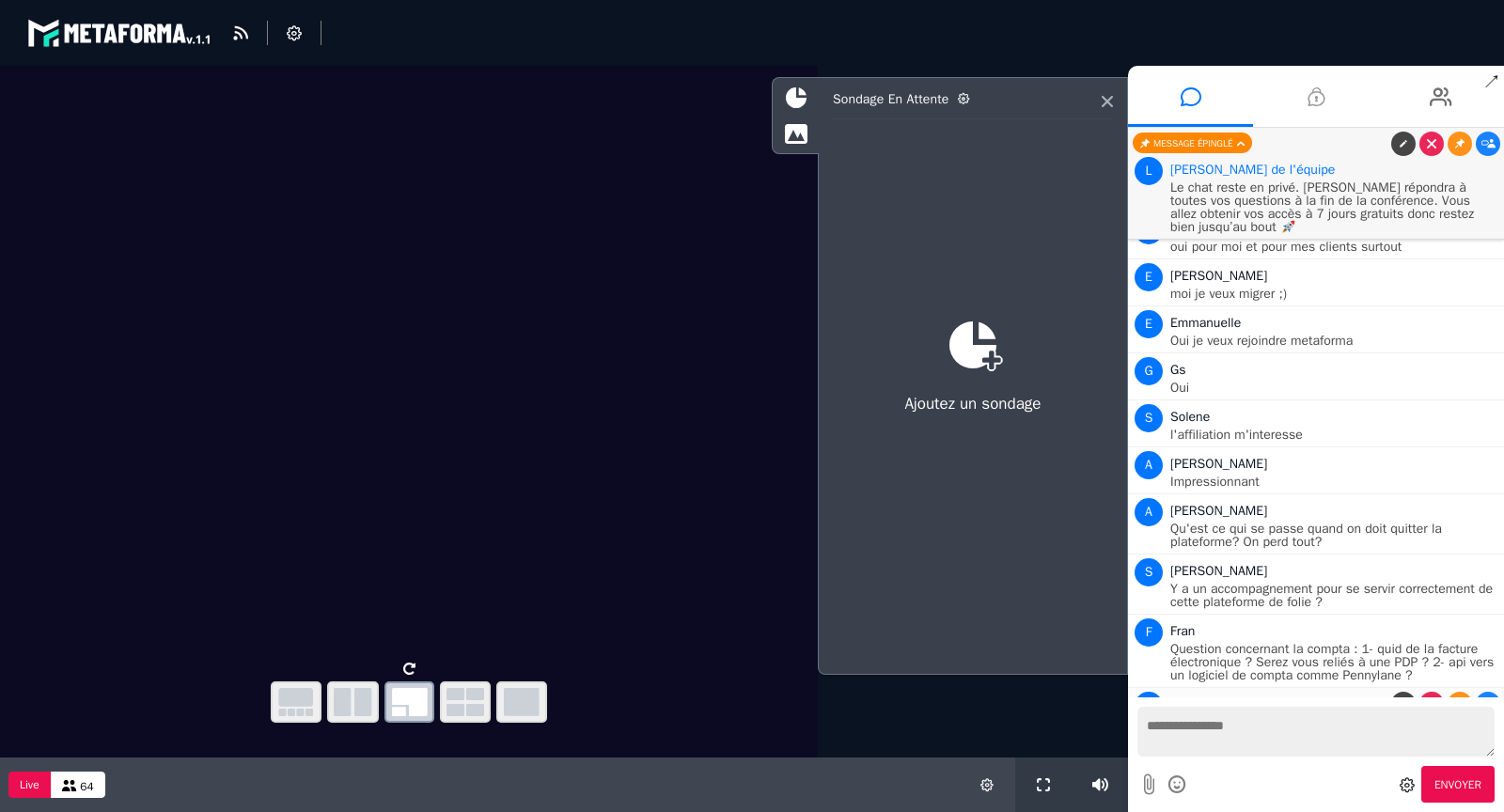 scroll, scrollTop: 9225, scrollLeft: 0, axis: vertical 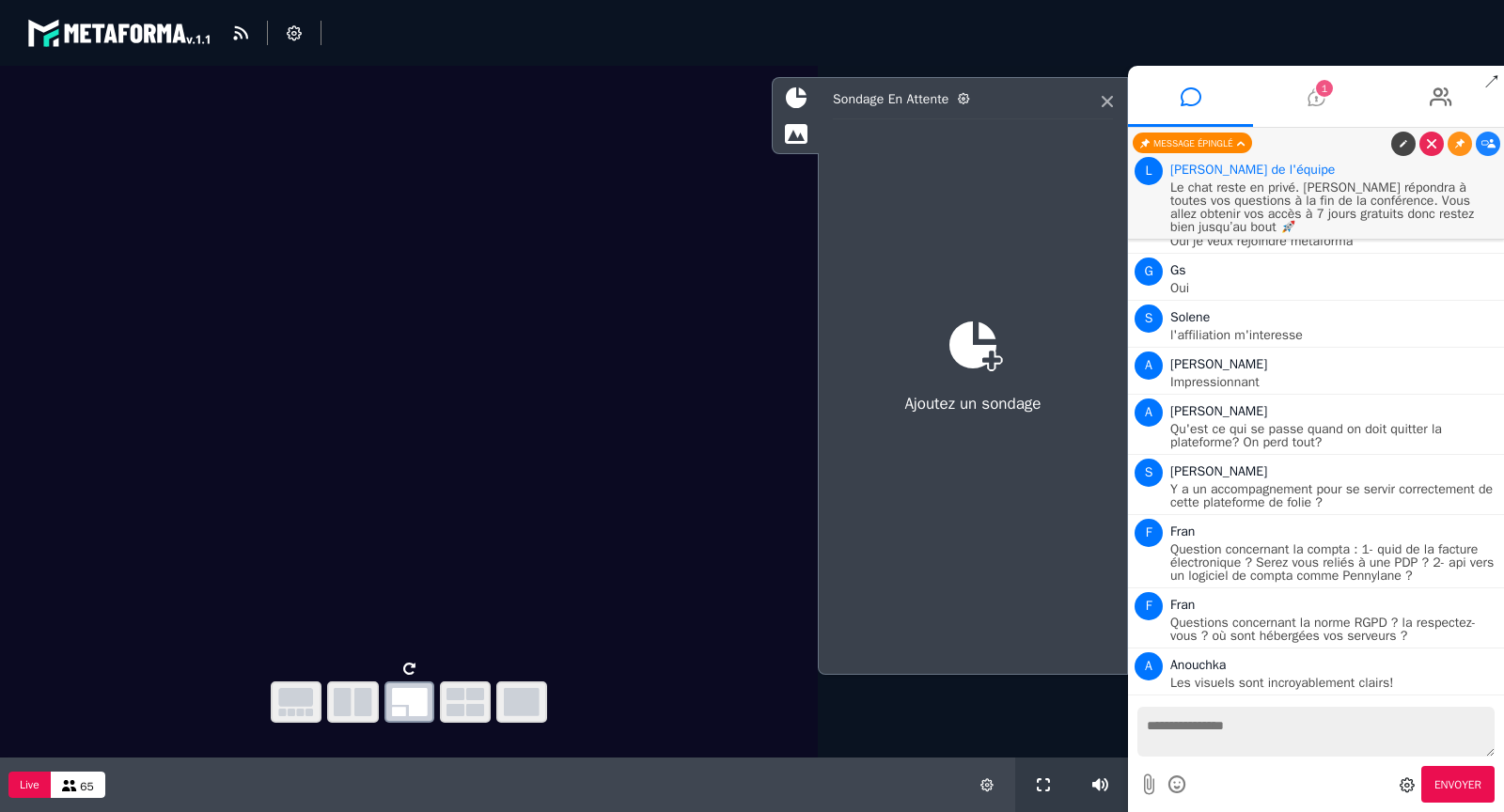 click on "1" at bounding box center [1315, 96] 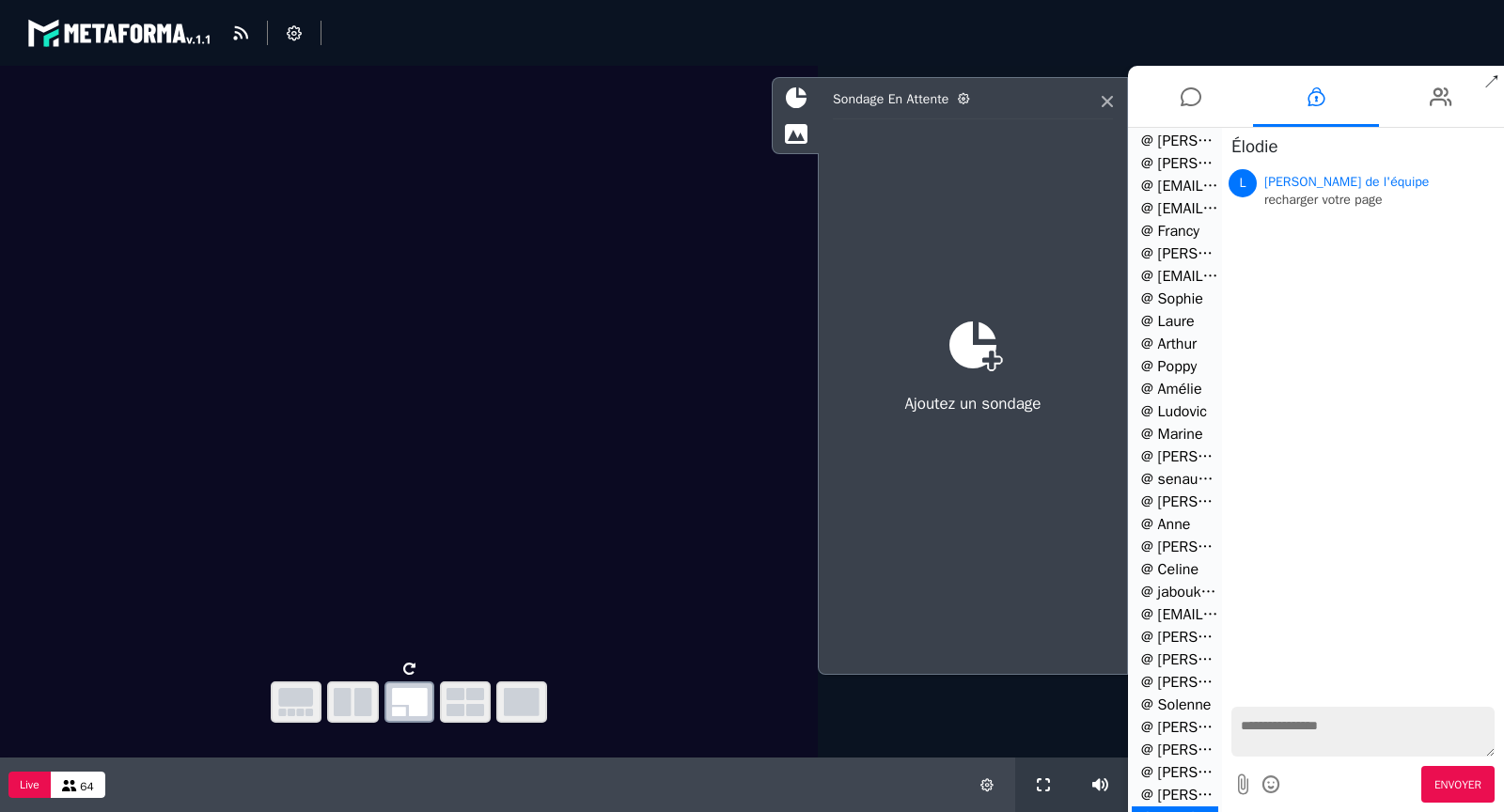 scroll, scrollTop: 1001, scrollLeft: 0, axis: vertical 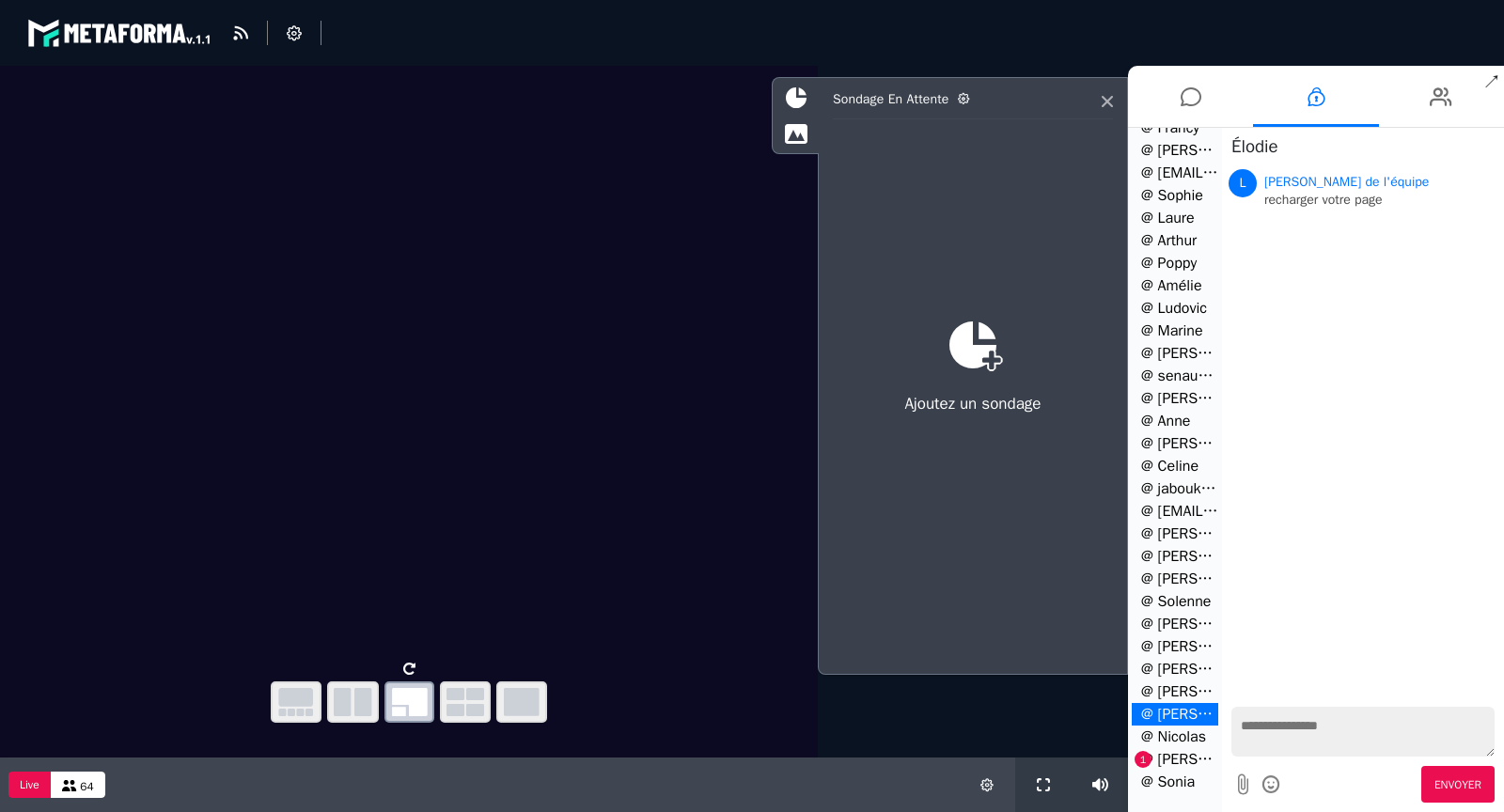 click on "@ Jean Marc 1" at bounding box center [1175, 759] 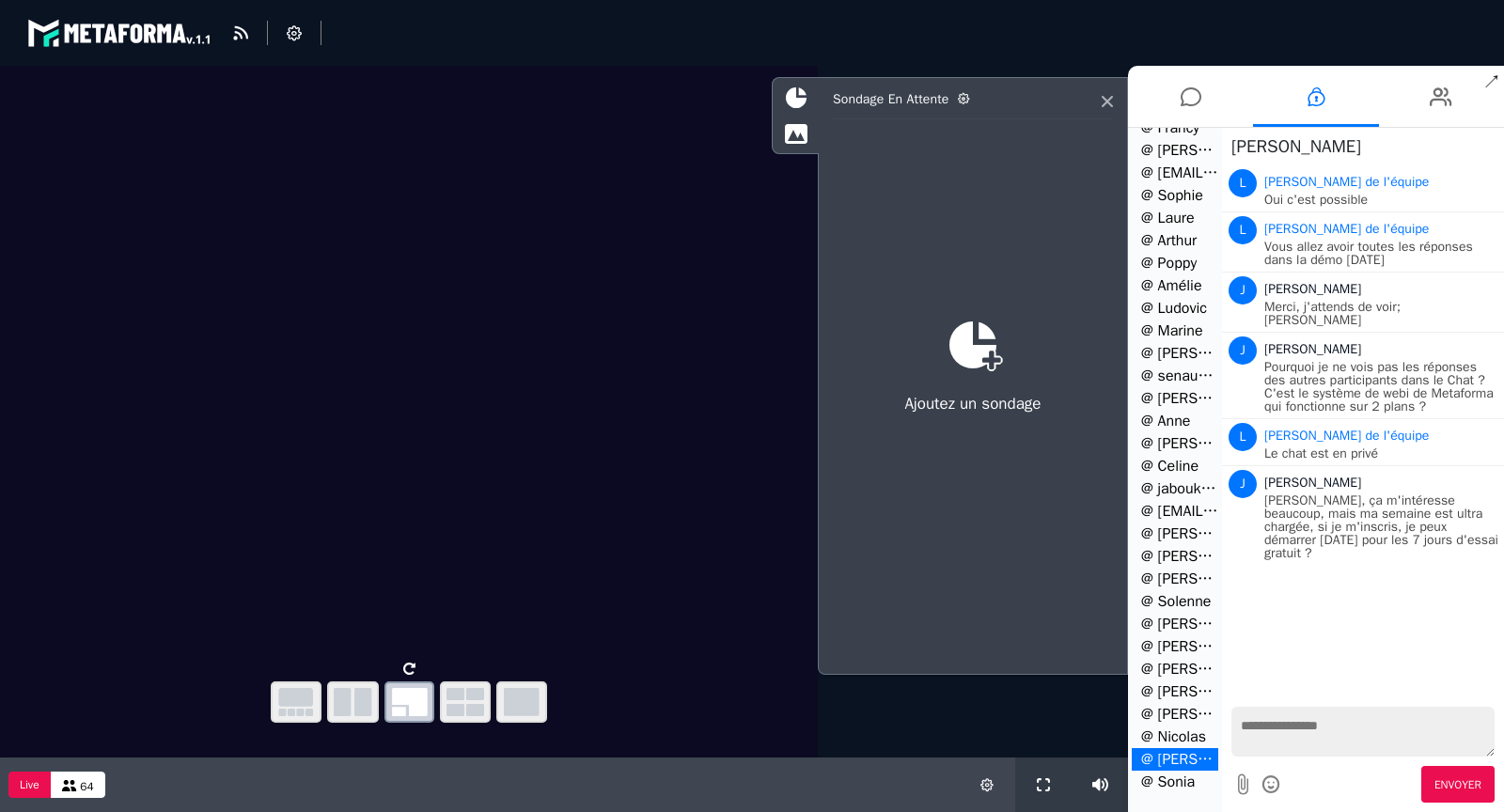 click at bounding box center (1363, 731) 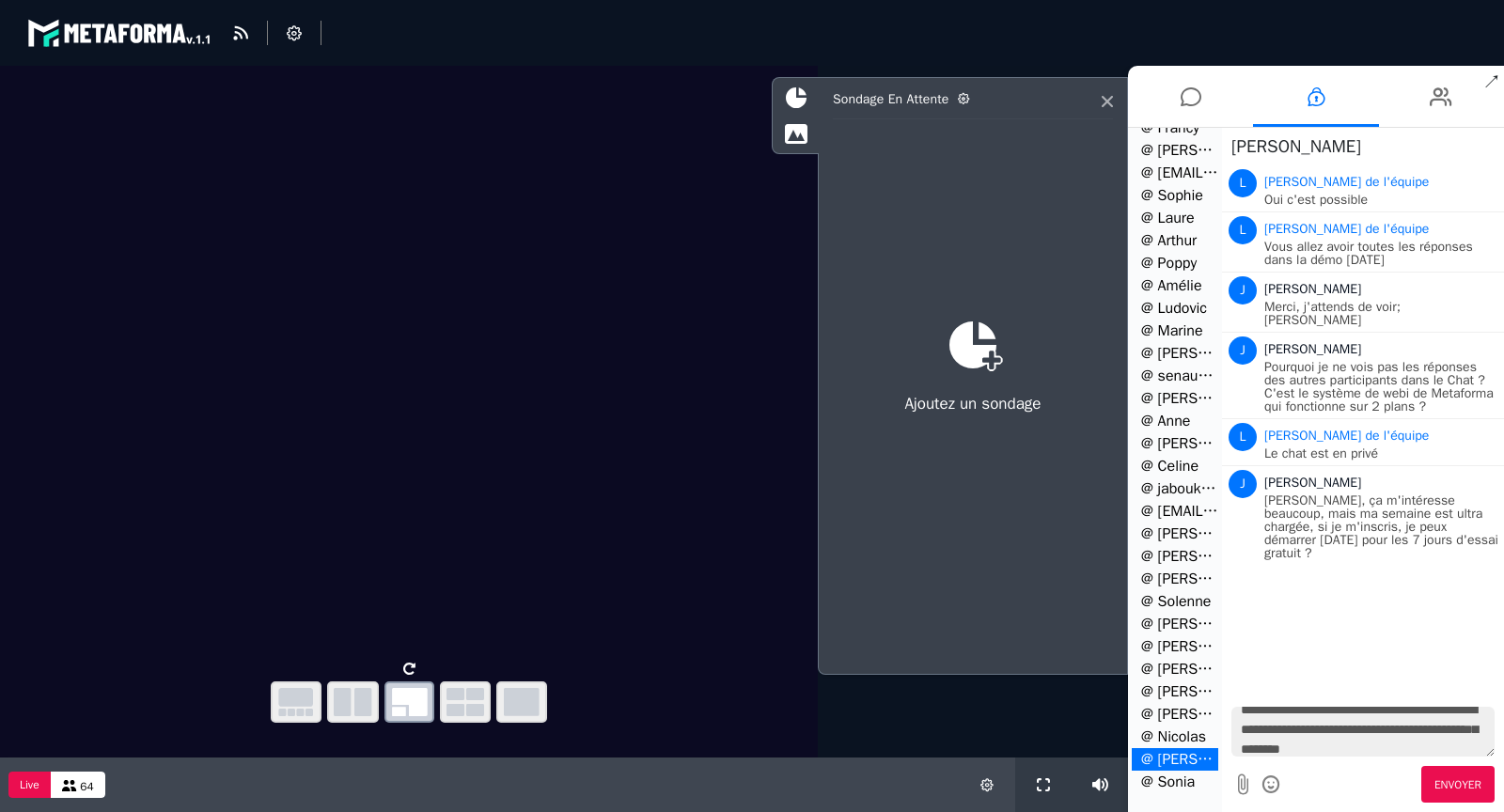 scroll, scrollTop: 36, scrollLeft: 0, axis: vertical 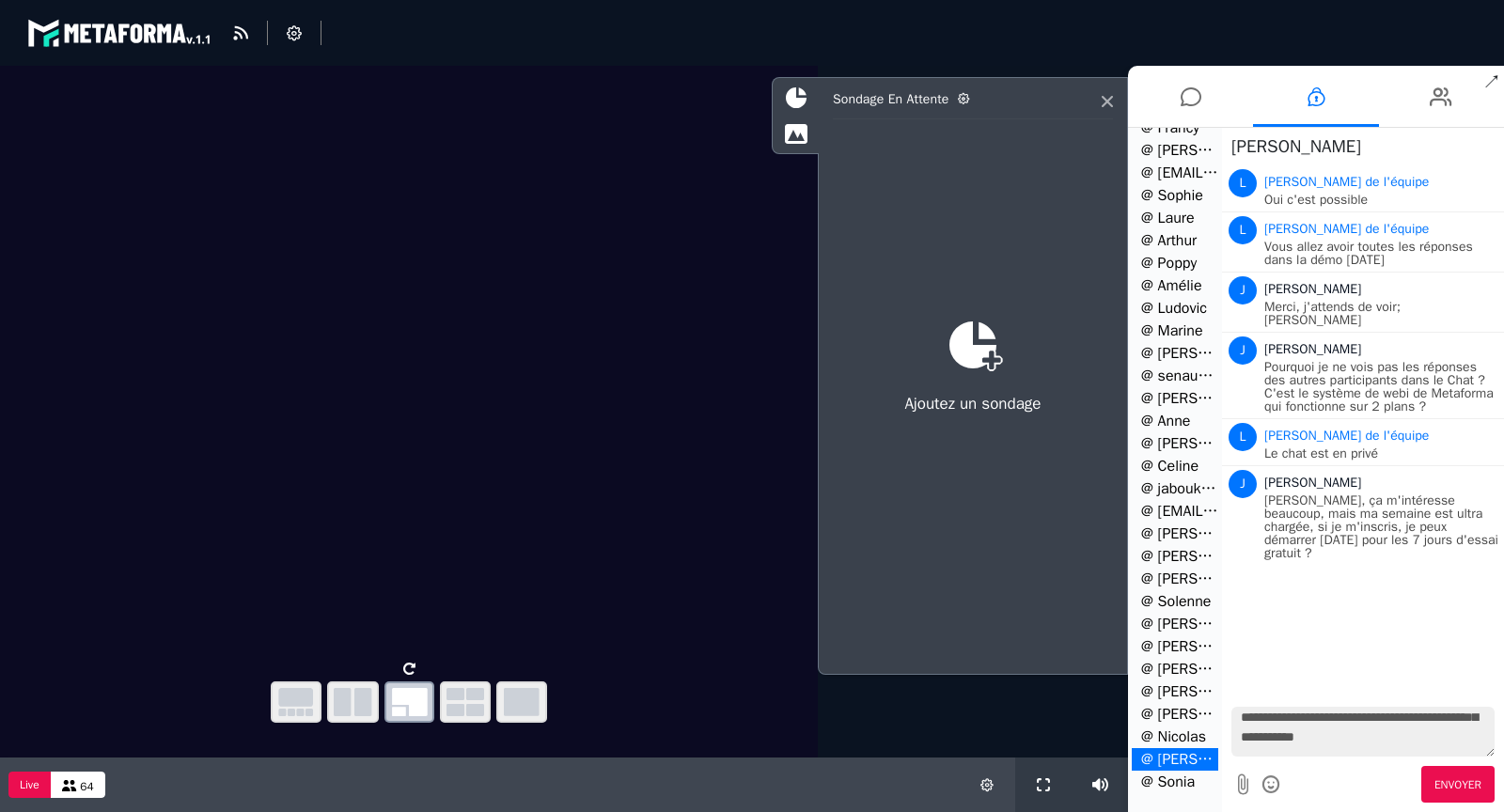 type on "**********" 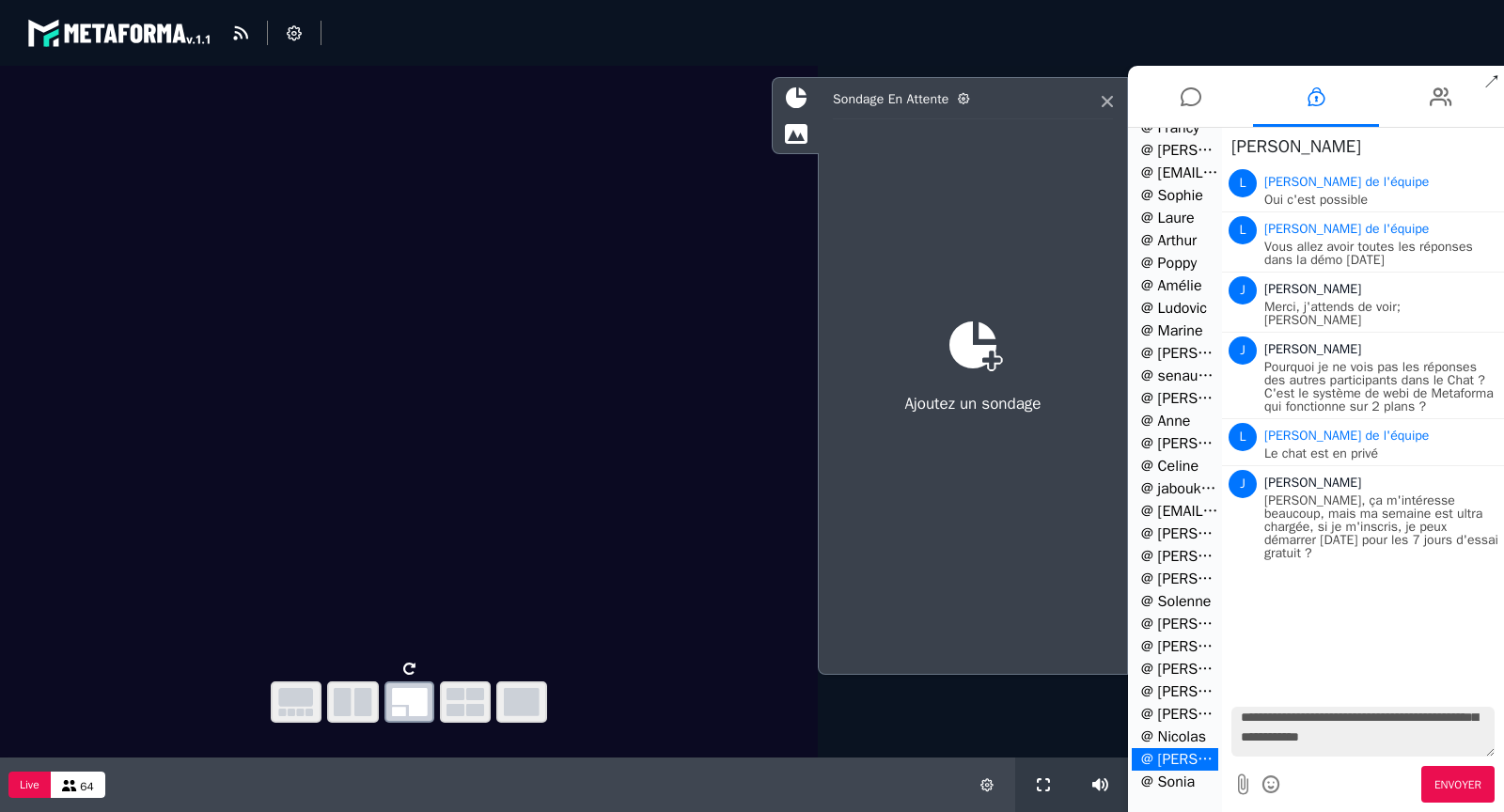 type 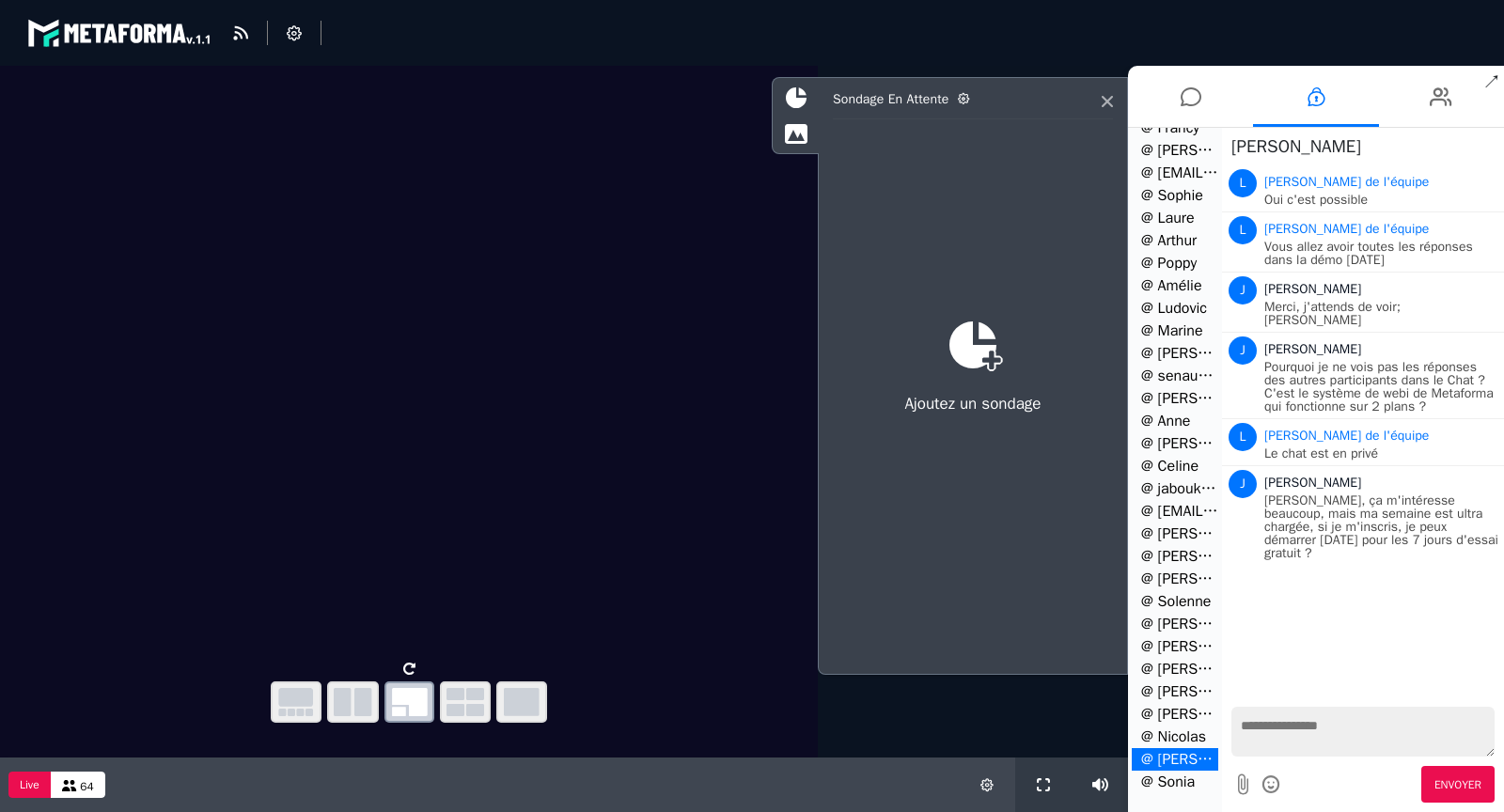 scroll, scrollTop: 0, scrollLeft: 0, axis: both 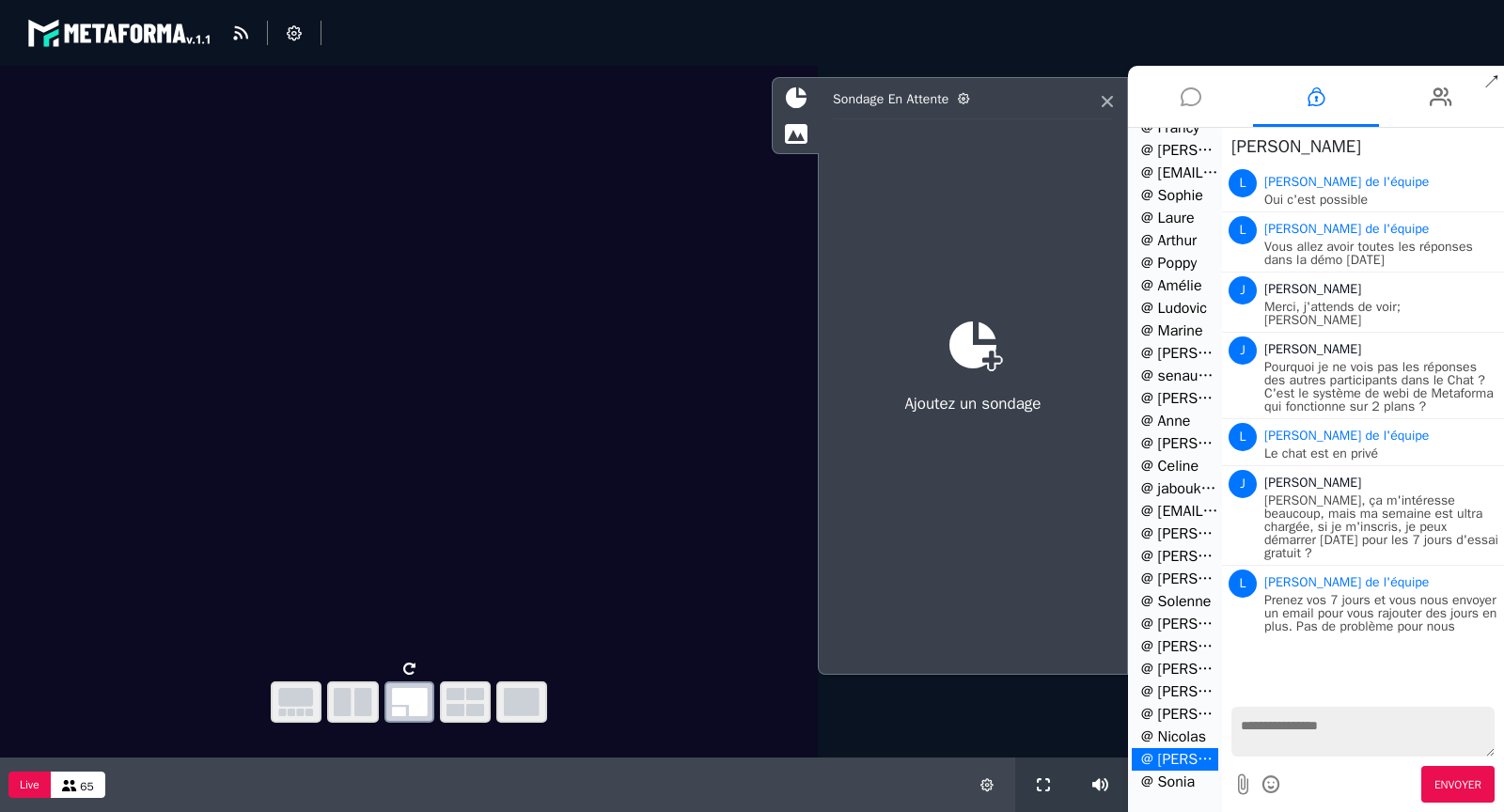 click at bounding box center (1190, 96) 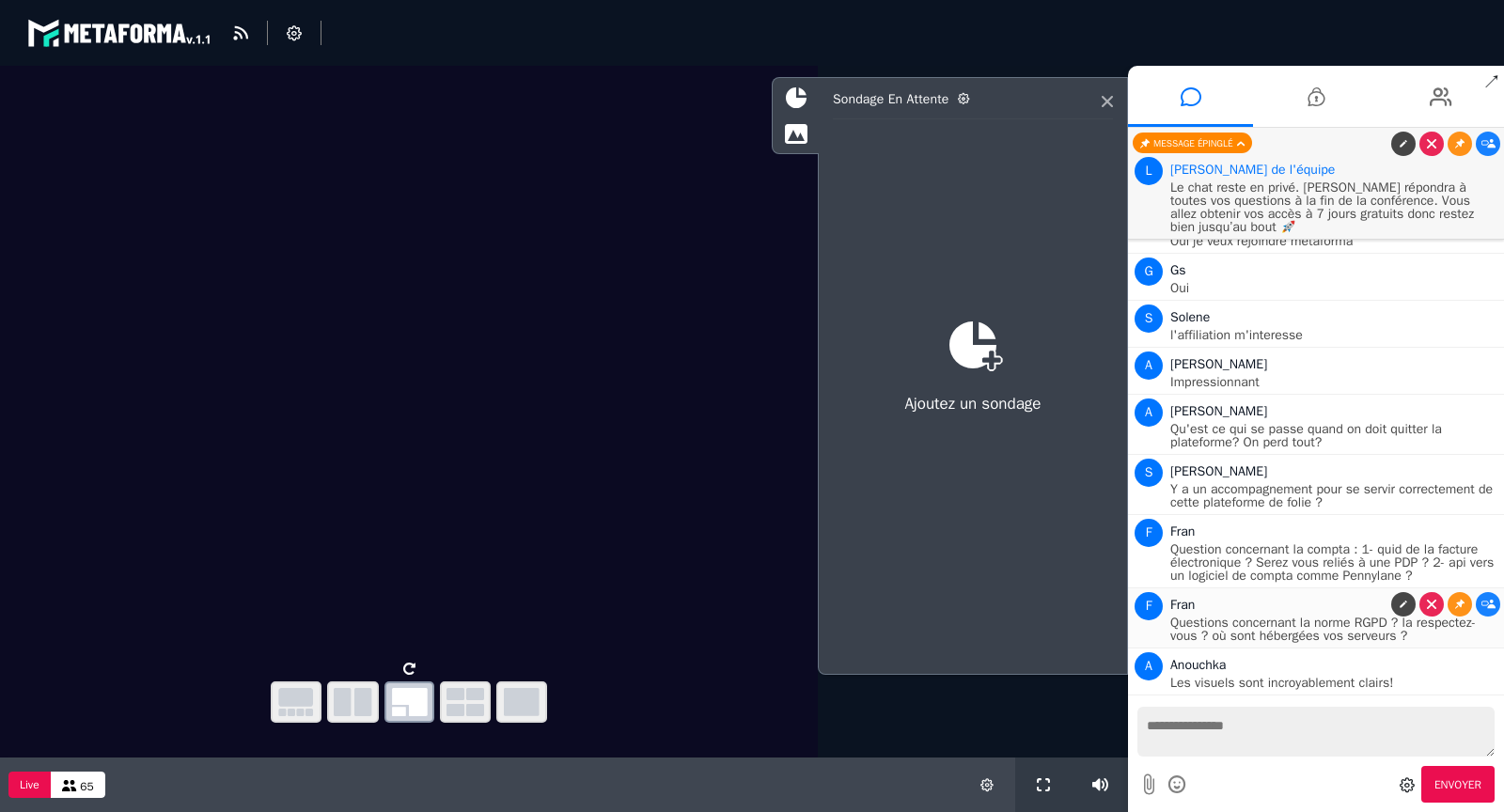 scroll, scrollTop: 9324, scrollLeft: 0, axis: vertical 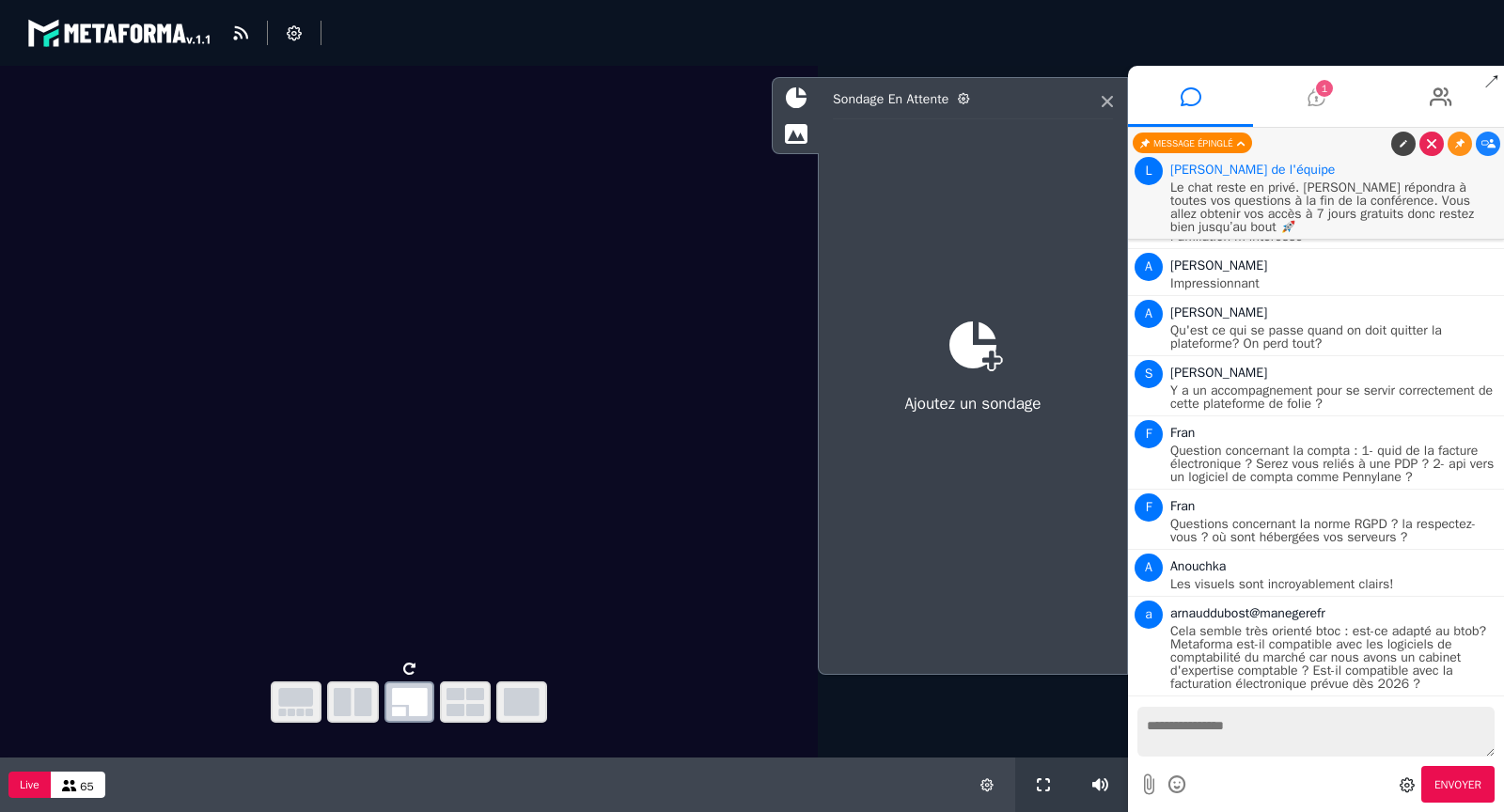 click at bounding box center [1316, 97] 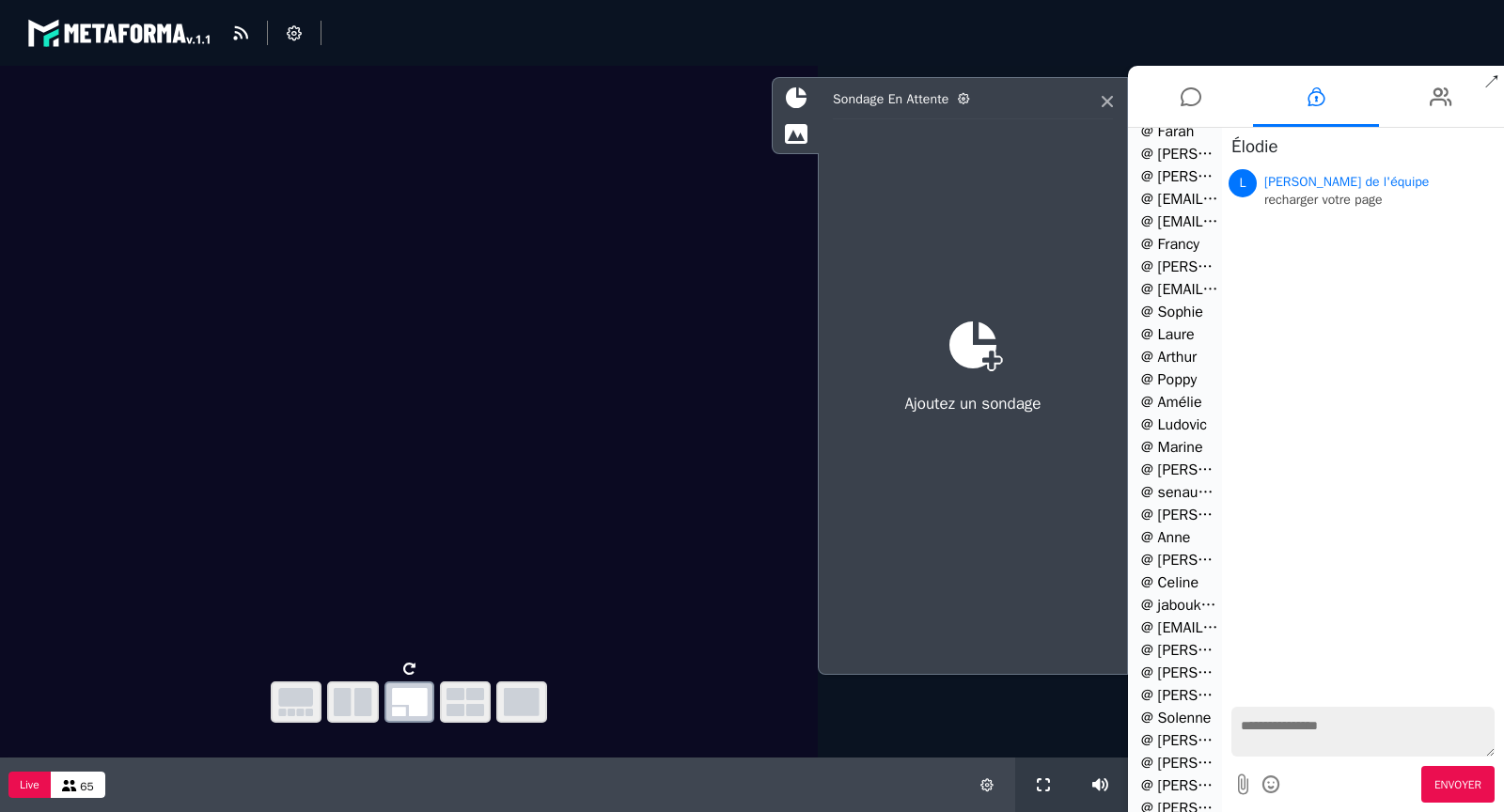 scroll, scrollTop: 1001, scrollLeft: 0, axis: vertical 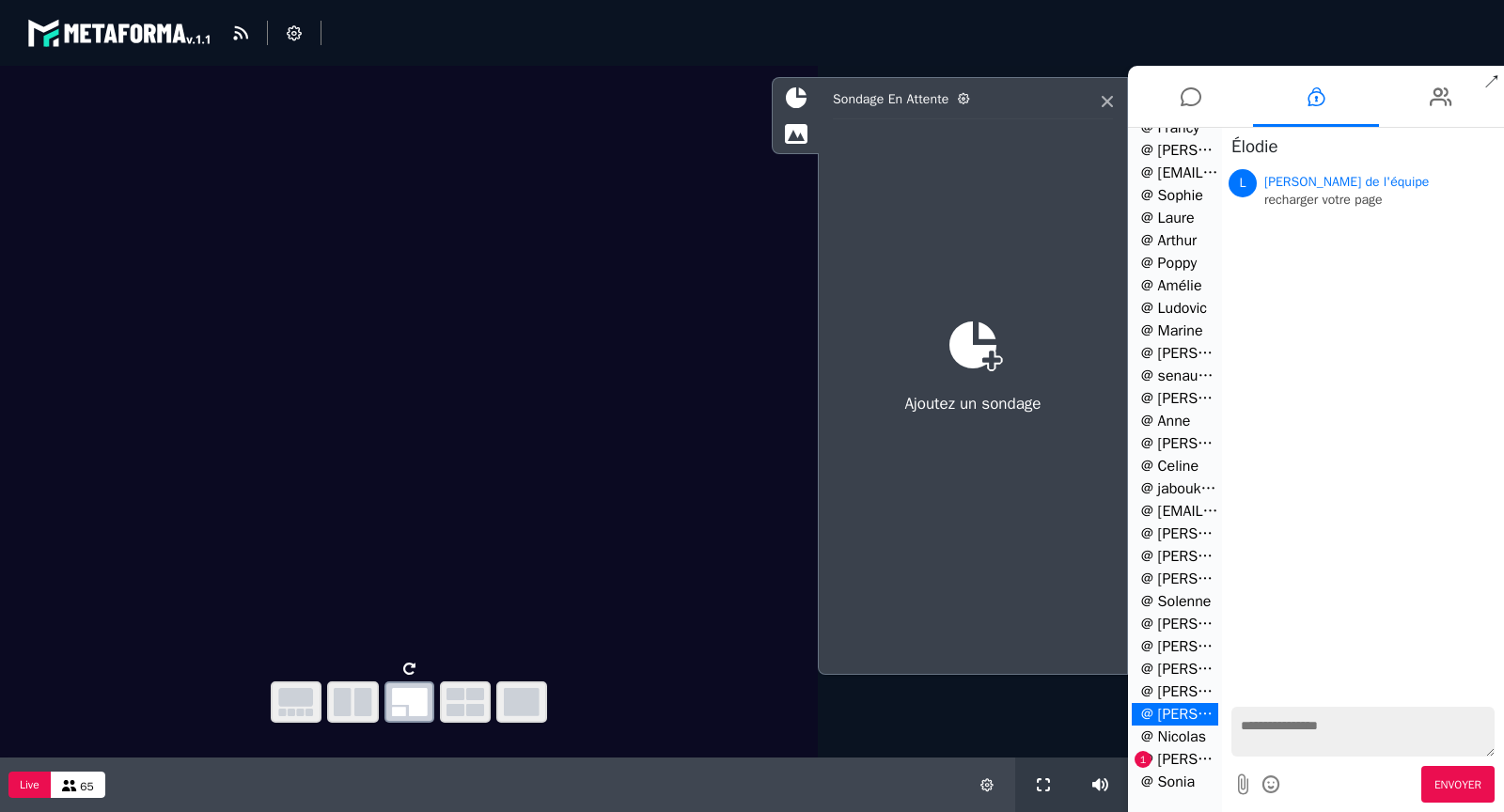 click on "@ Jean Marc 1" at bounding box center (1175, 759) 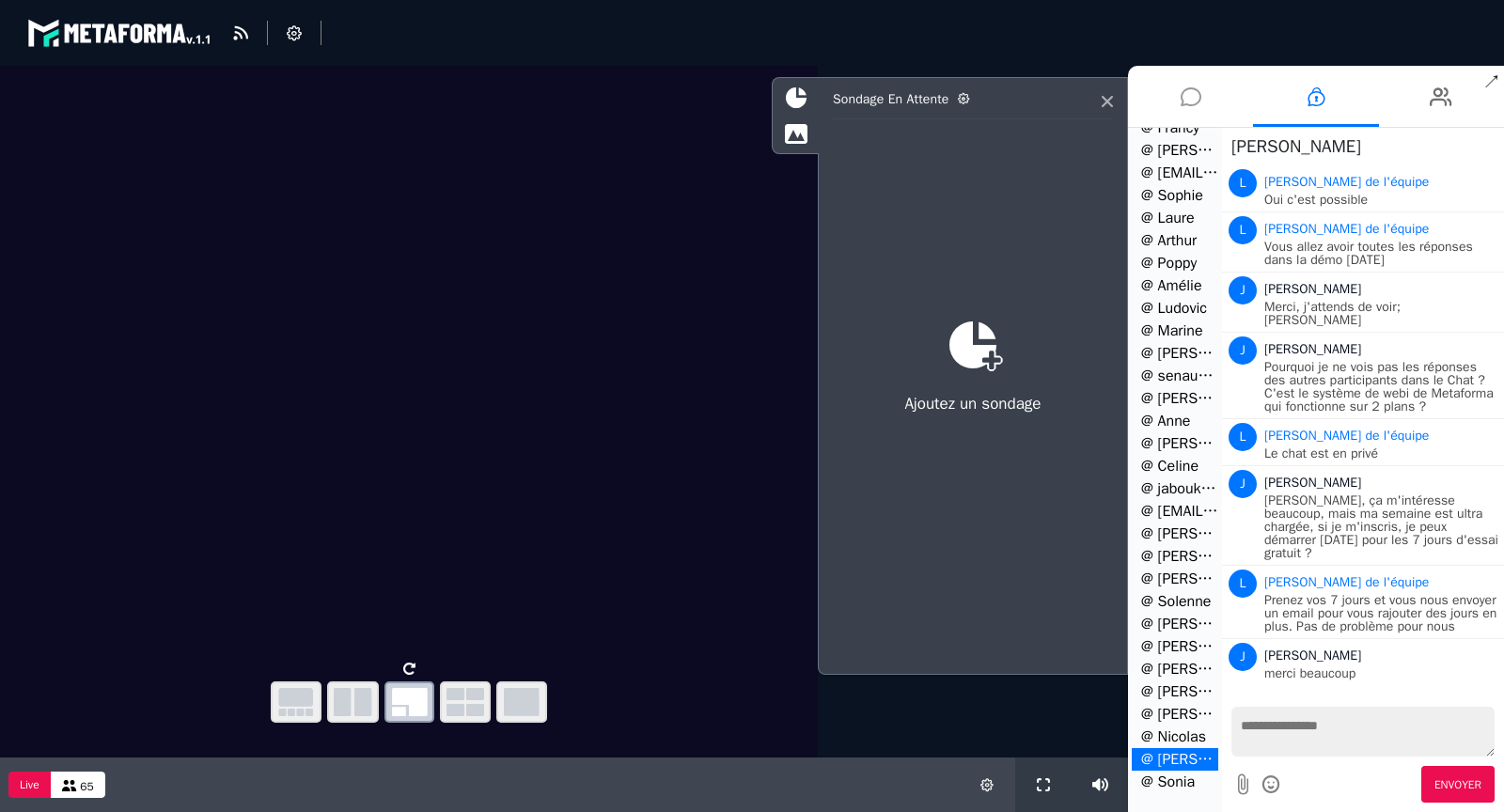 click at bounding box center (1190, 96) 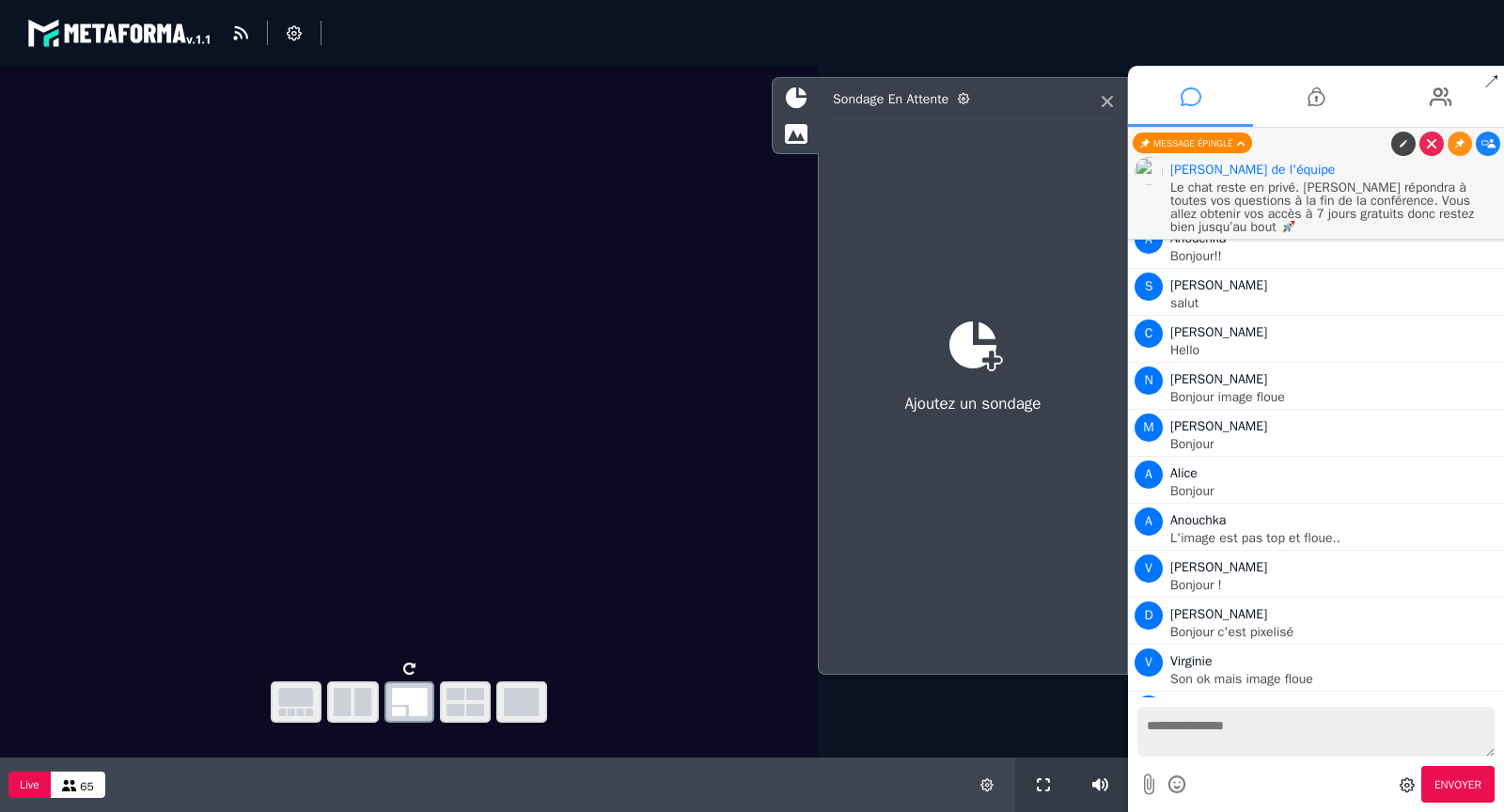 scroll, scrollTop: 9324, scrollLeft: 0, axis: vertical 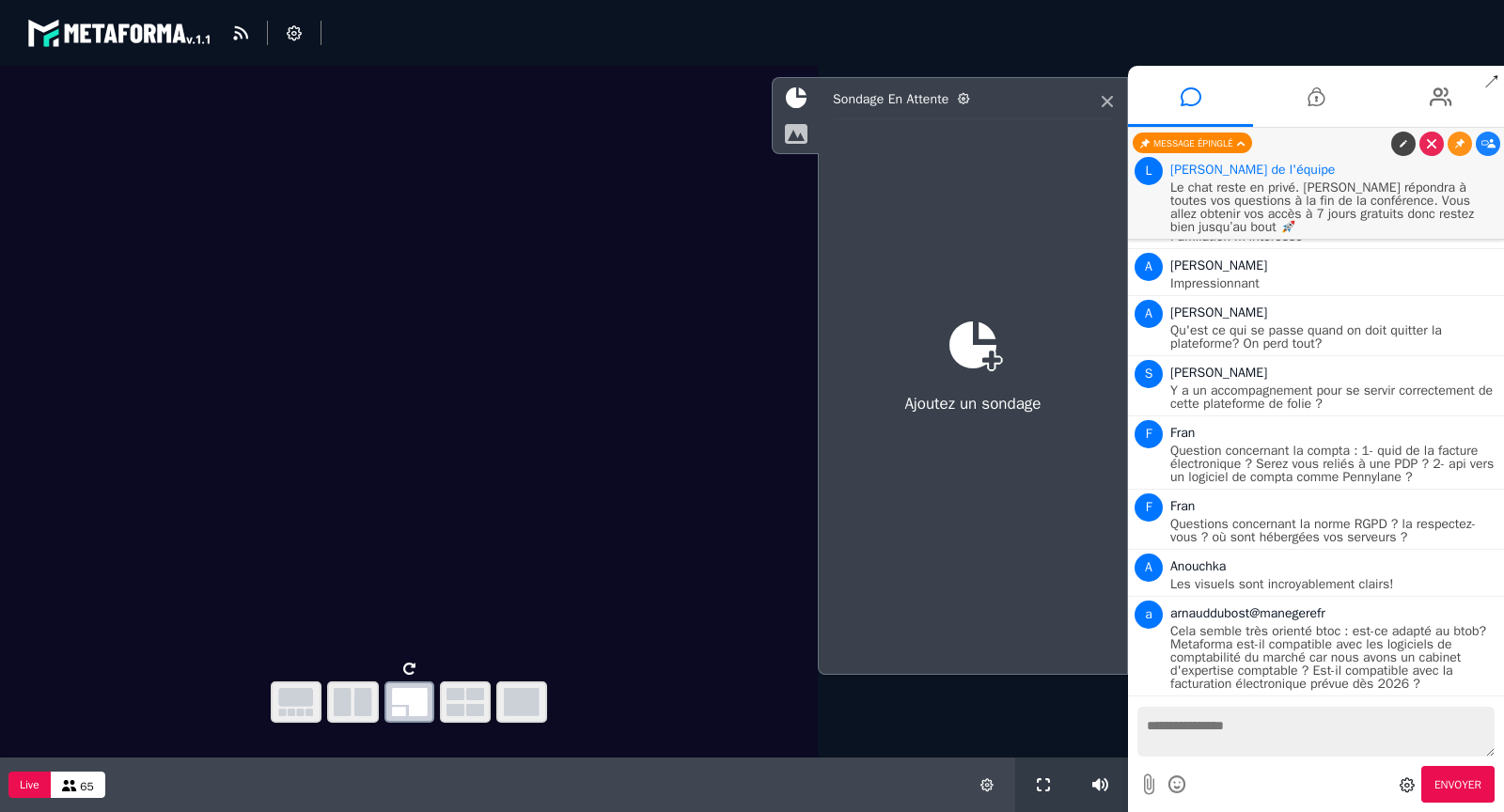 click at bounding box center [795, 133] 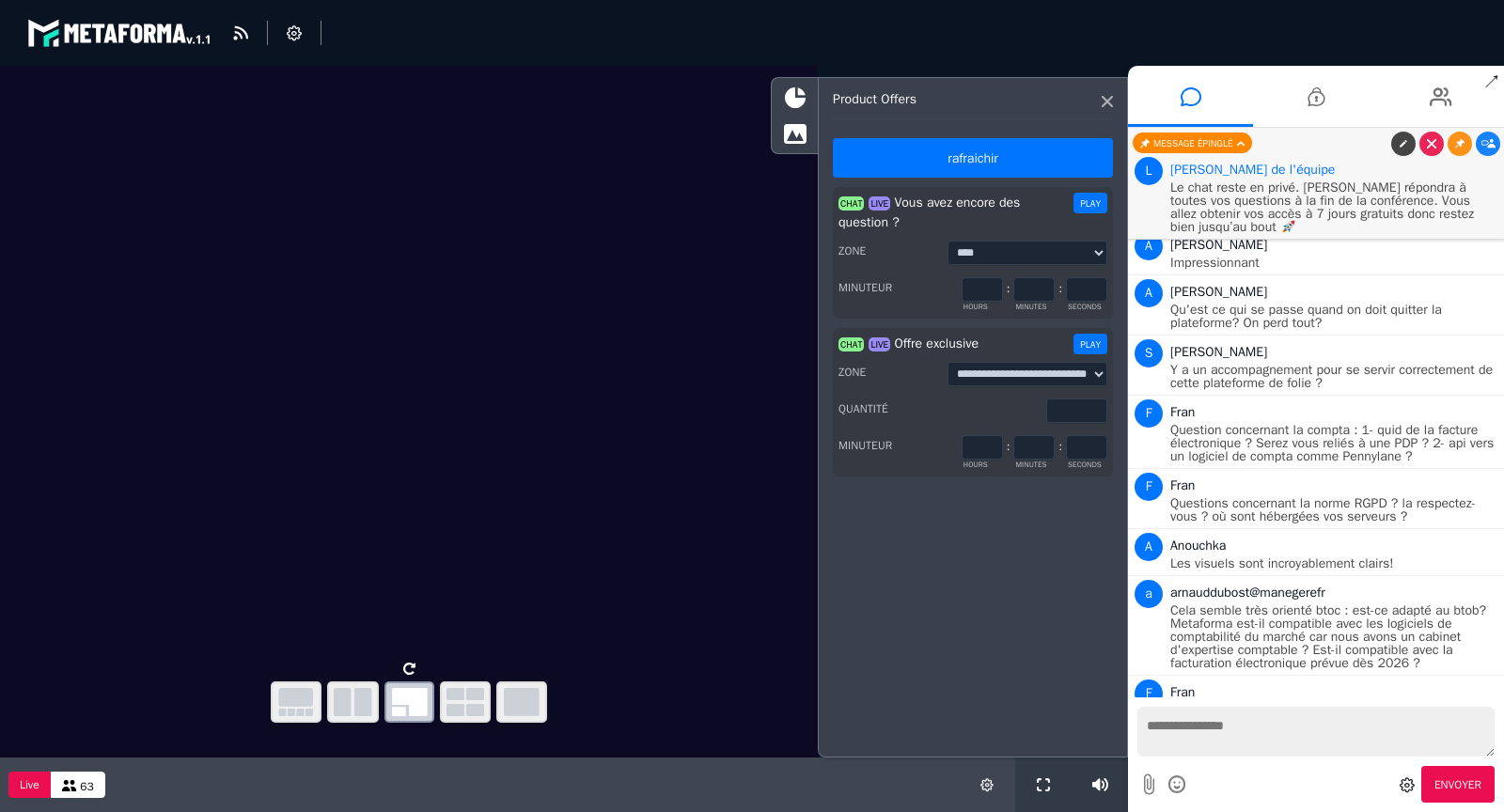 scroll, scrollTop: 9371, scrollLeft: 0, axis: vertical 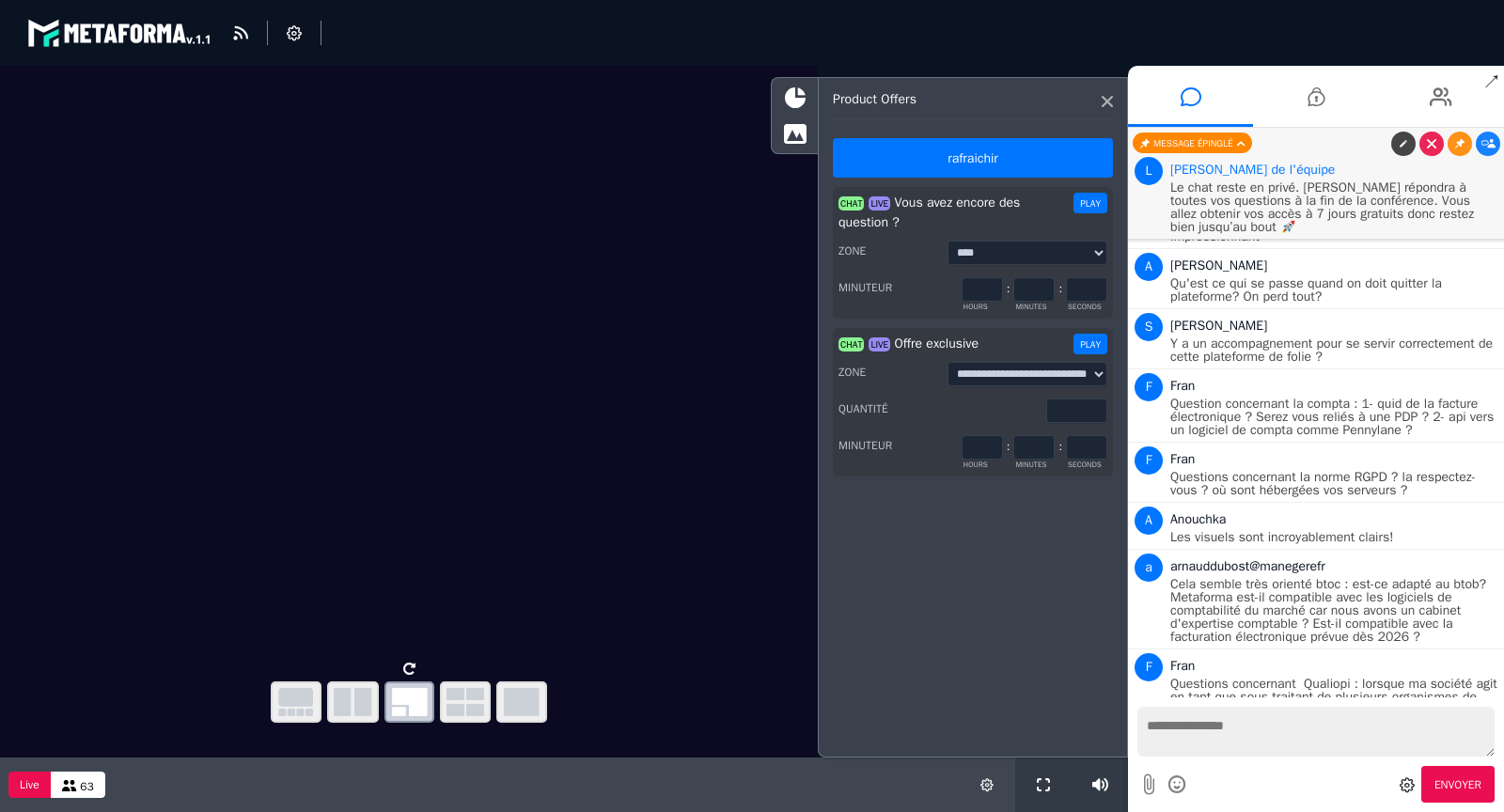 click at bounding box center [1488, 765] 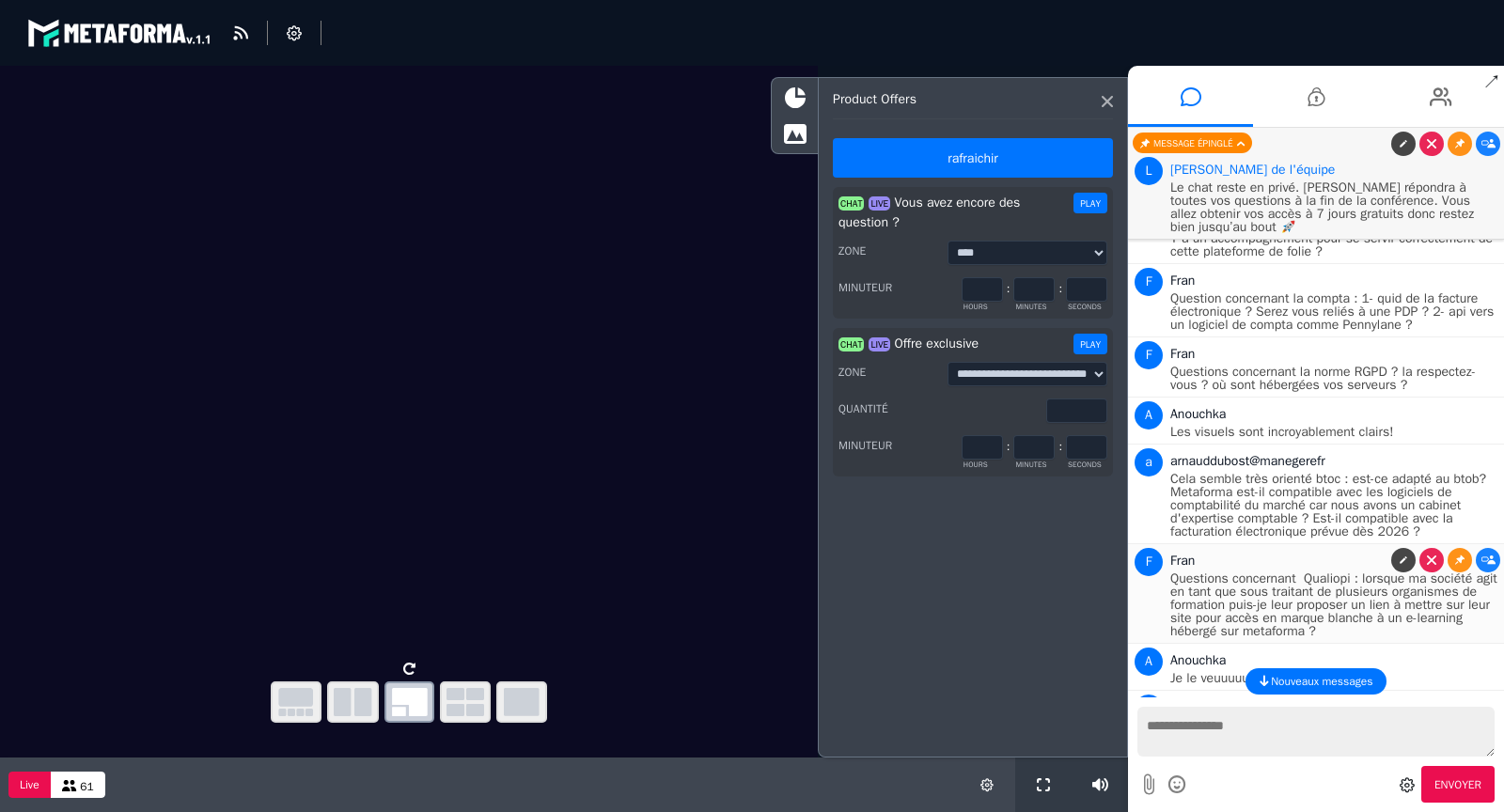 scroll, scrollTop: 9523, scrollLeft: 0, axis: vertical 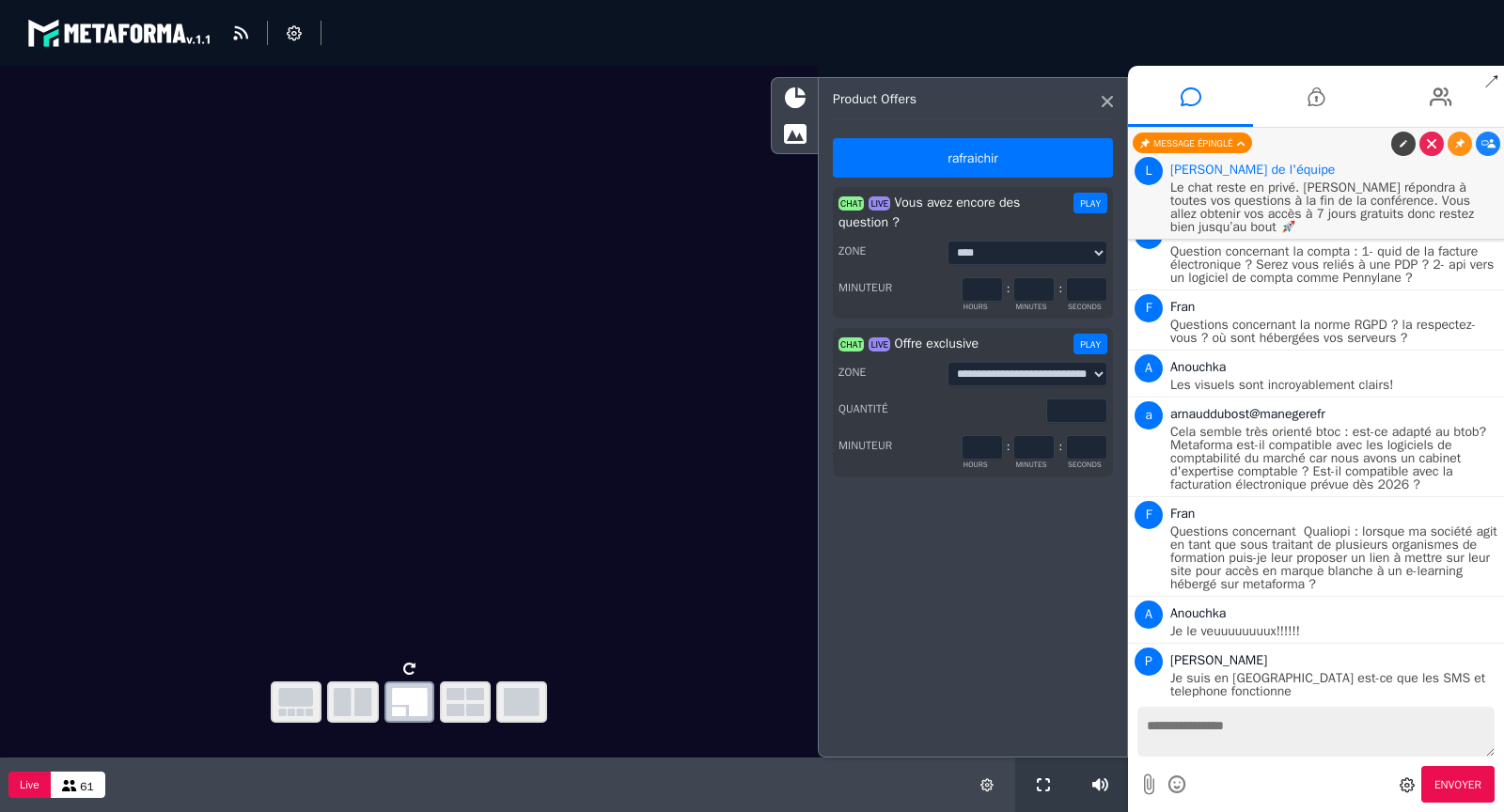 click at bounding box center [1488, 720] 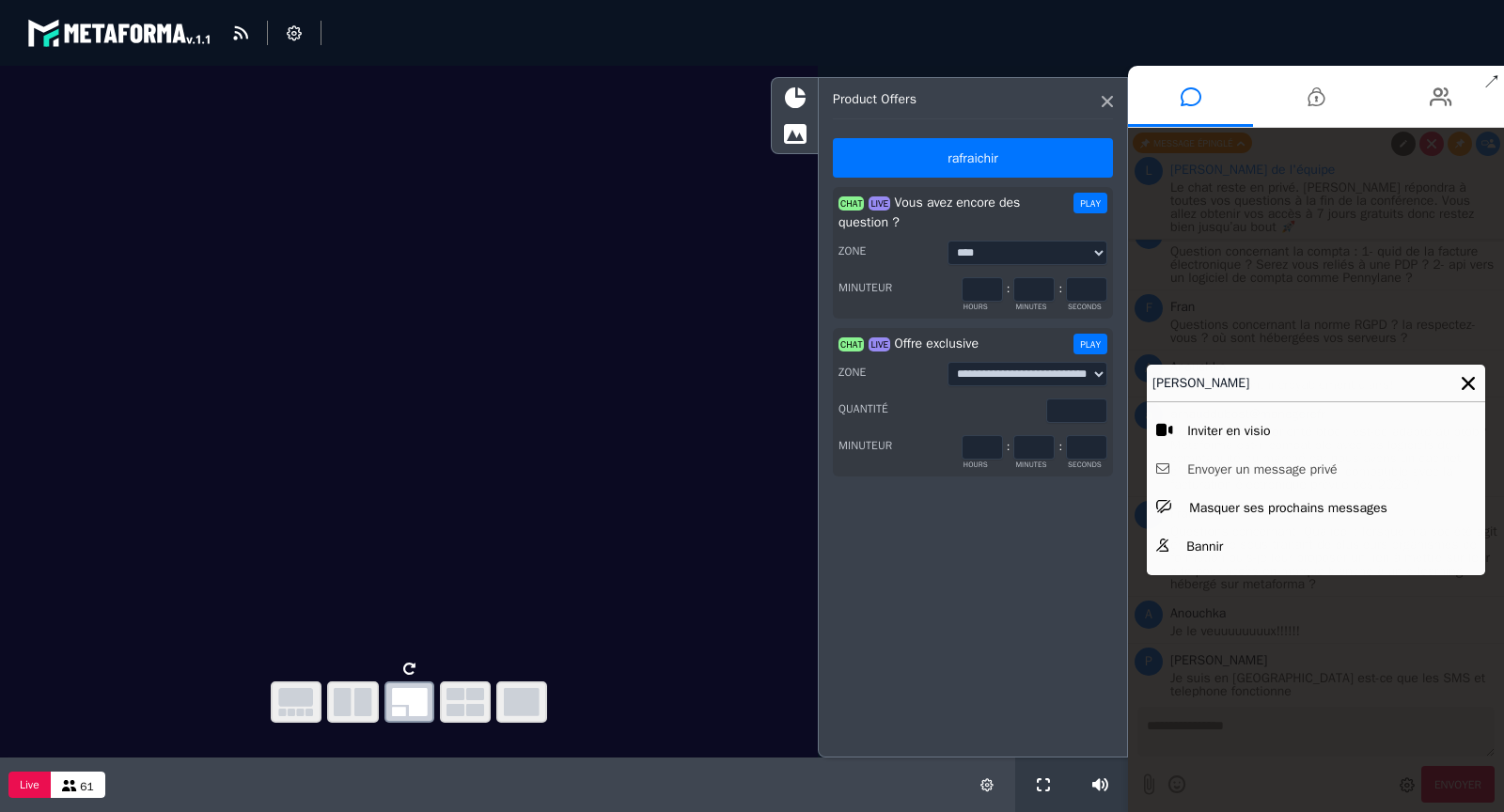 click on "Envoyer un message privé" at bounding box center [1316, 469] 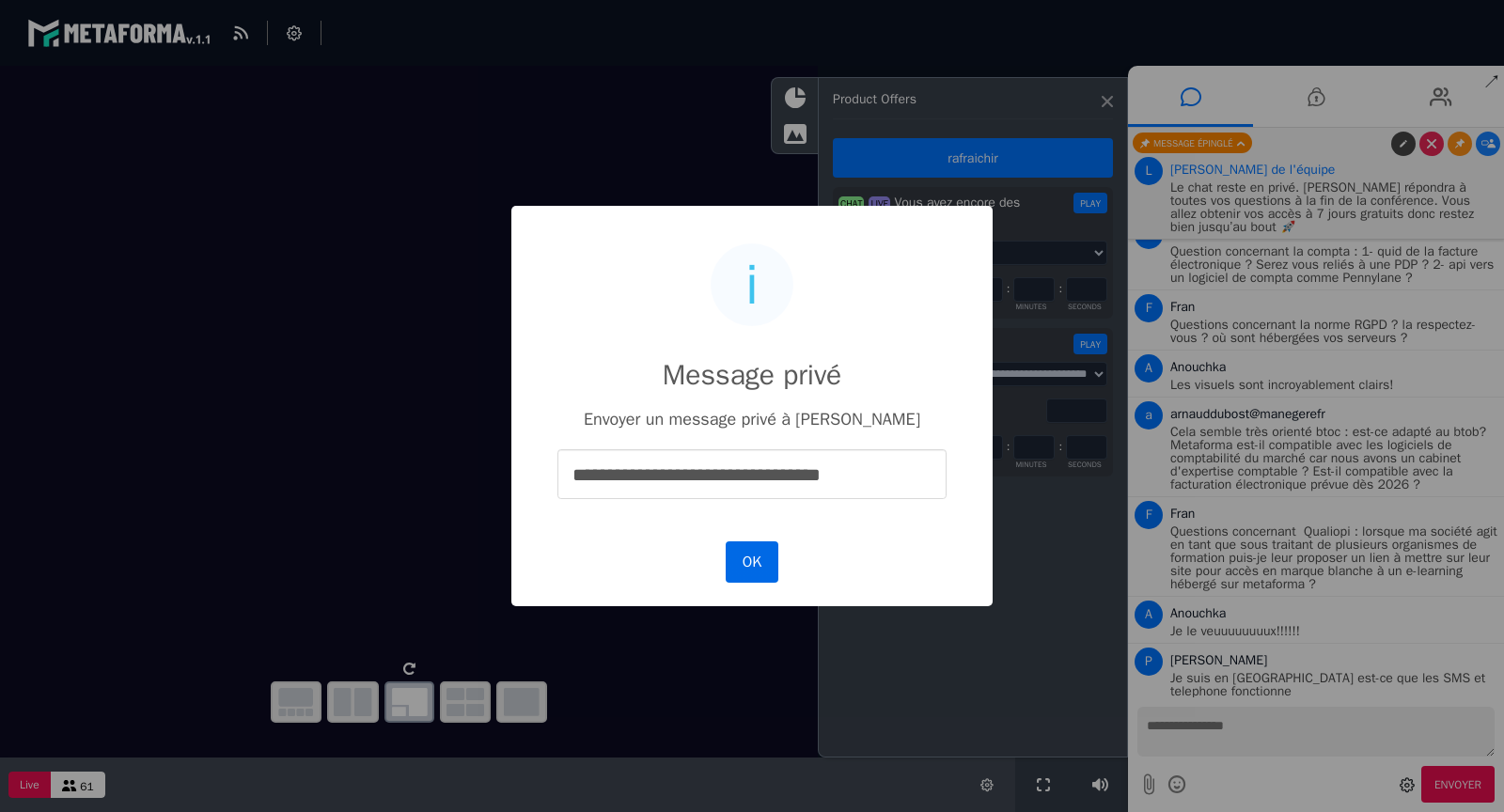 type on "**********" 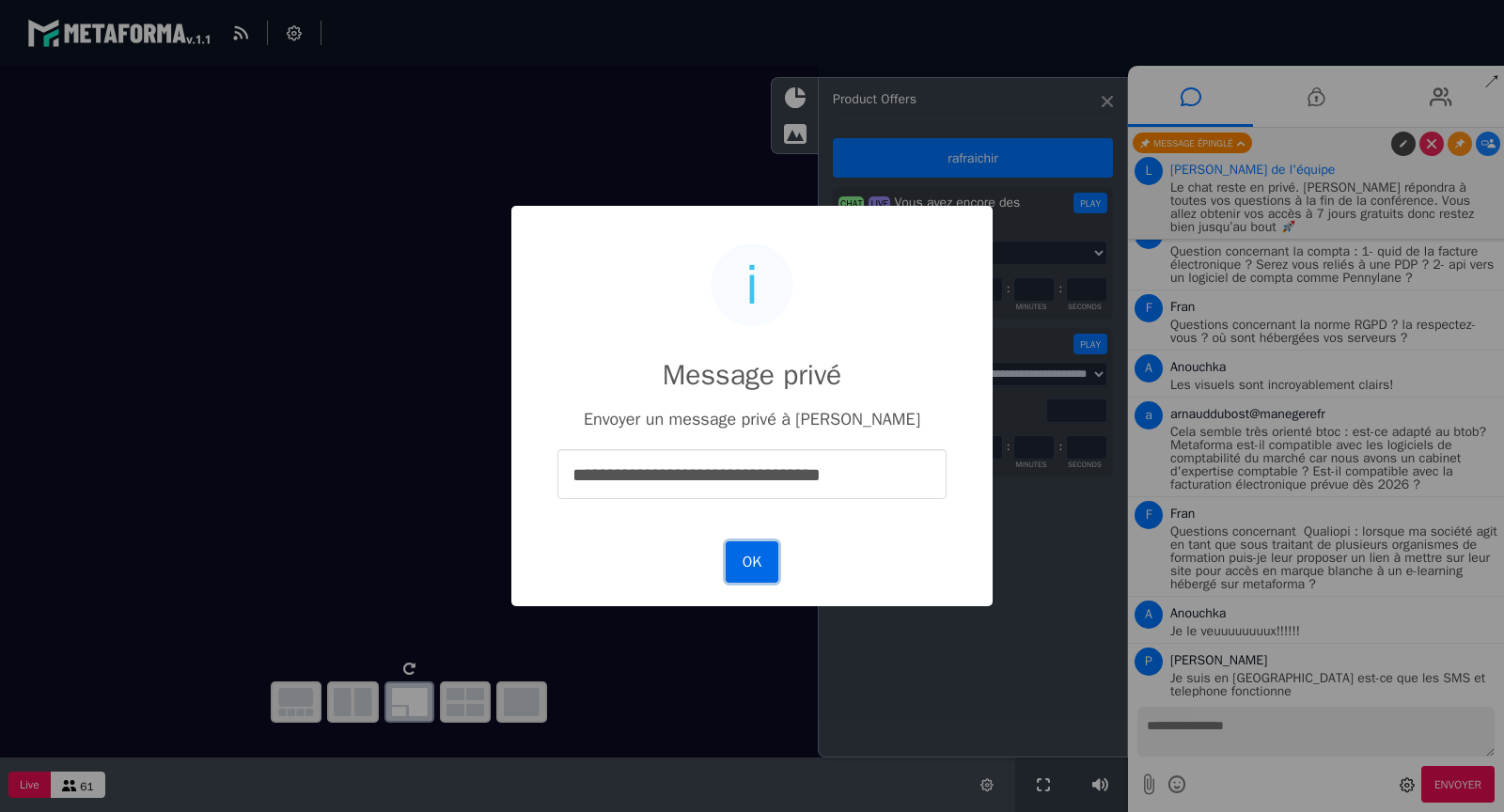 click on "OK" at bounding box center (752, 562) 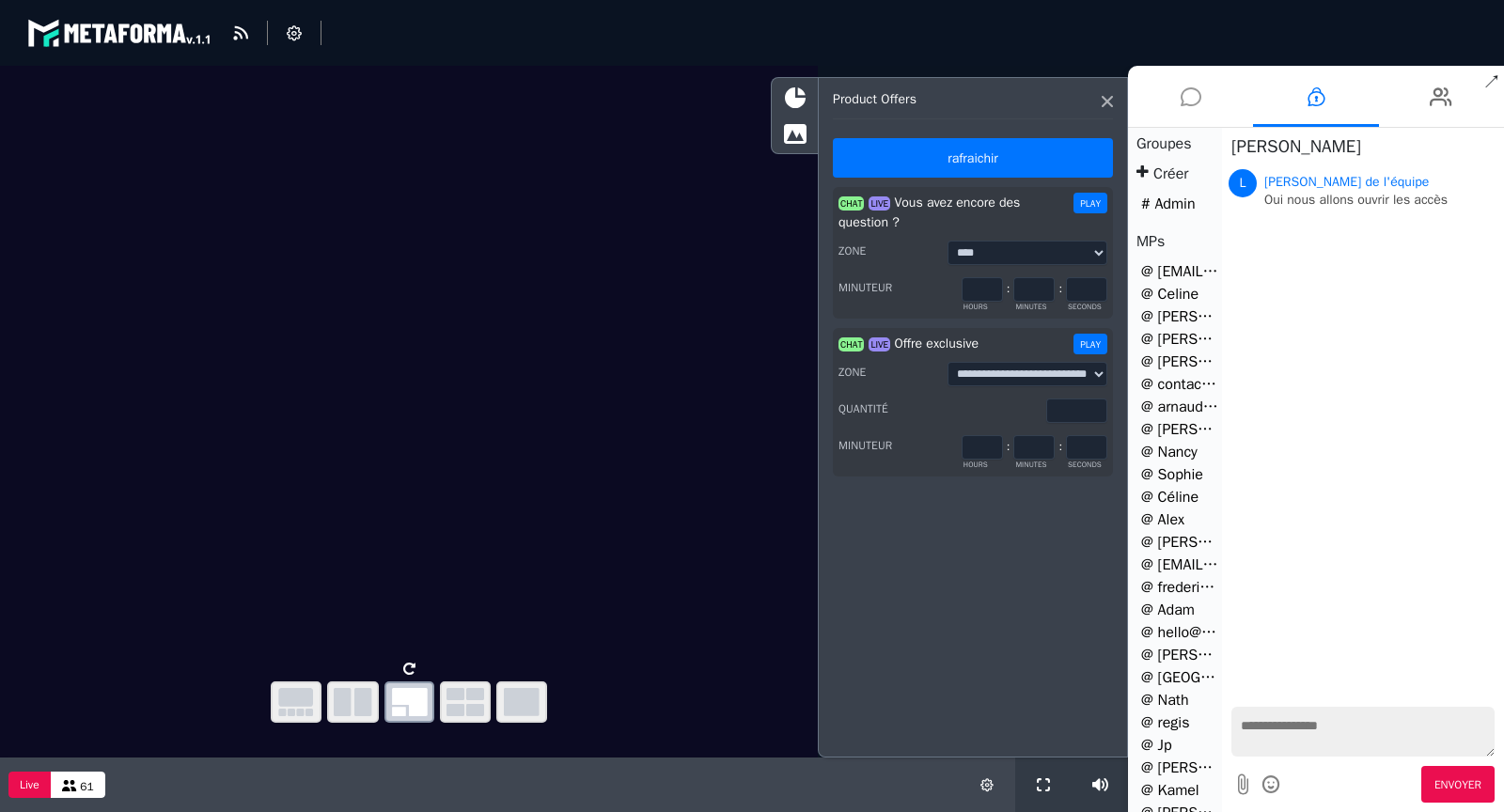click at bounding box center (1190, 96) 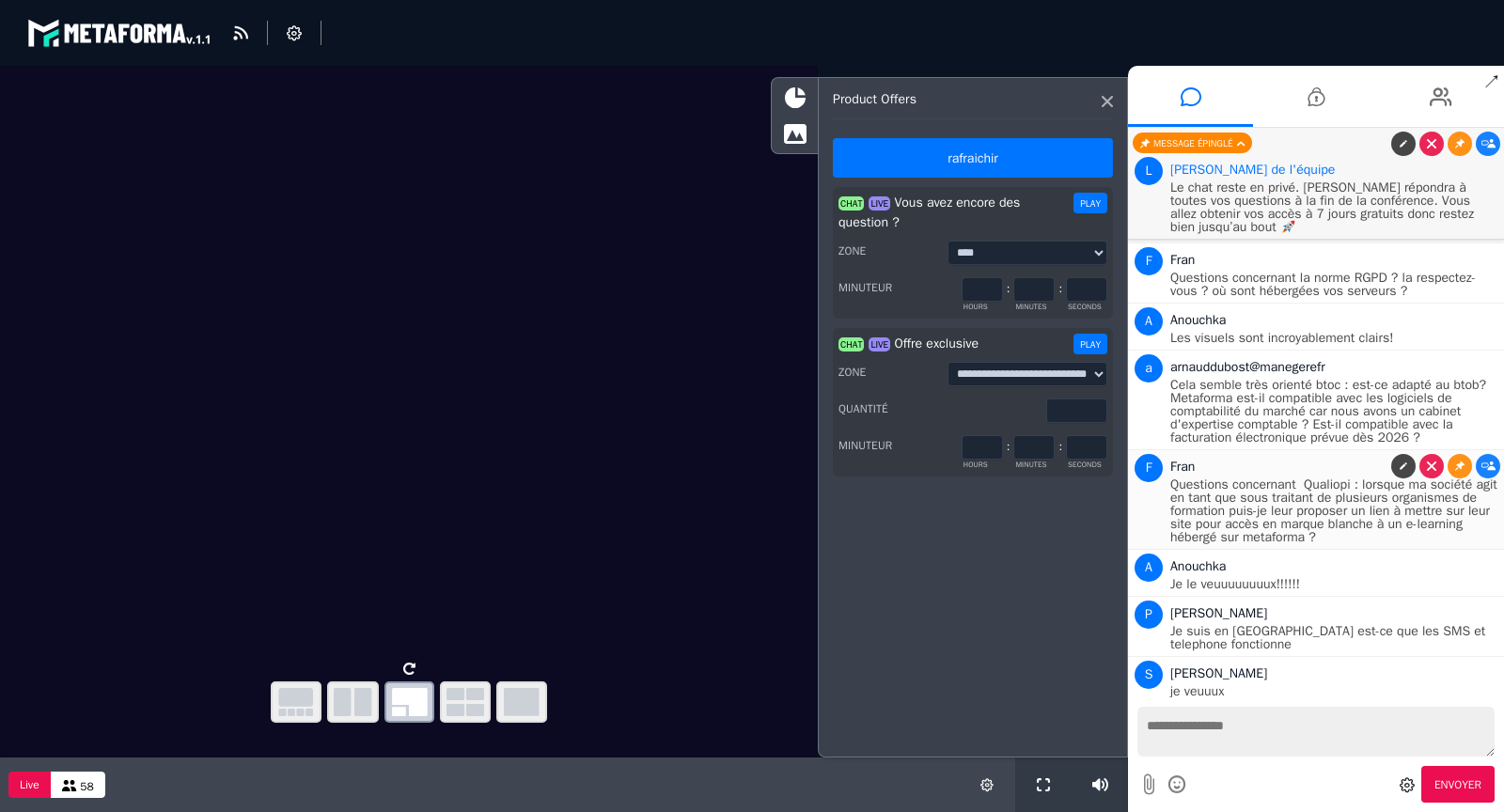 scroll, scrollTop: 9616, scrollLeft: 0, axis: vertical 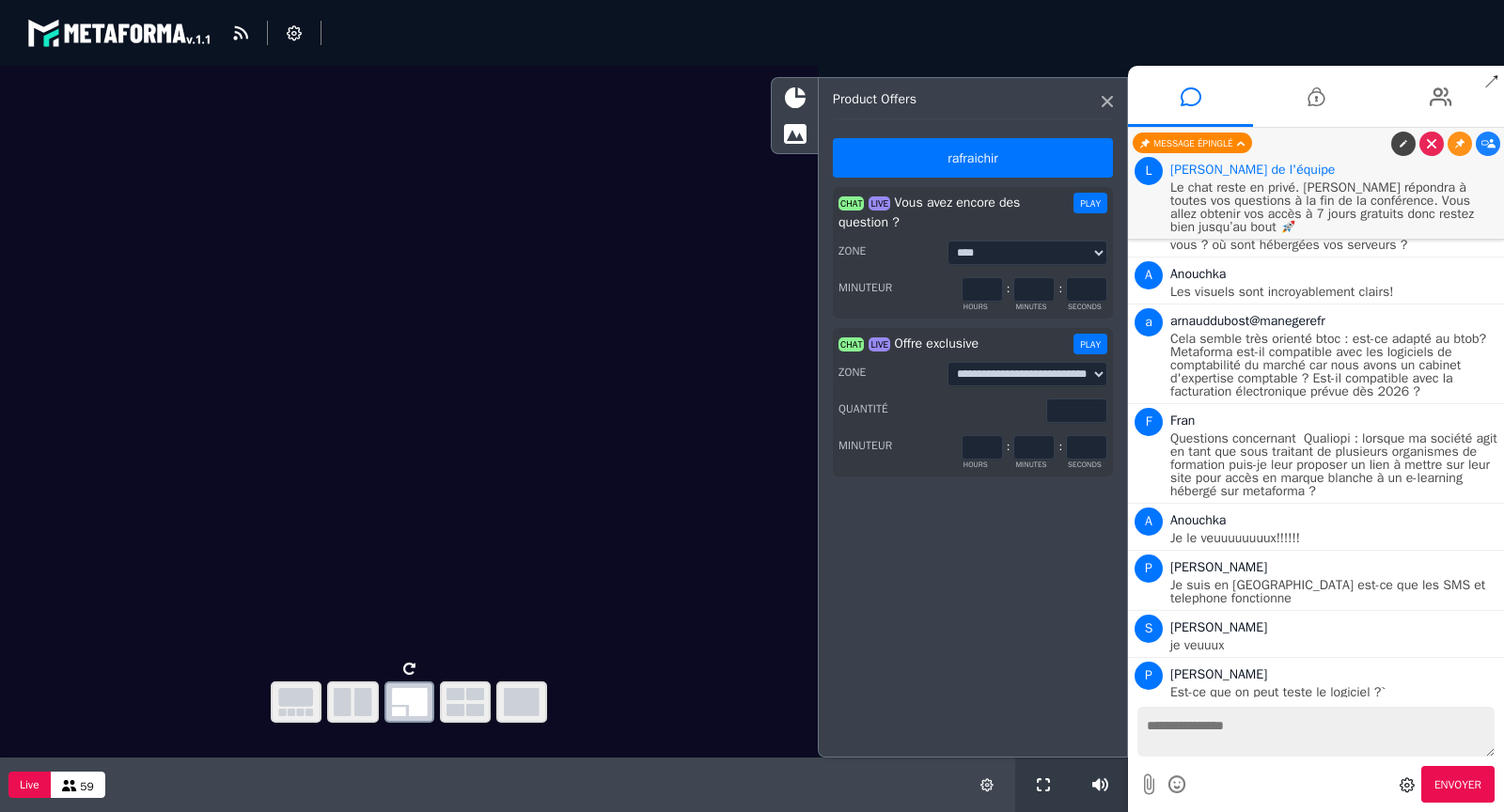 click on "Frederic" at bounding box center [1218, 721] 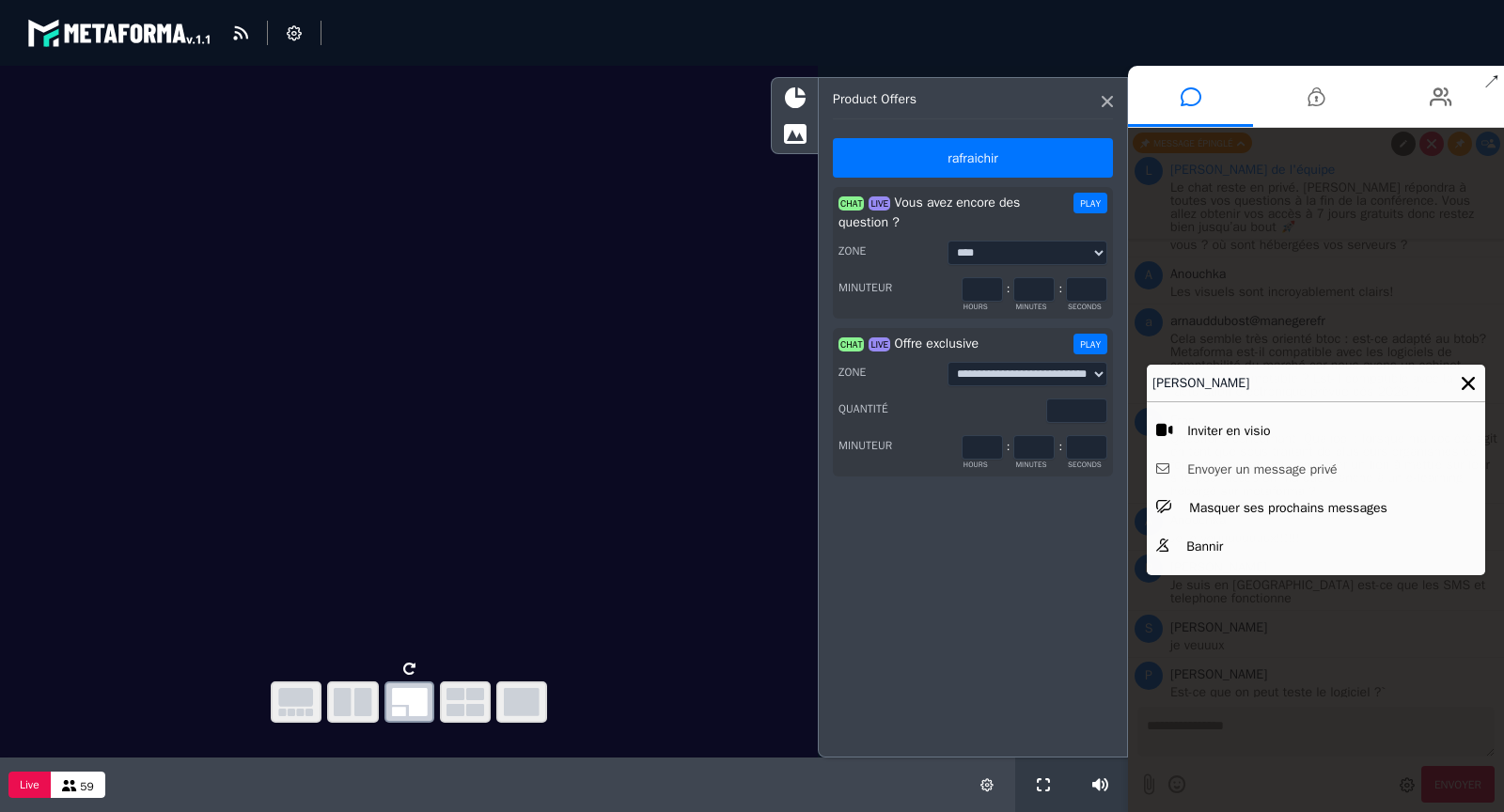 click on "Envoyer un message privé" at bounding box center (1316, 469) 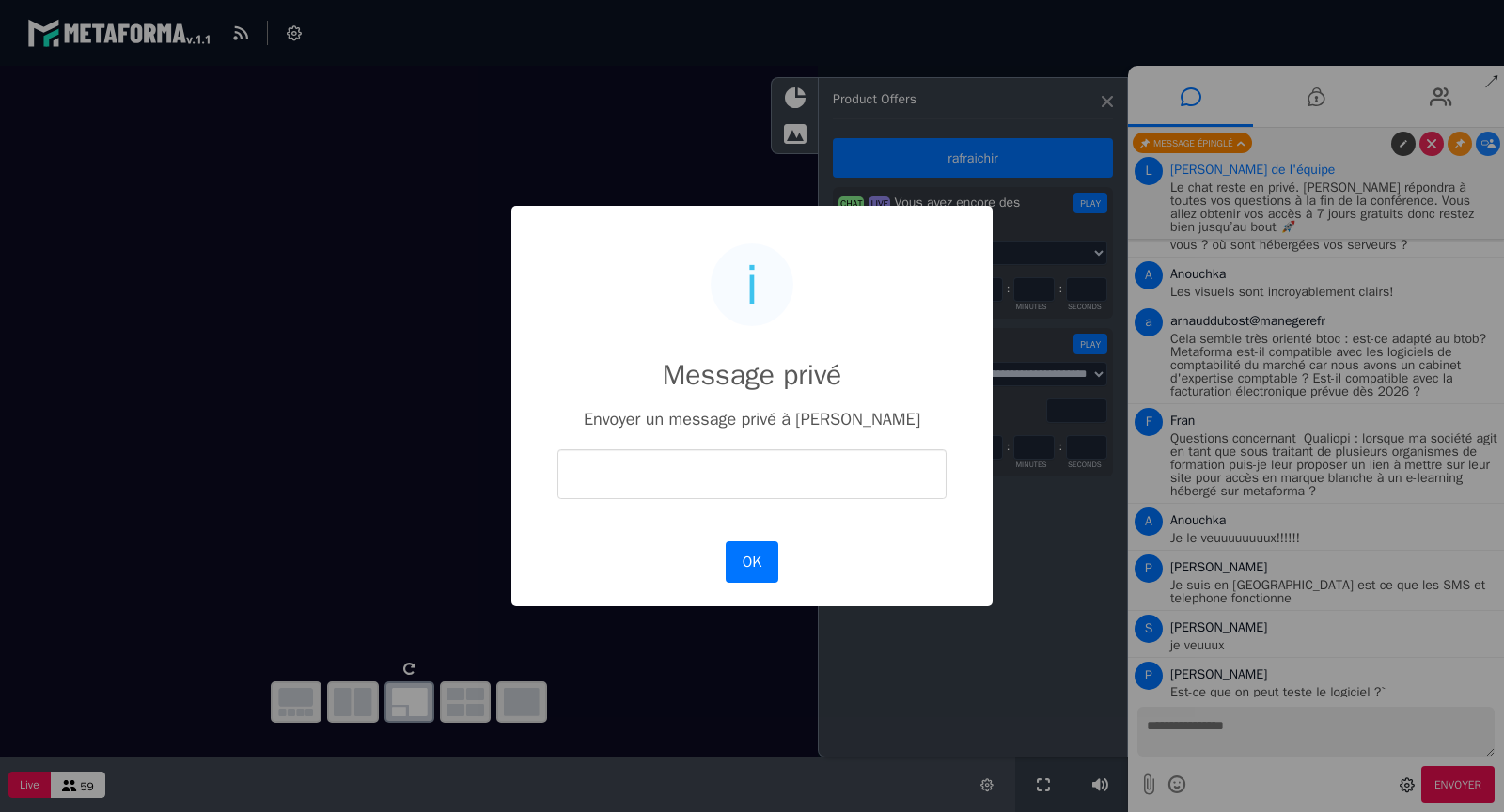 scroll, scrollTop: 9663, scrollLeft: 0, axis: vertical 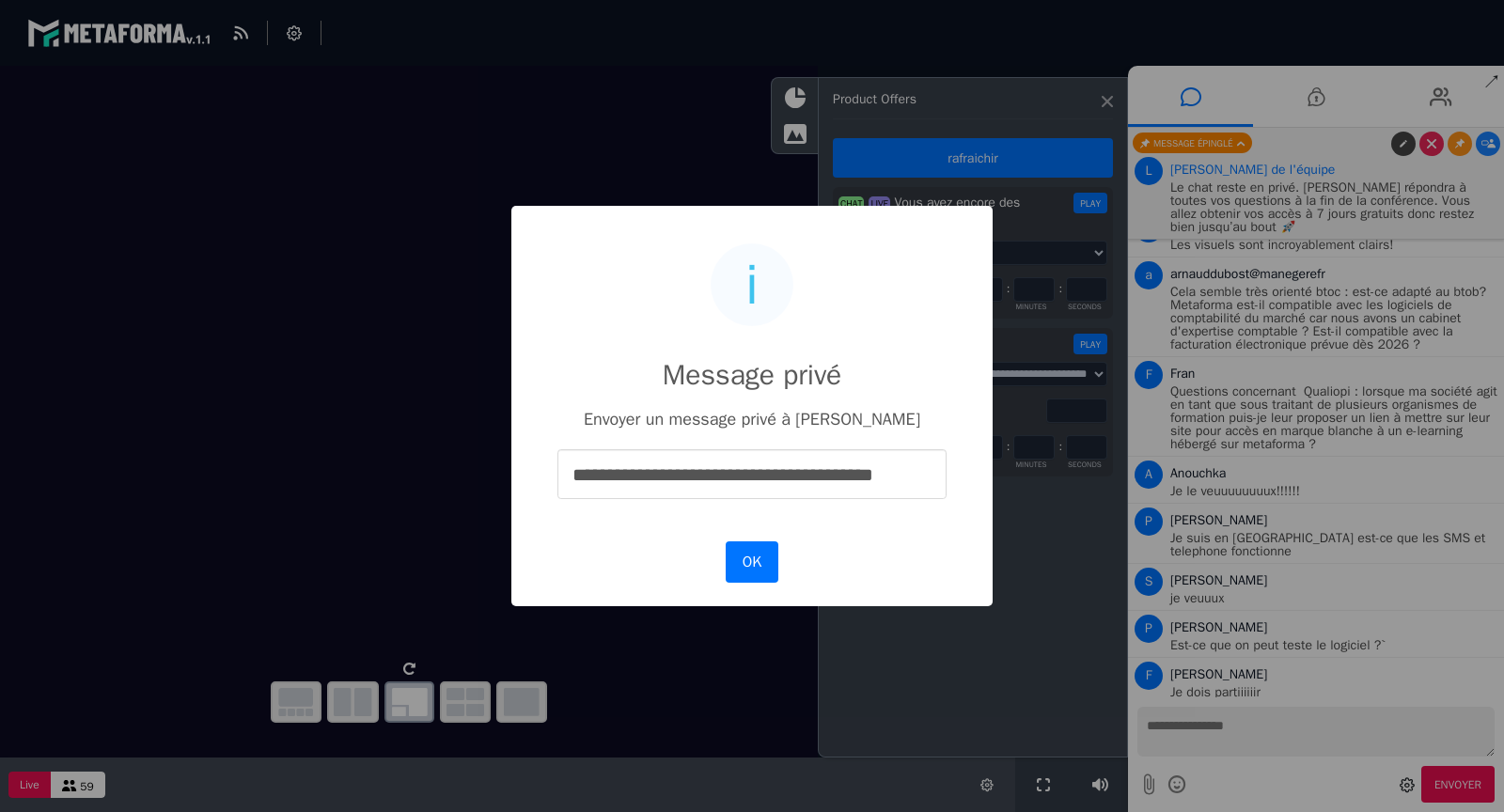 type on "**********" 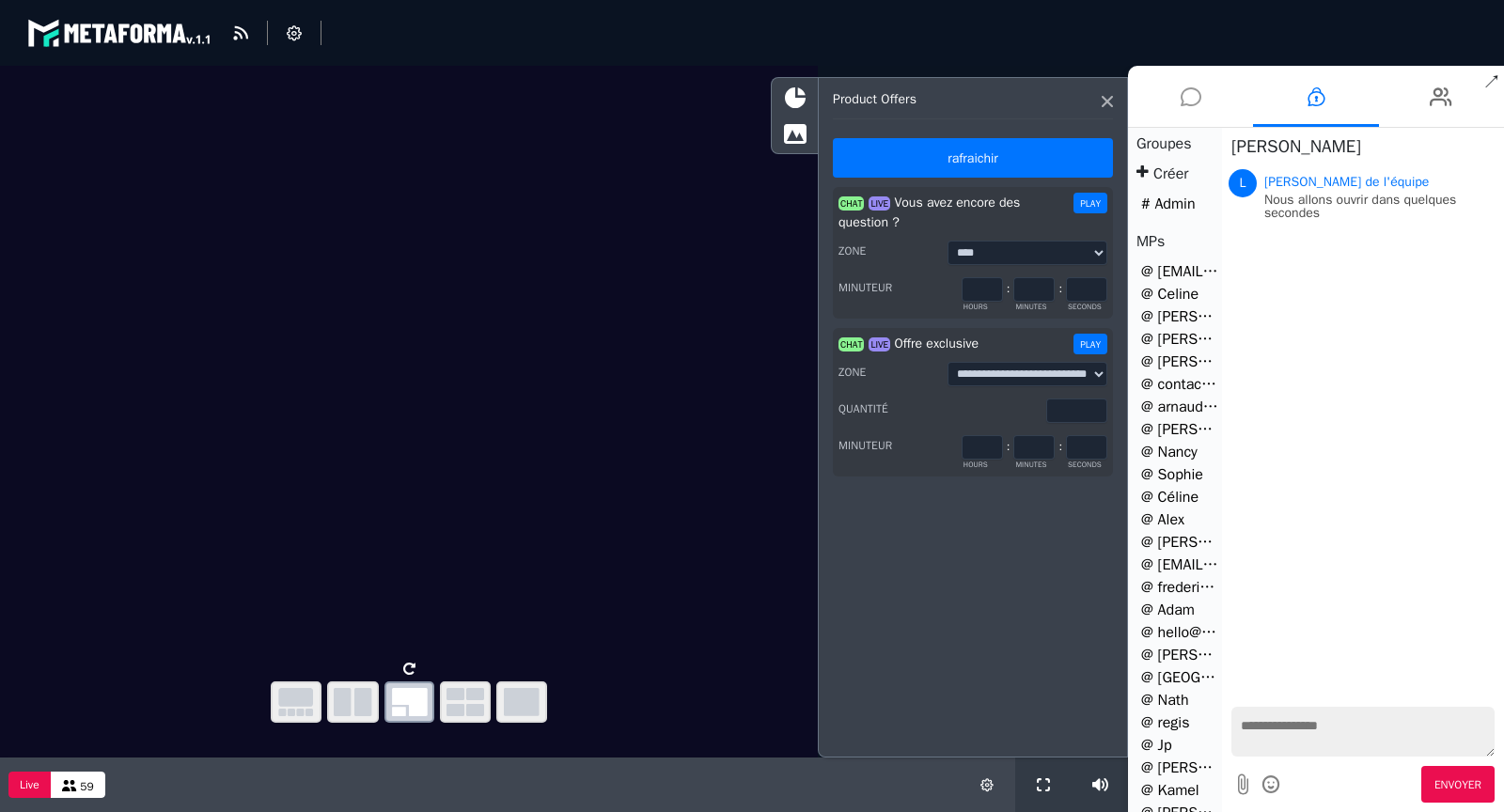 click at bounding box center (1191, 97) 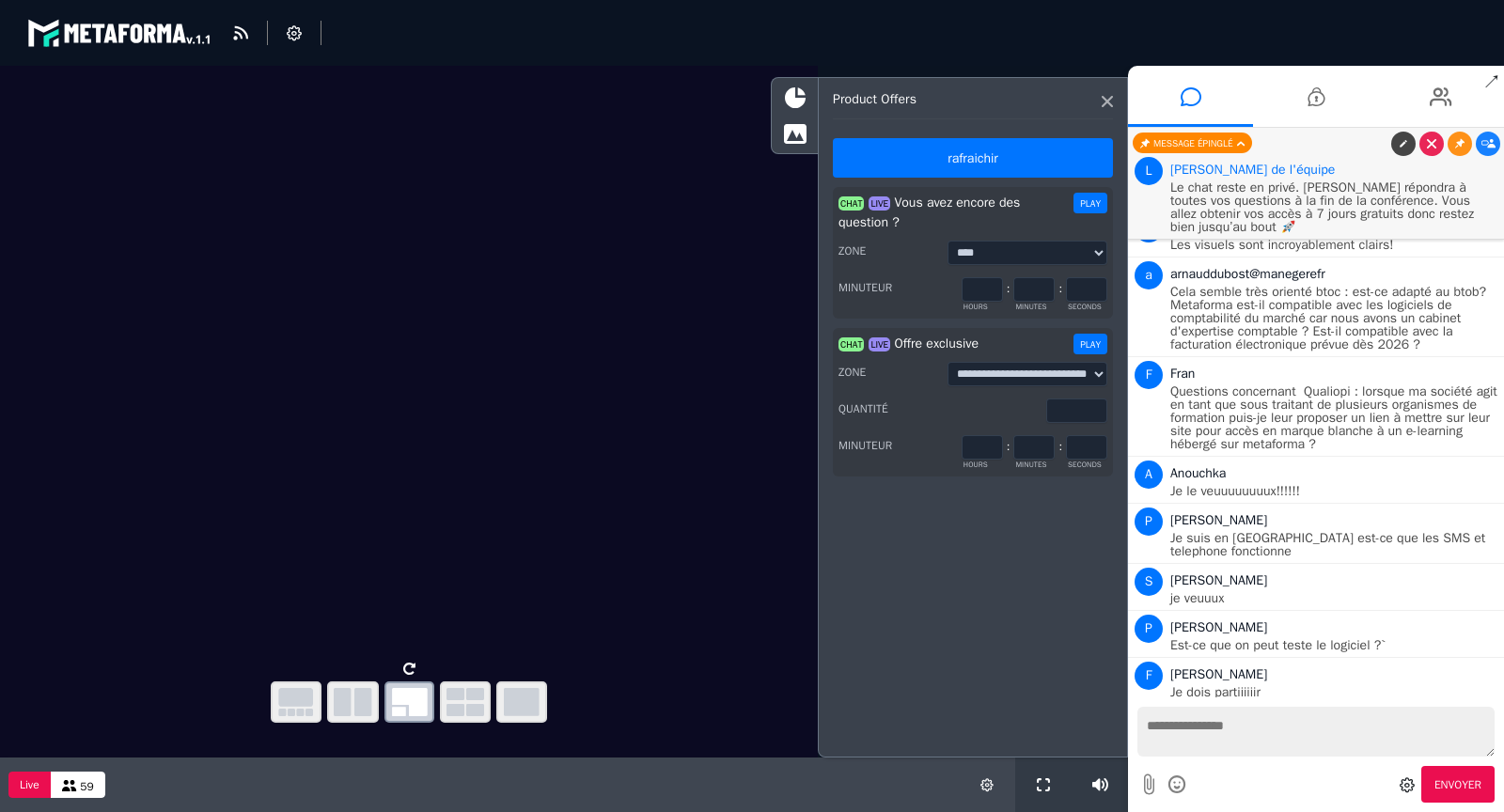 scroll, scrollTop: 9709, scrollLeft: 0, axis: vertical 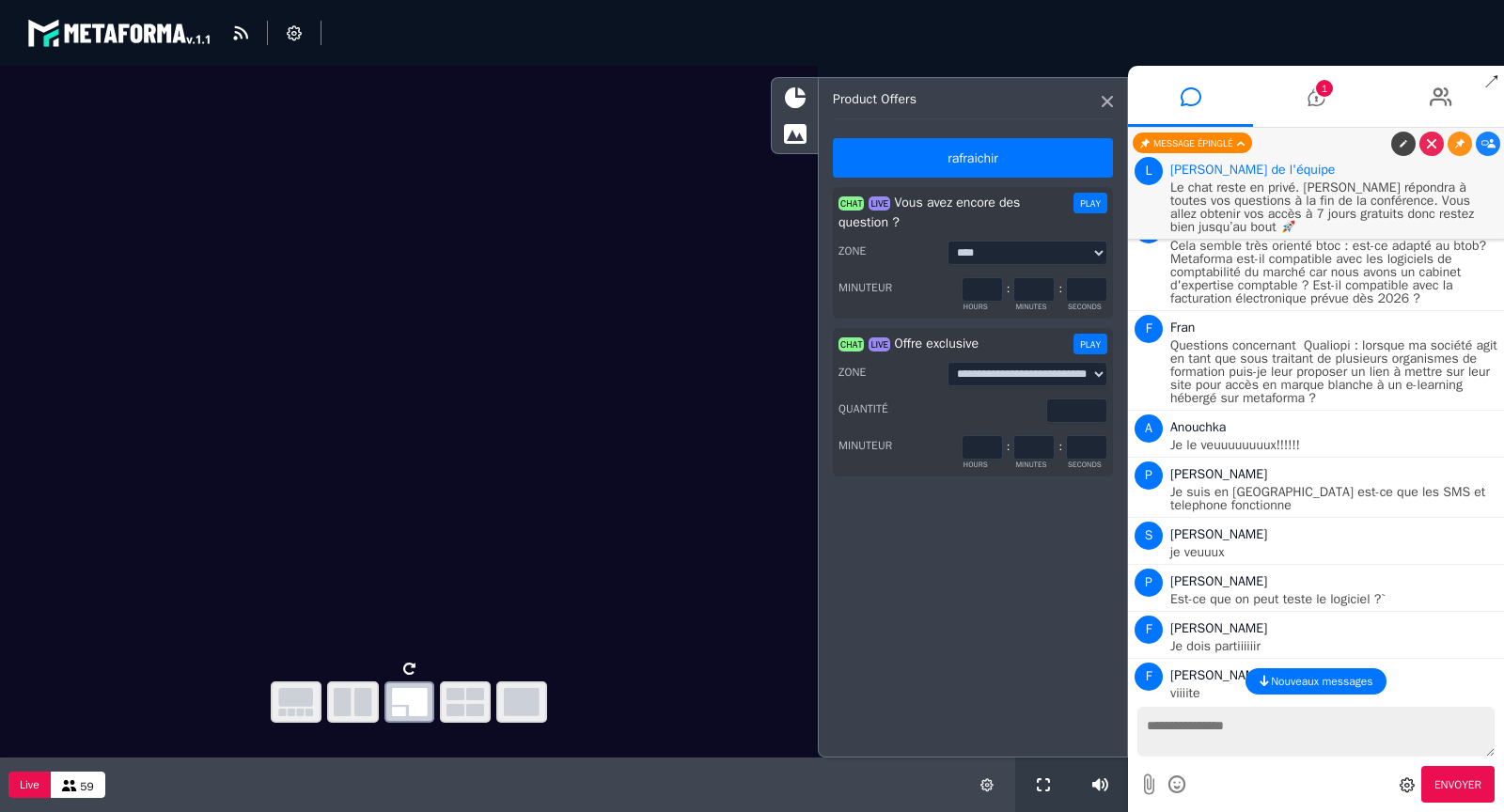 click on "Nouveaux messages" at bounding box center (1316, 681) 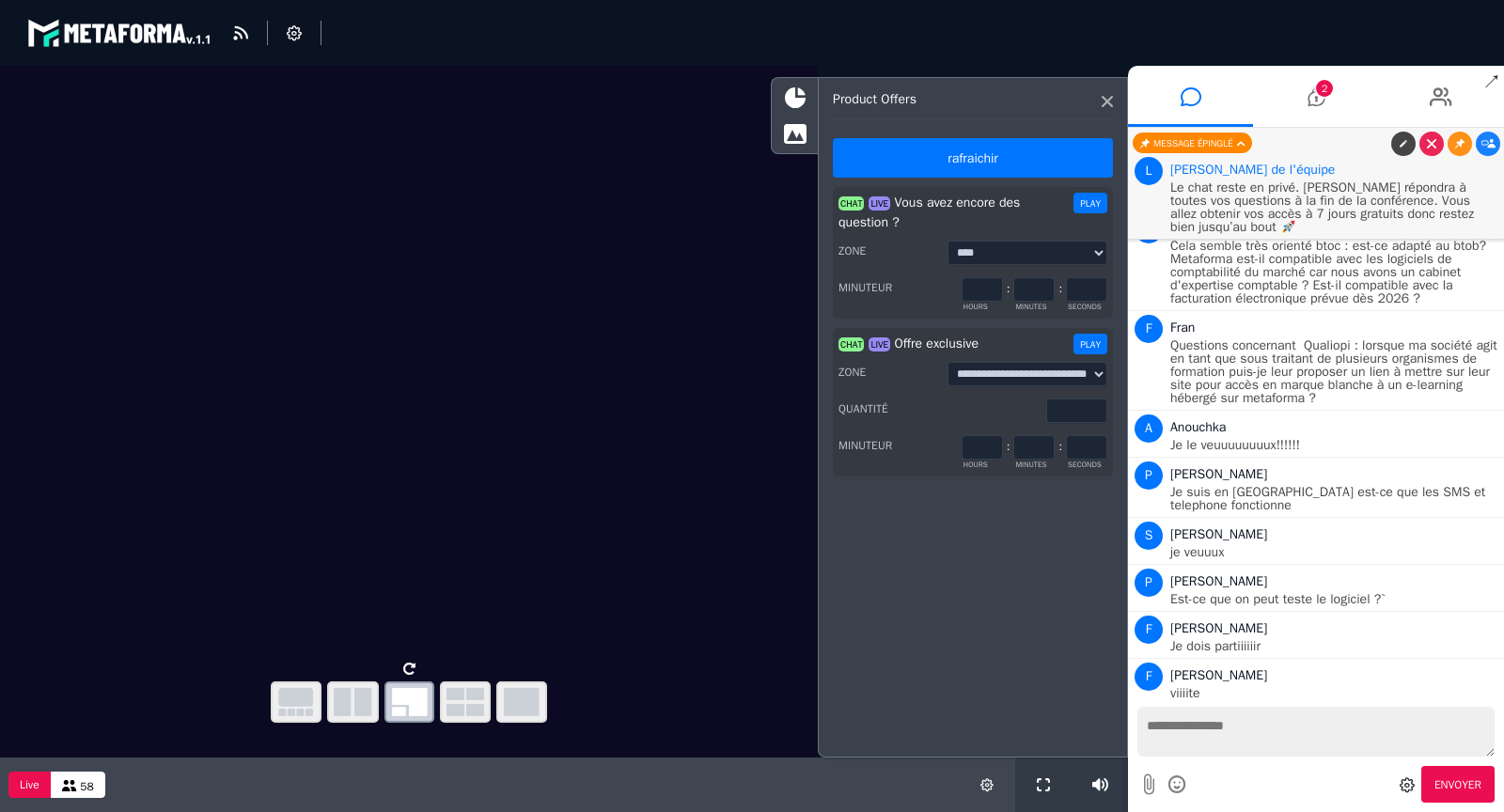 click on "PLAY" at bounding box center (1090, 344) 